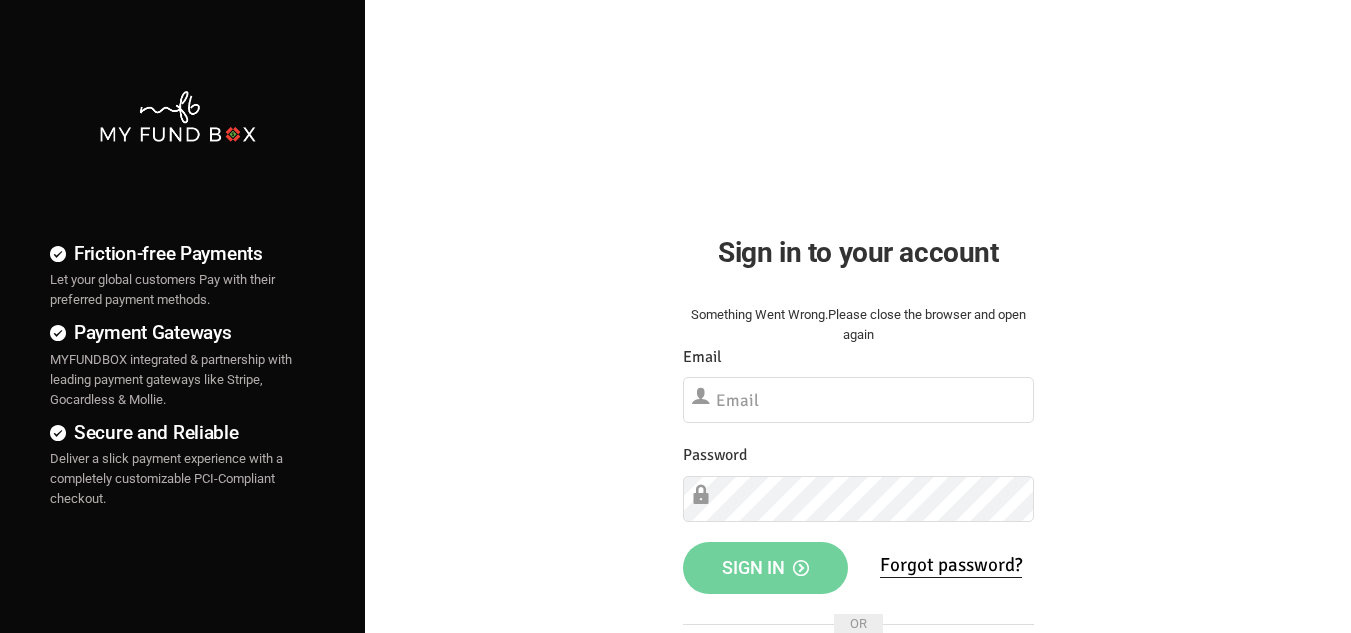 scroll, scrollTop: 0, scrollLeft: 0, axis: both 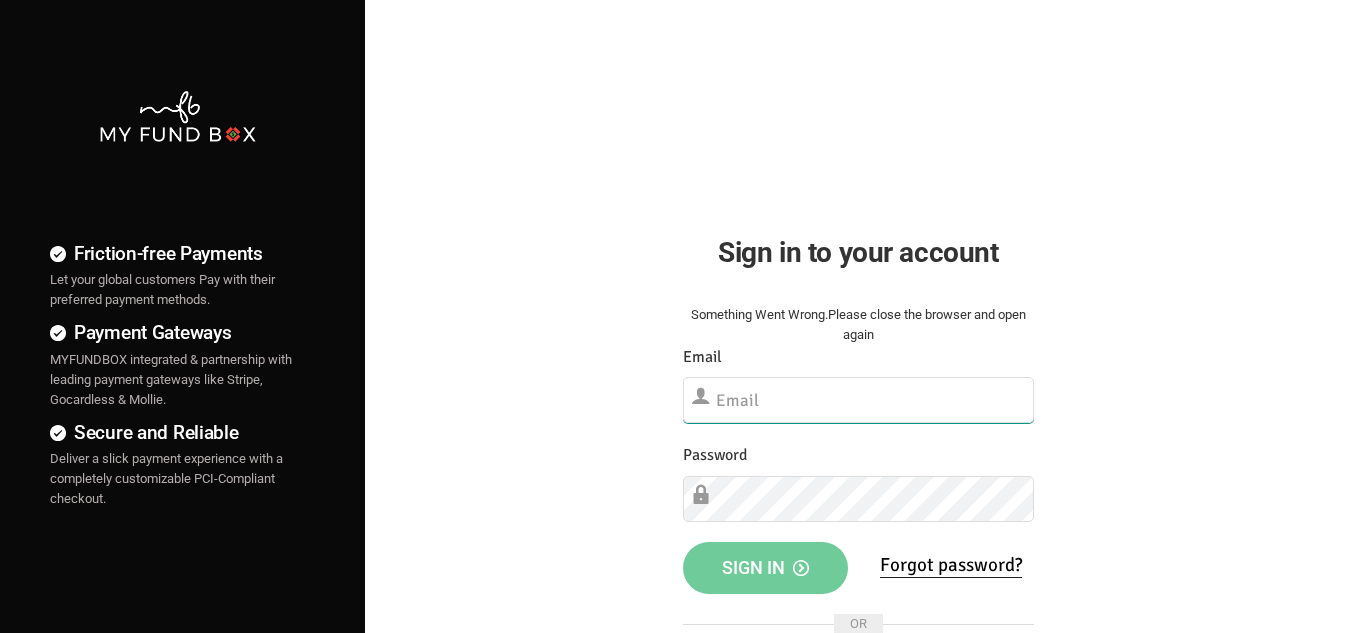 type on "[EMAIL_ADDRESS][DOMAIN_NAME]" 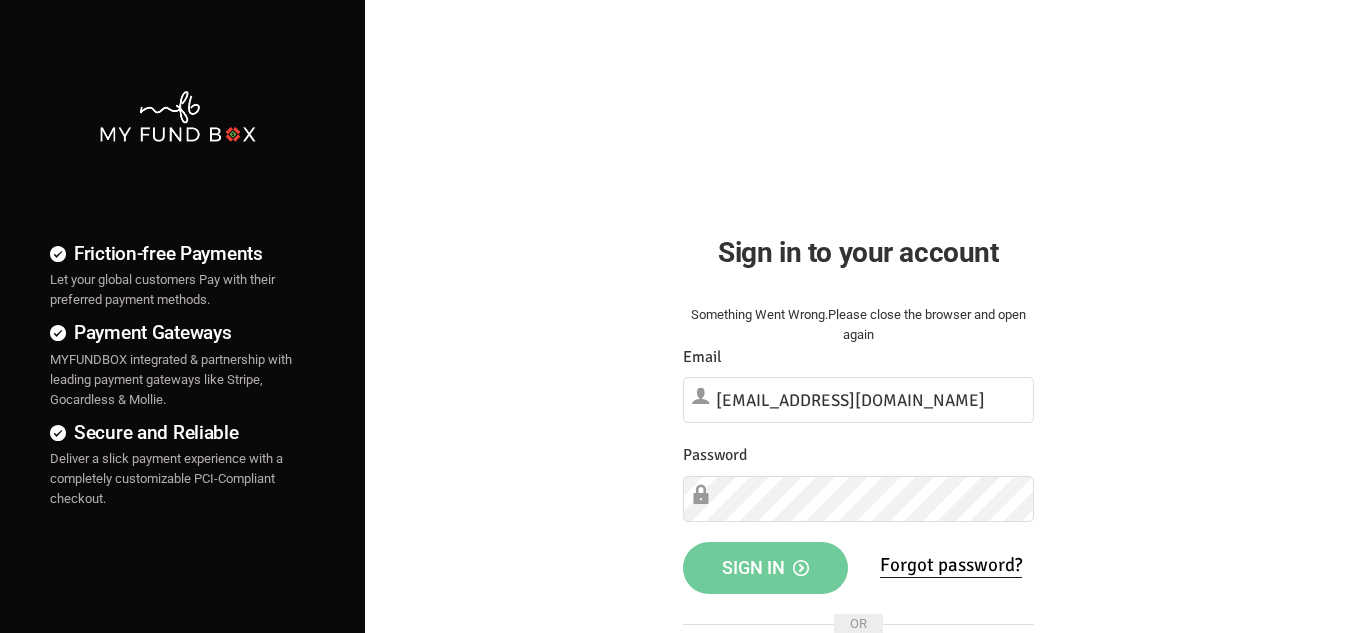 click on "Sign in" at bounding box center (766, 568) 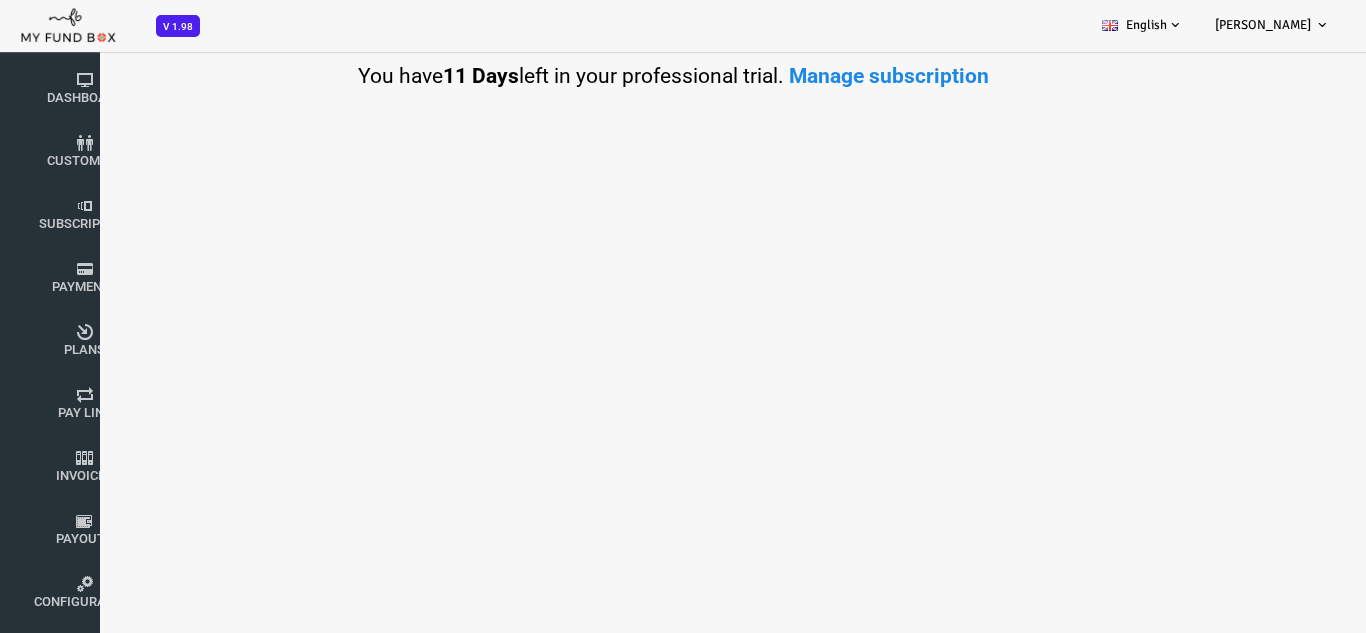 scroll, scrollTop: 0, scrollLeft: 0, axis: both 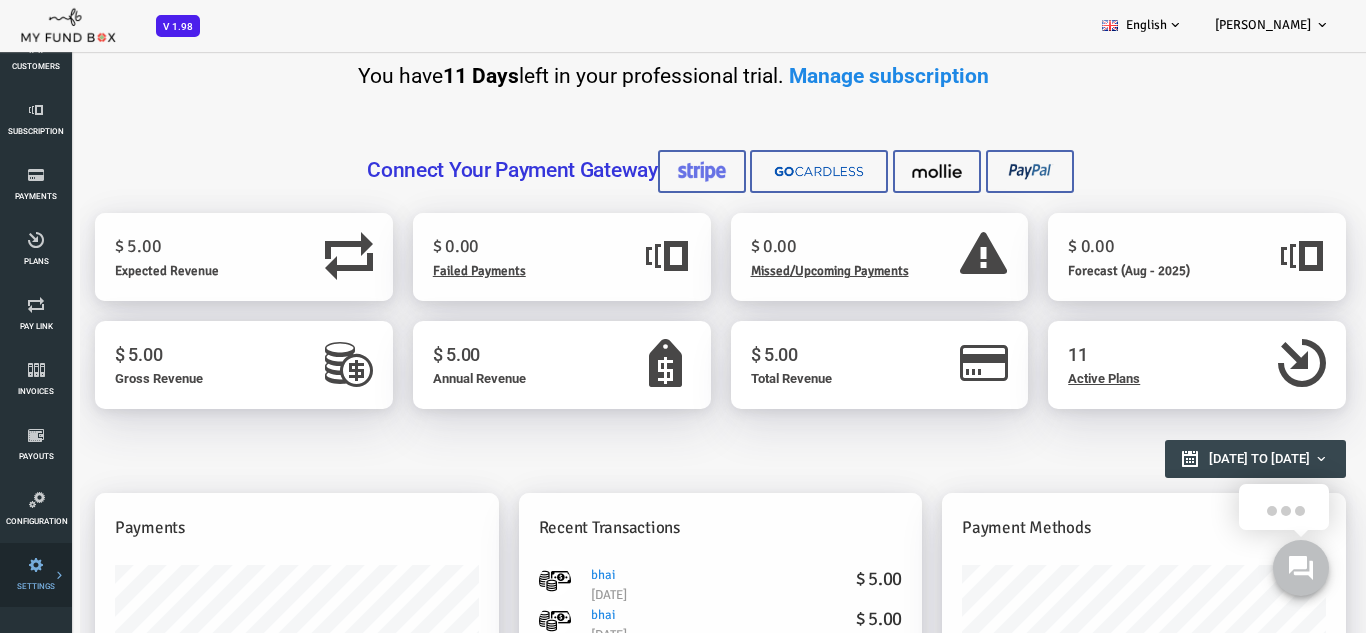 click at bounding box center (0, 0) 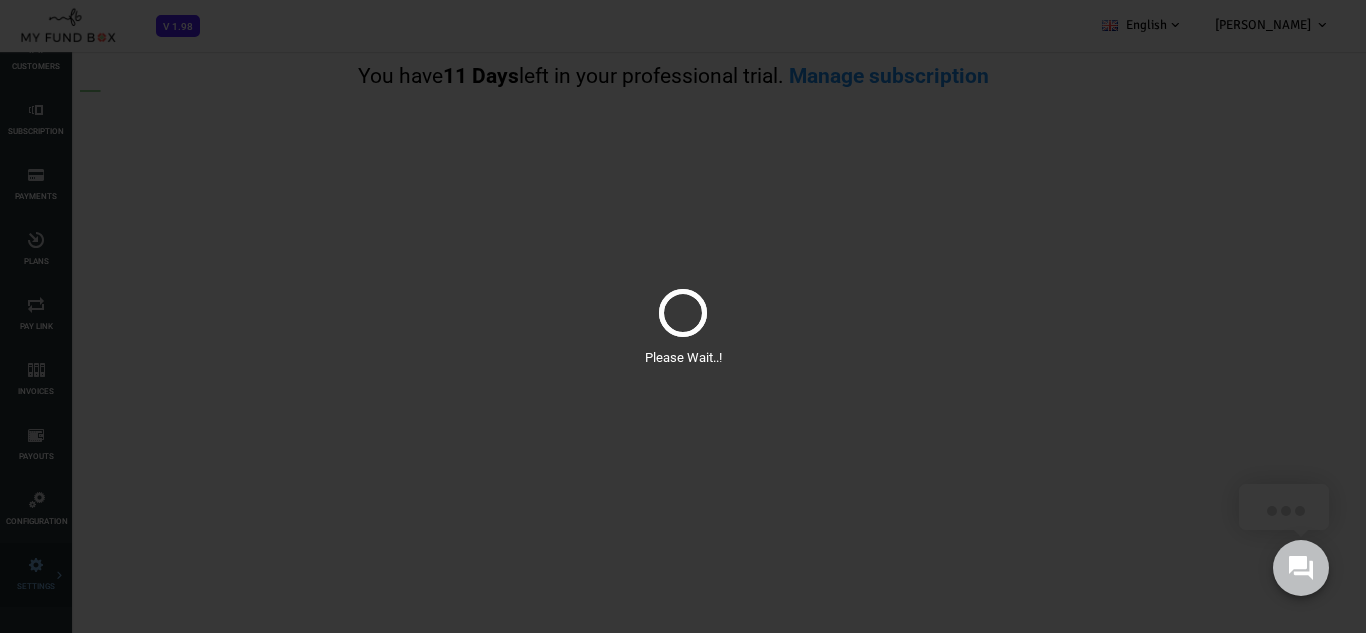 scroll, scrollTop: 0, scrollLeft: 0, axis: both 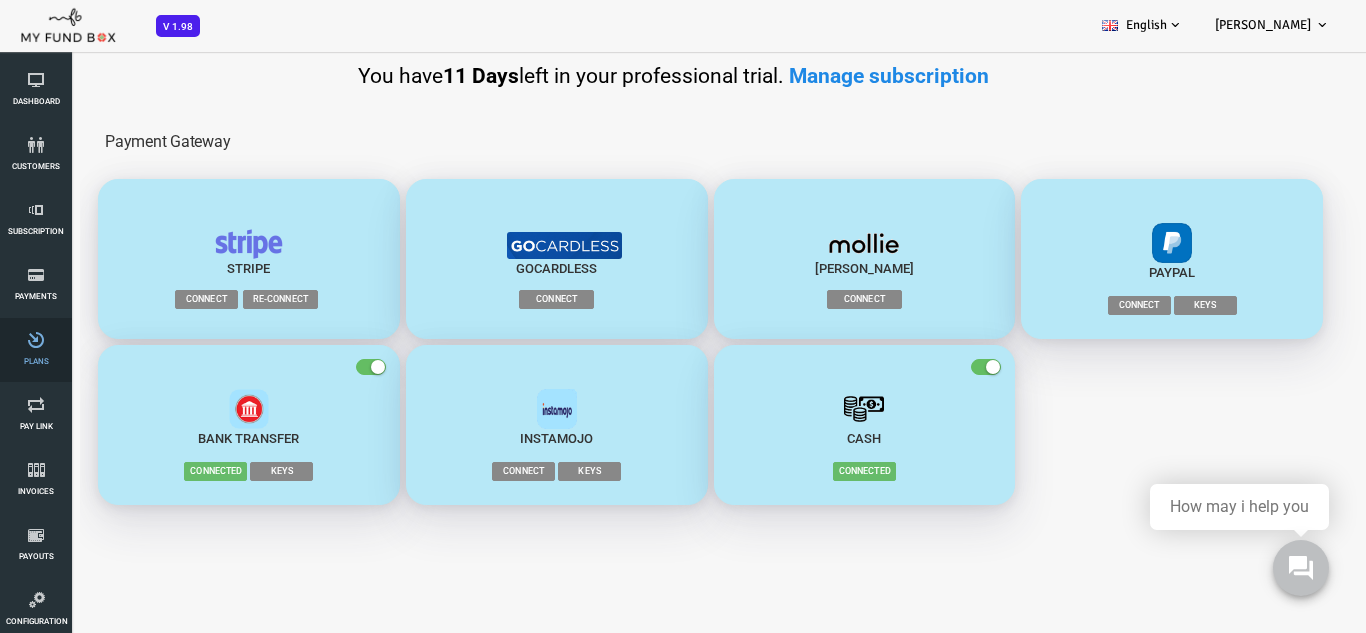 click on "Plans" at bounding box center (36, 350) 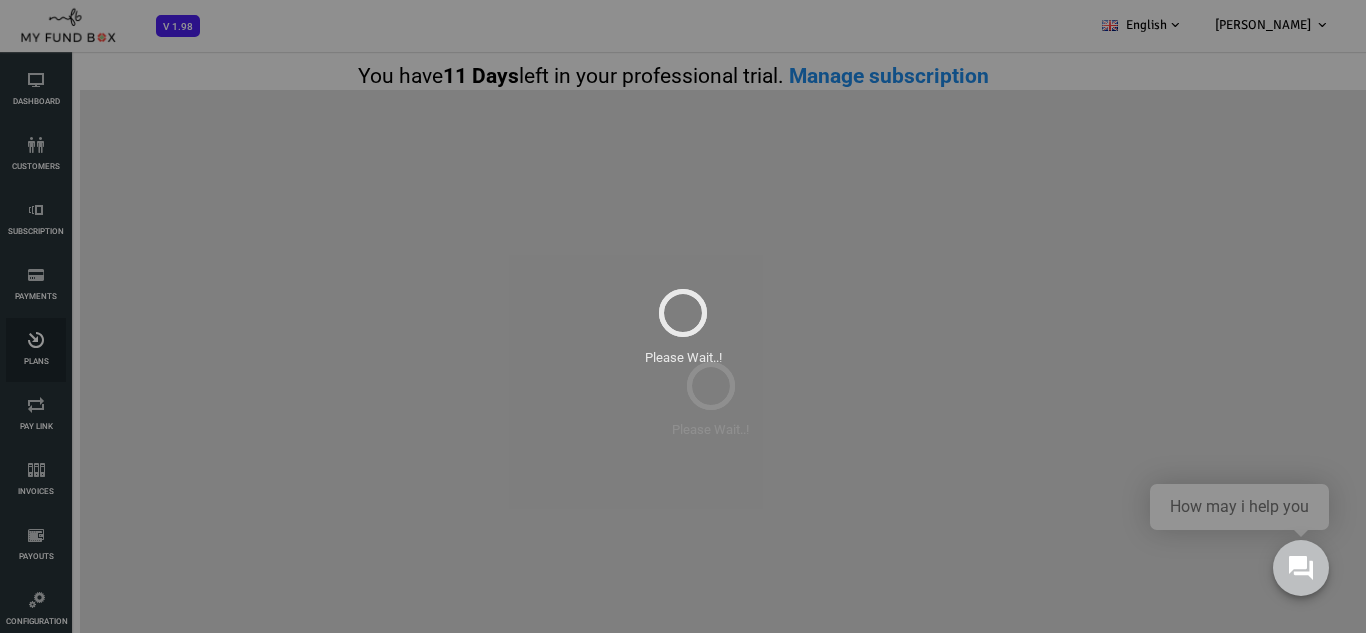scroll, scrollTop: 0, scrollLeft: 0, axis: both 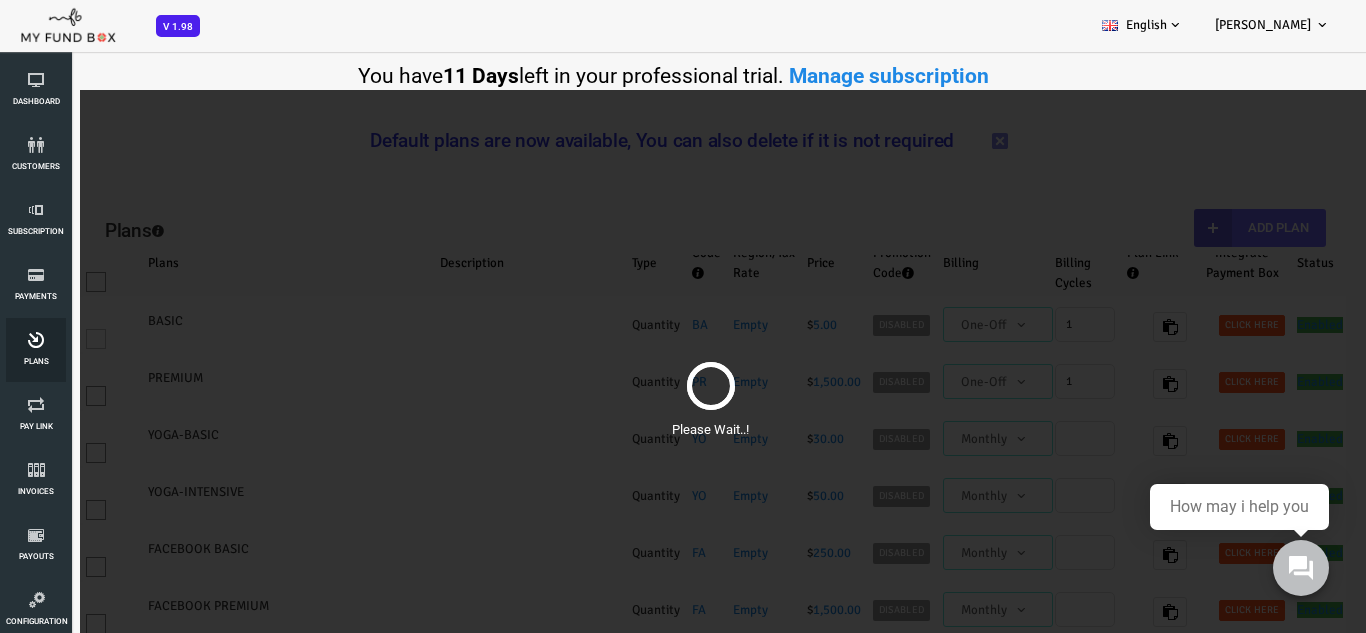 select on "100" 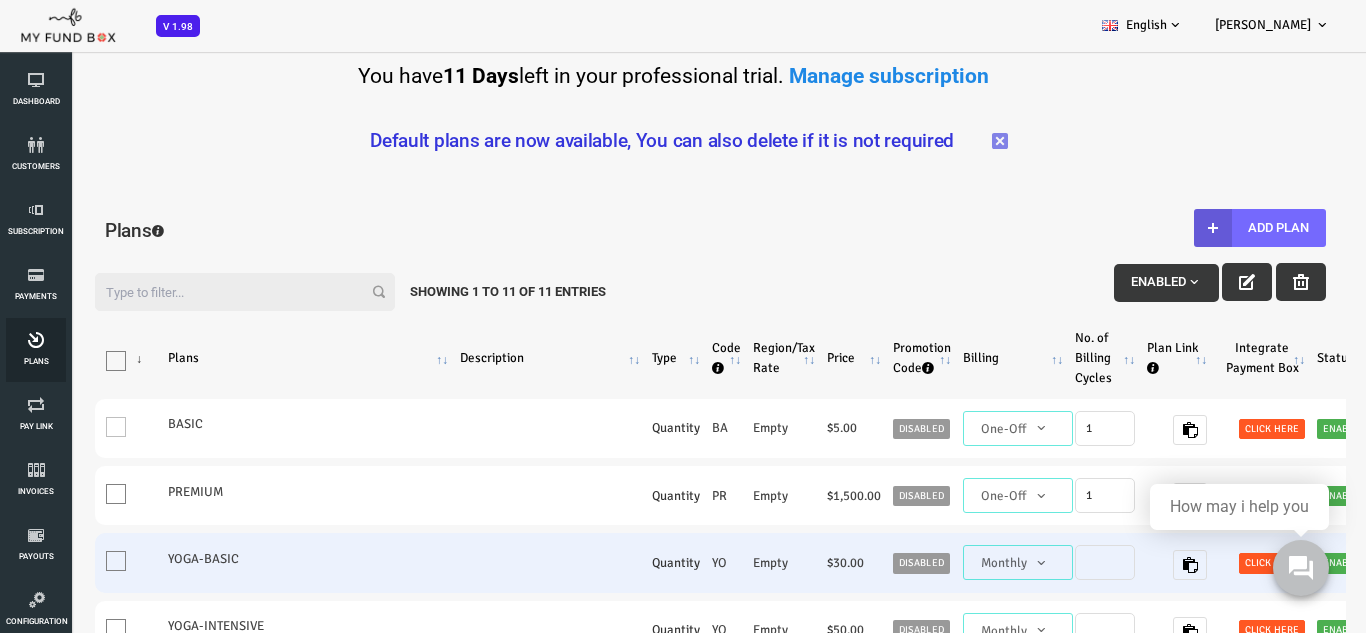 scroll, scrollTop: 0, scrollLeft: 0, axis: both 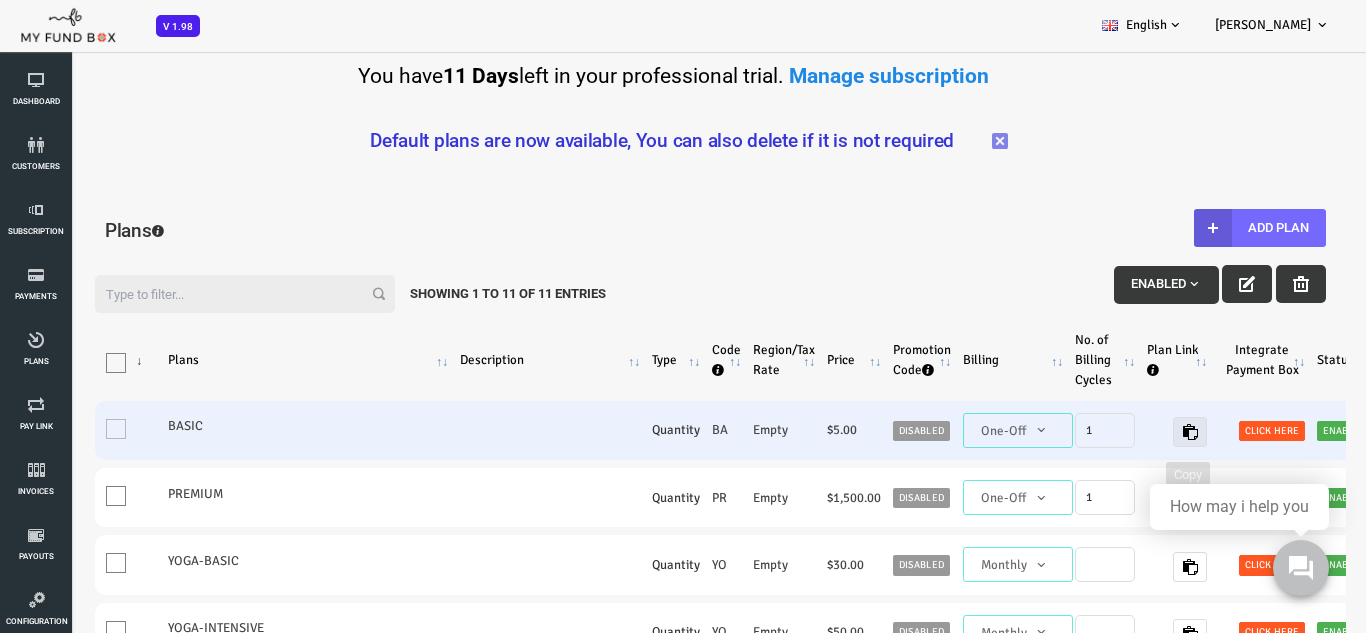 click at bounding box center (1135, 432) 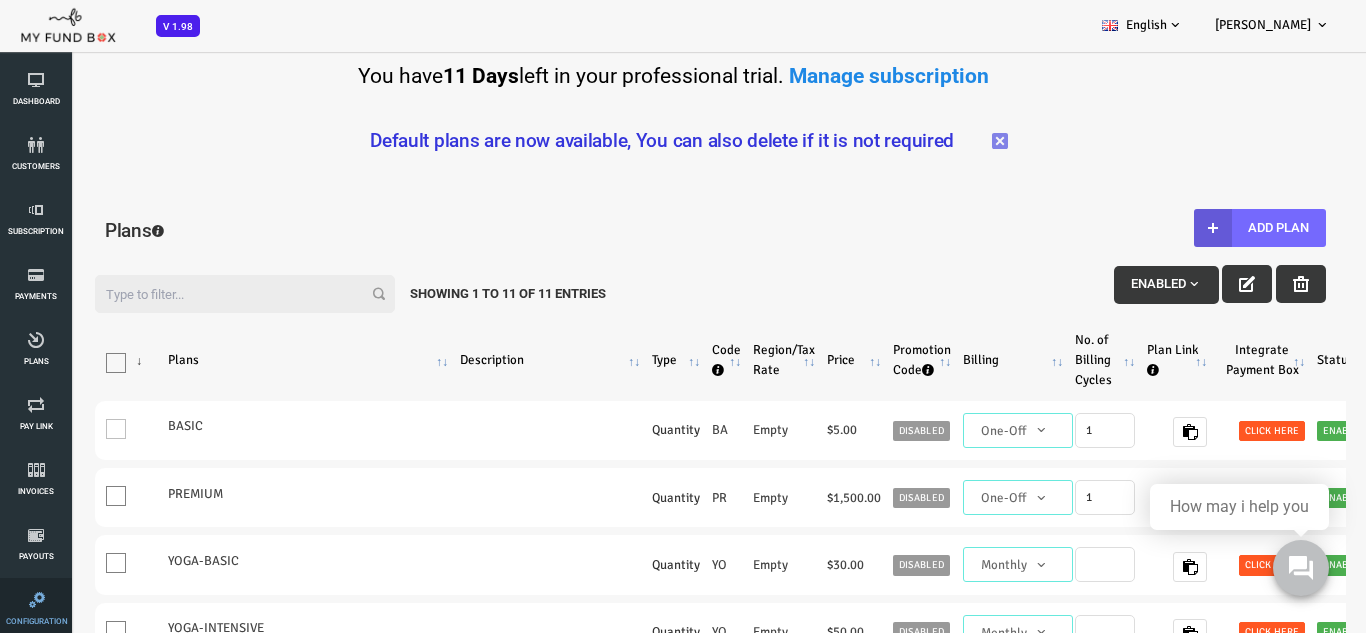 scroll, scrollTop: 100, scrollLeft: 0, axis: vertical 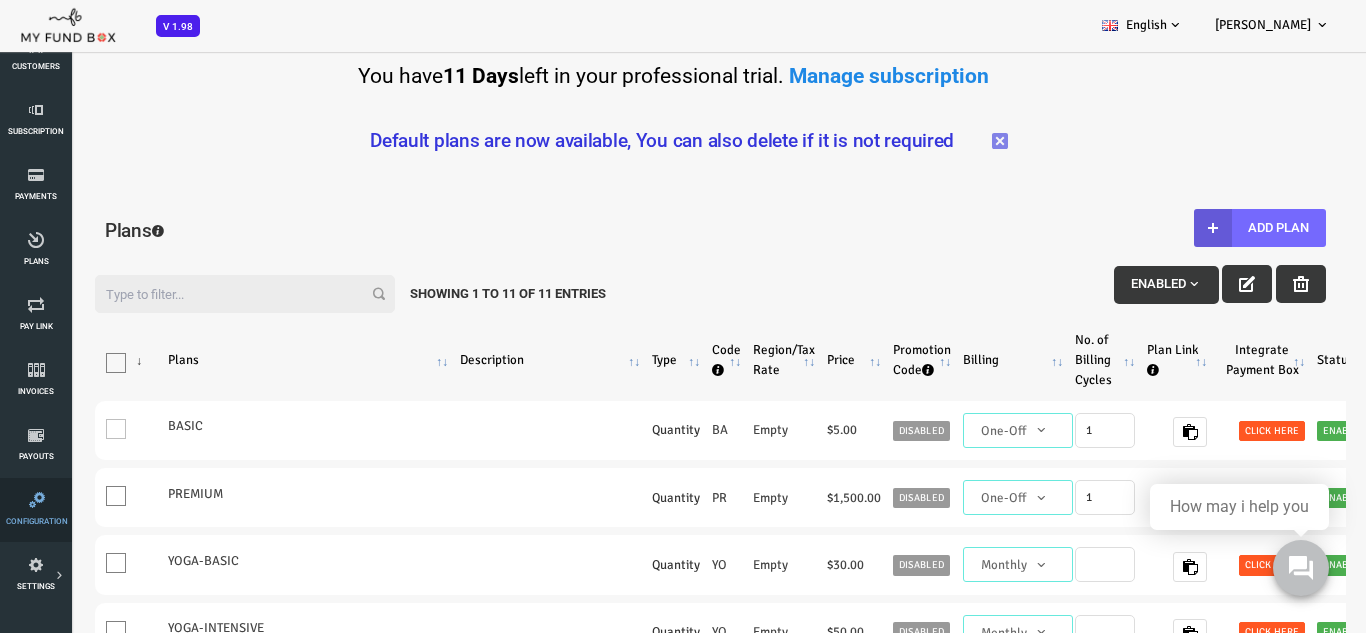 click at bounding box center (37, 500) 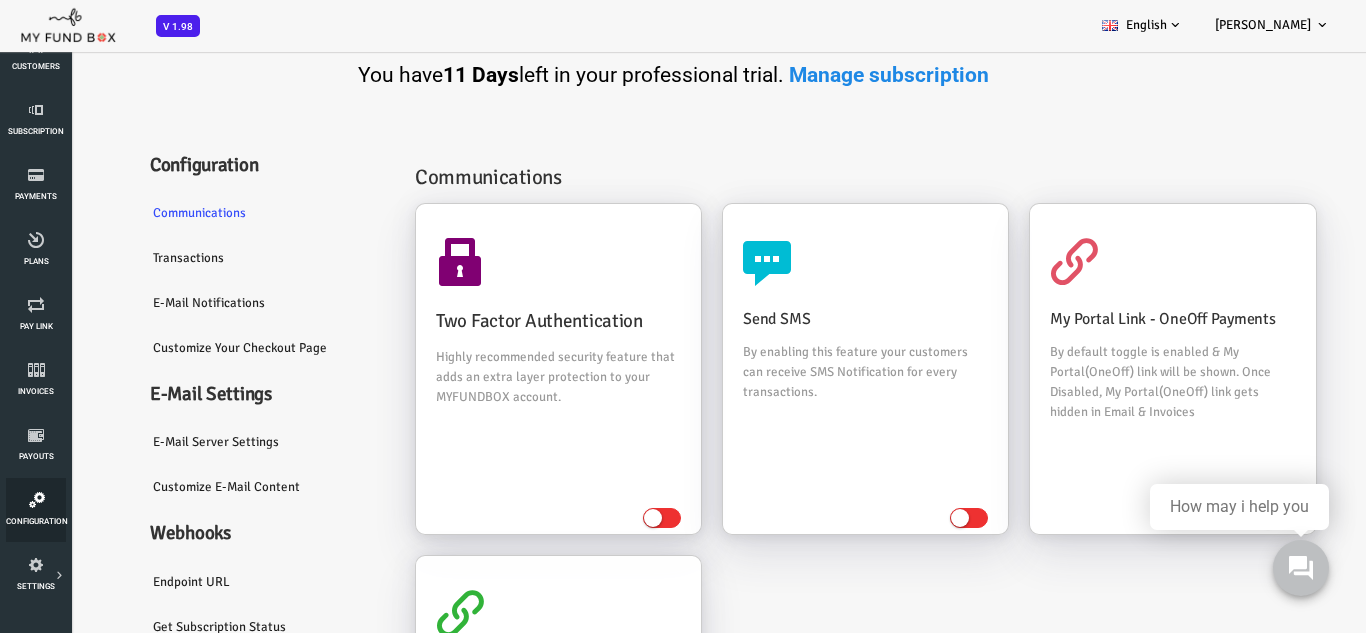 scroll, scrollTop: 0, scrollLeft: 0, axis: both 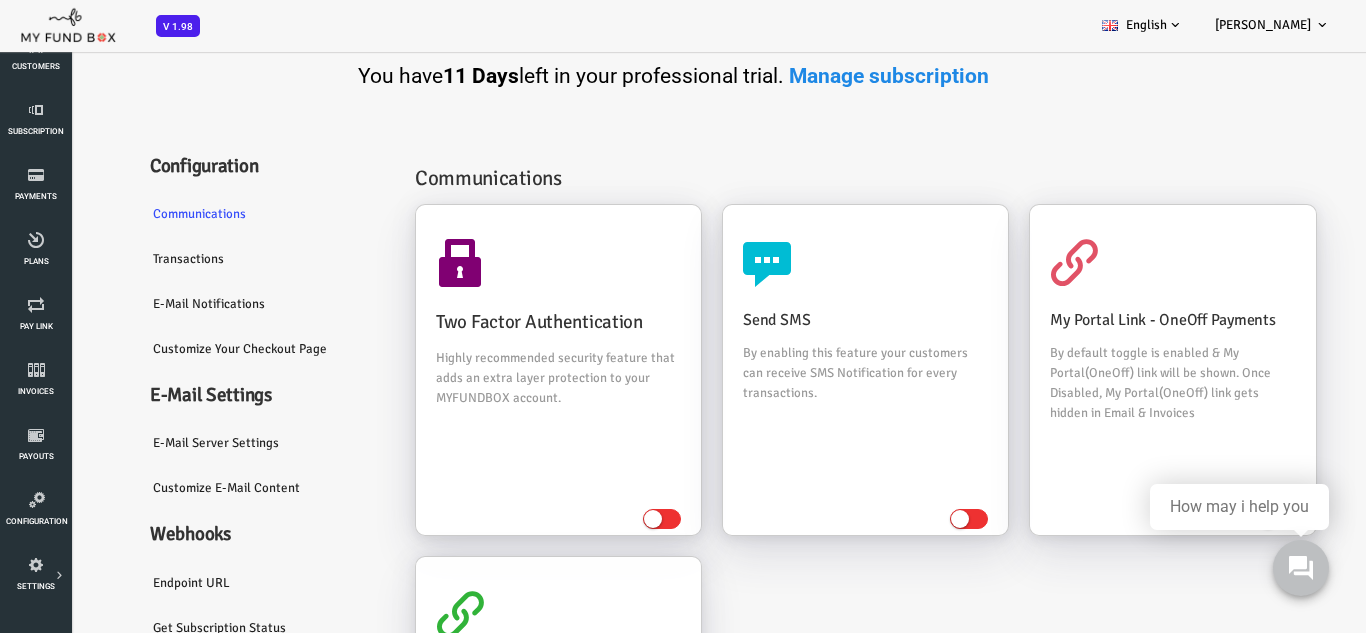 click on "Transactions" at bounding box center (210, 259) 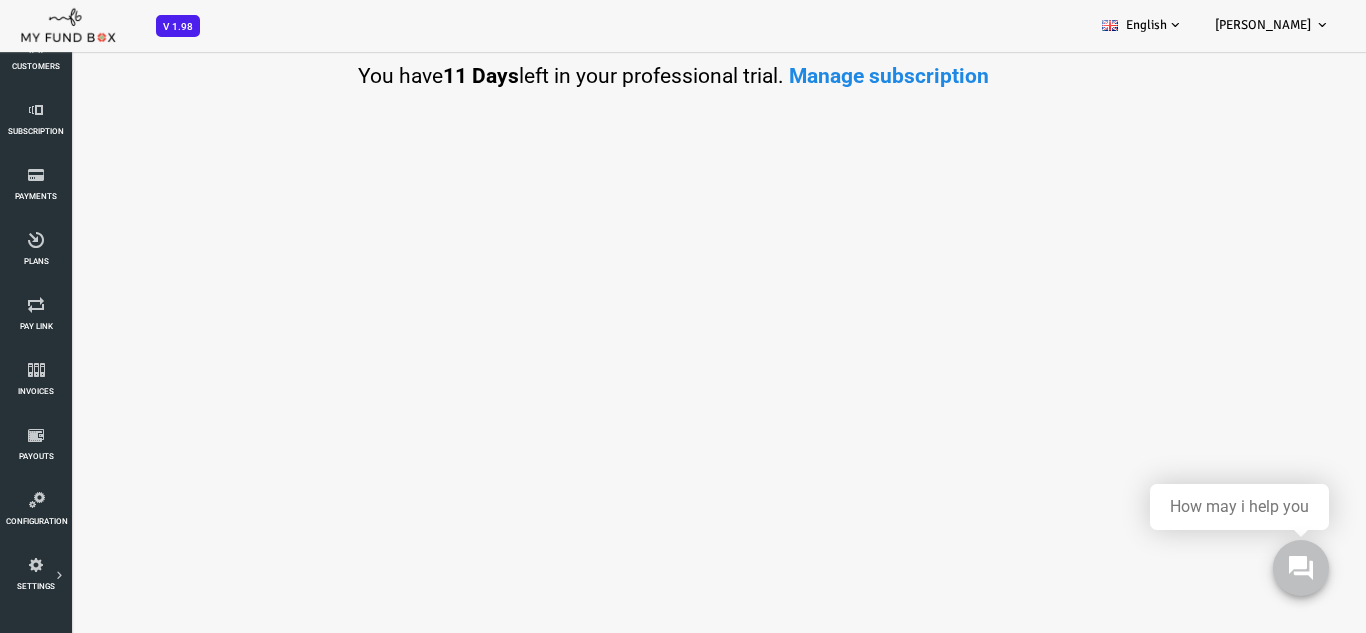 scroll, scrollTop: 0, scrollLeft: 0, axis: both 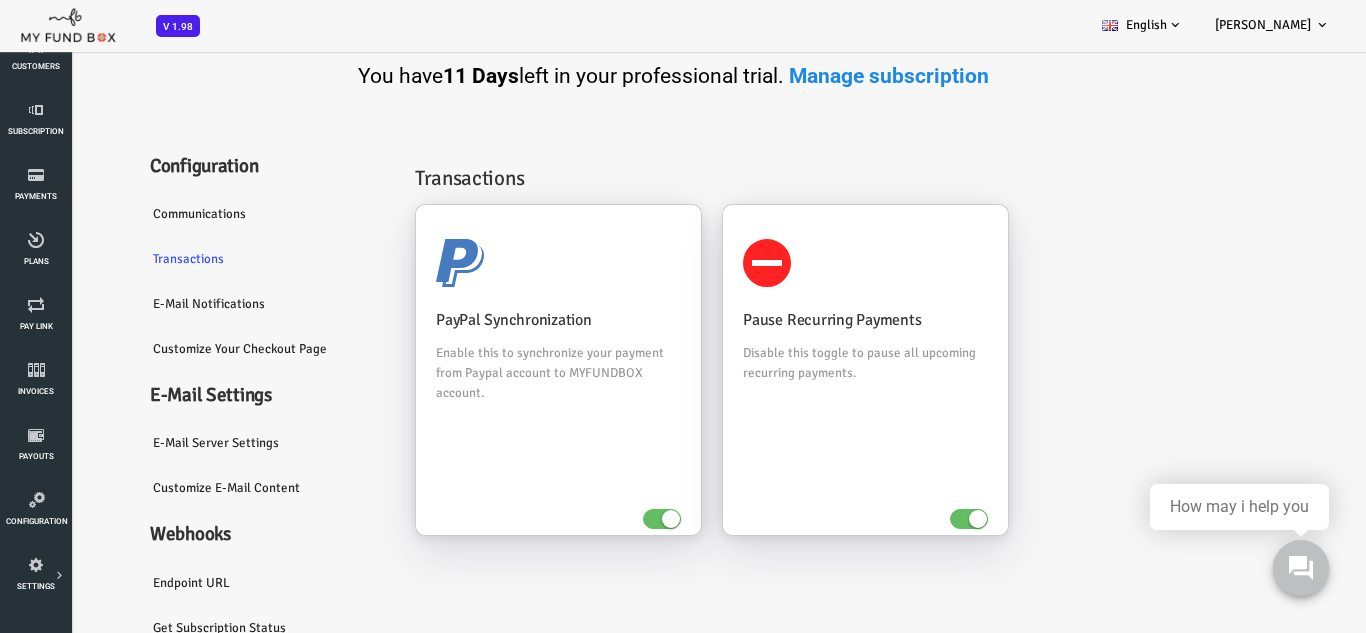 click on "E-Mail Notifications" at bounding box center [210, 304] 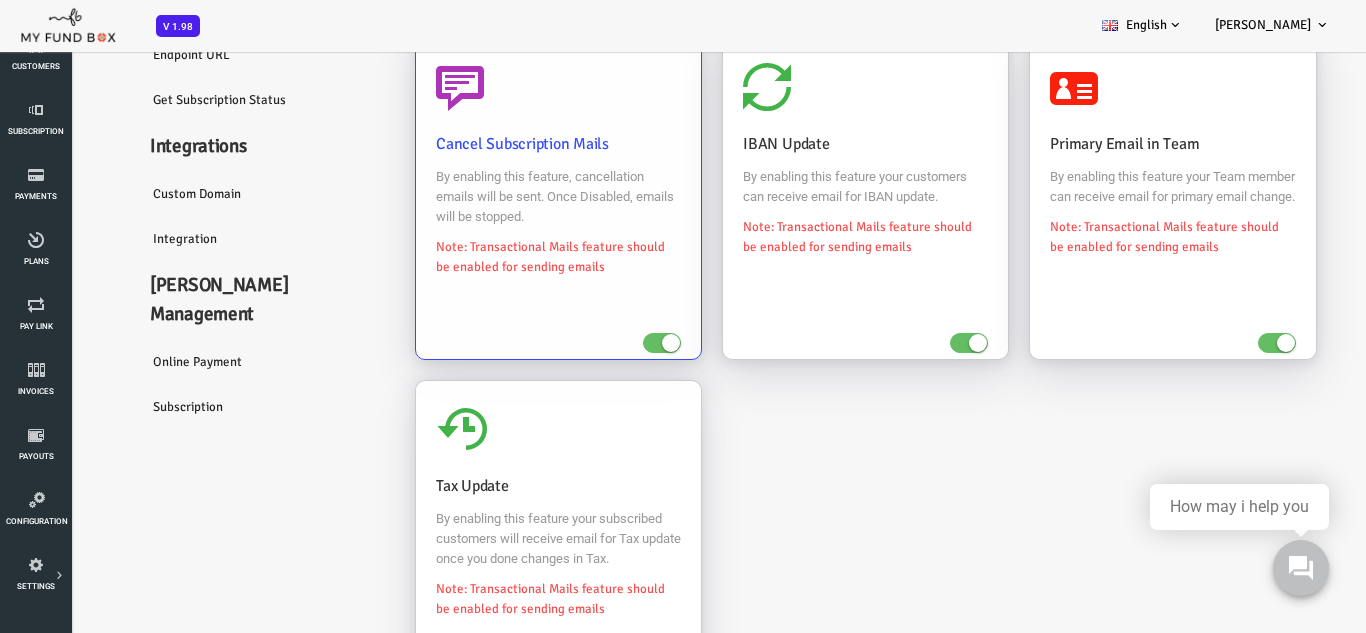 scroll, scrollTop: 500, scrollLeft: 0, axis: vertical 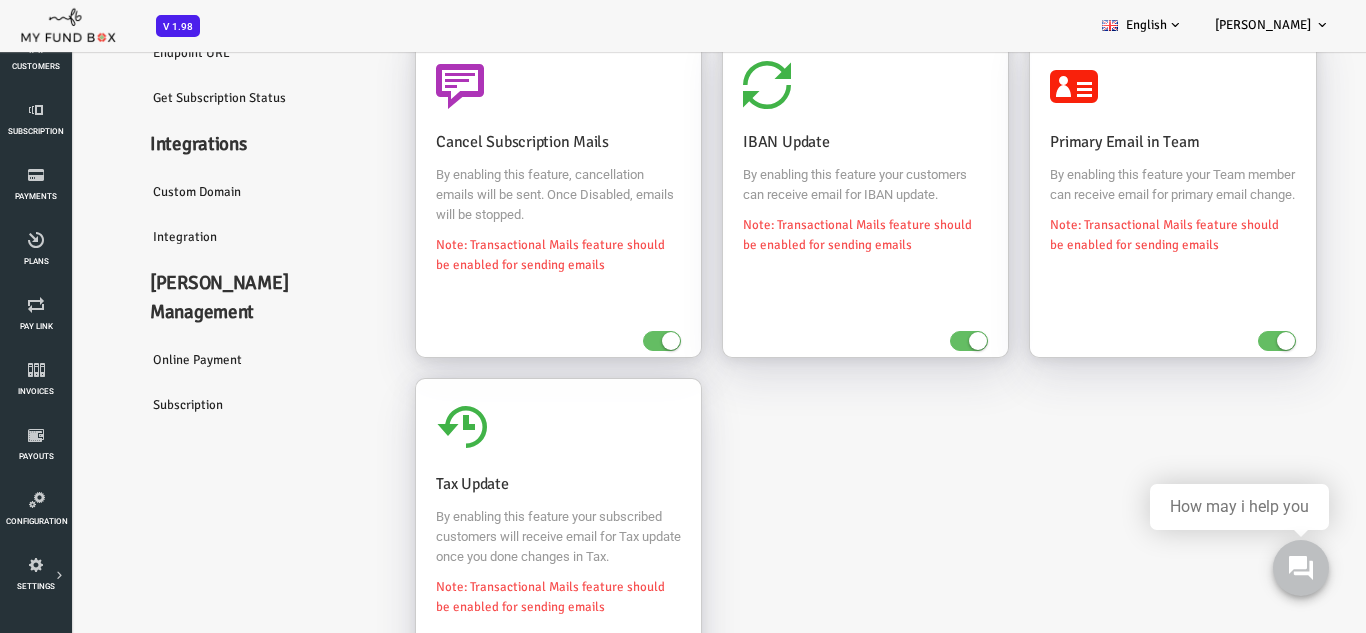 click on "Integration" at bounding box center (210, 238) 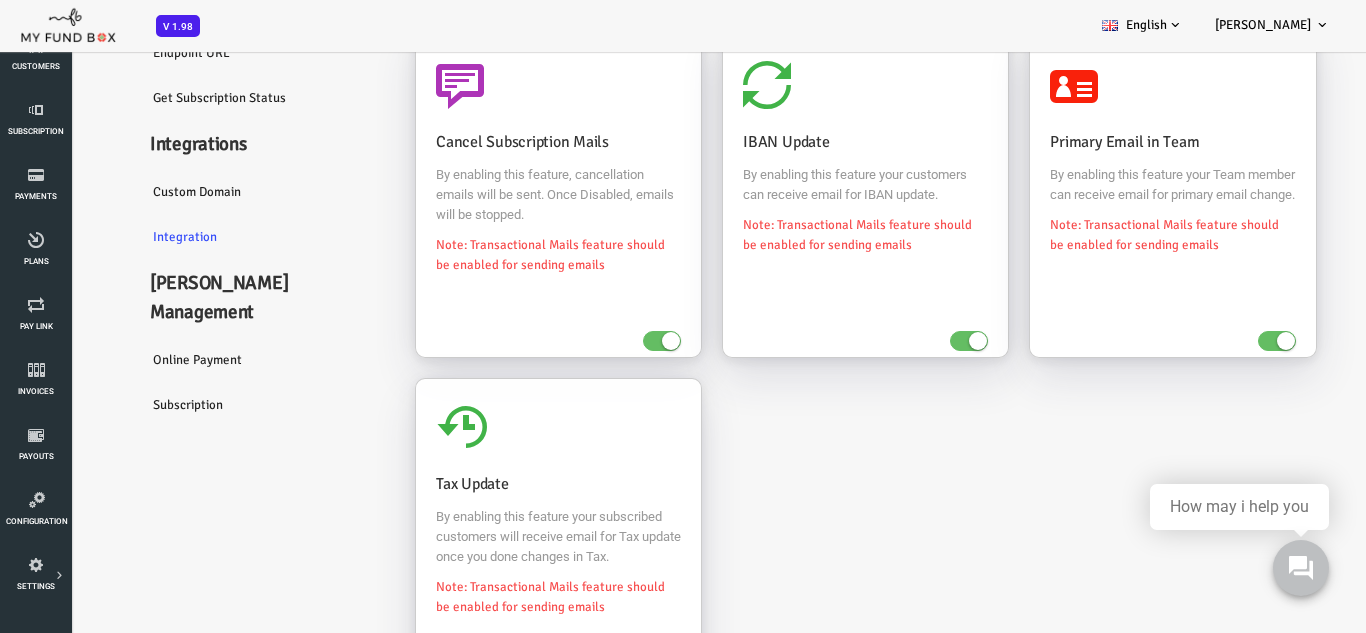 scroll, scrollTop: 0, scrollLeft: 0, axis: both 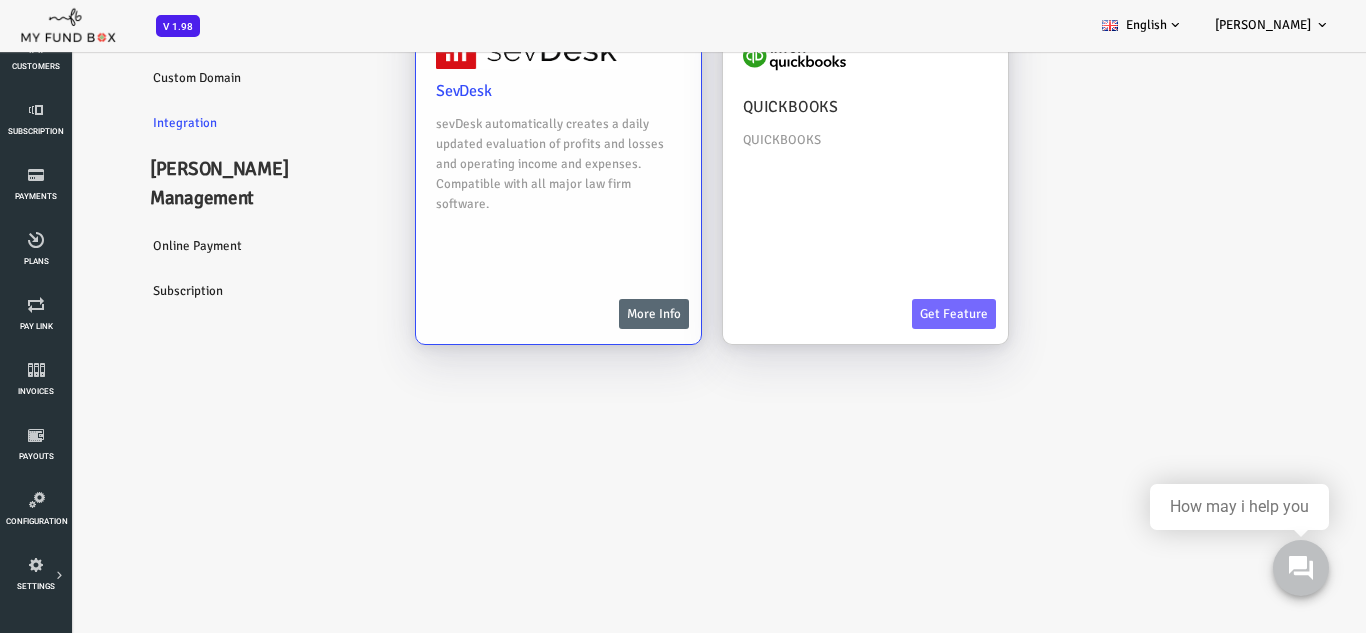 click on "More Info" at bounding box center [599, 315] 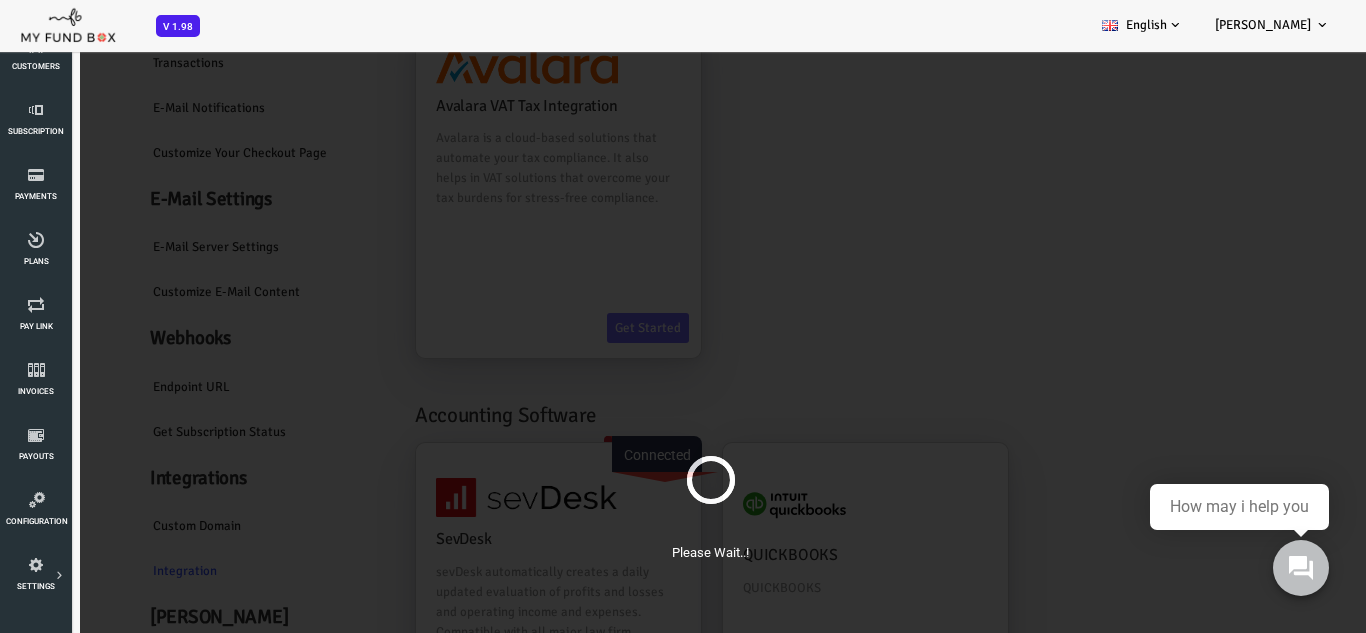 scroll, scrollTop: 49, scrollLeft: 0, axis: vertical 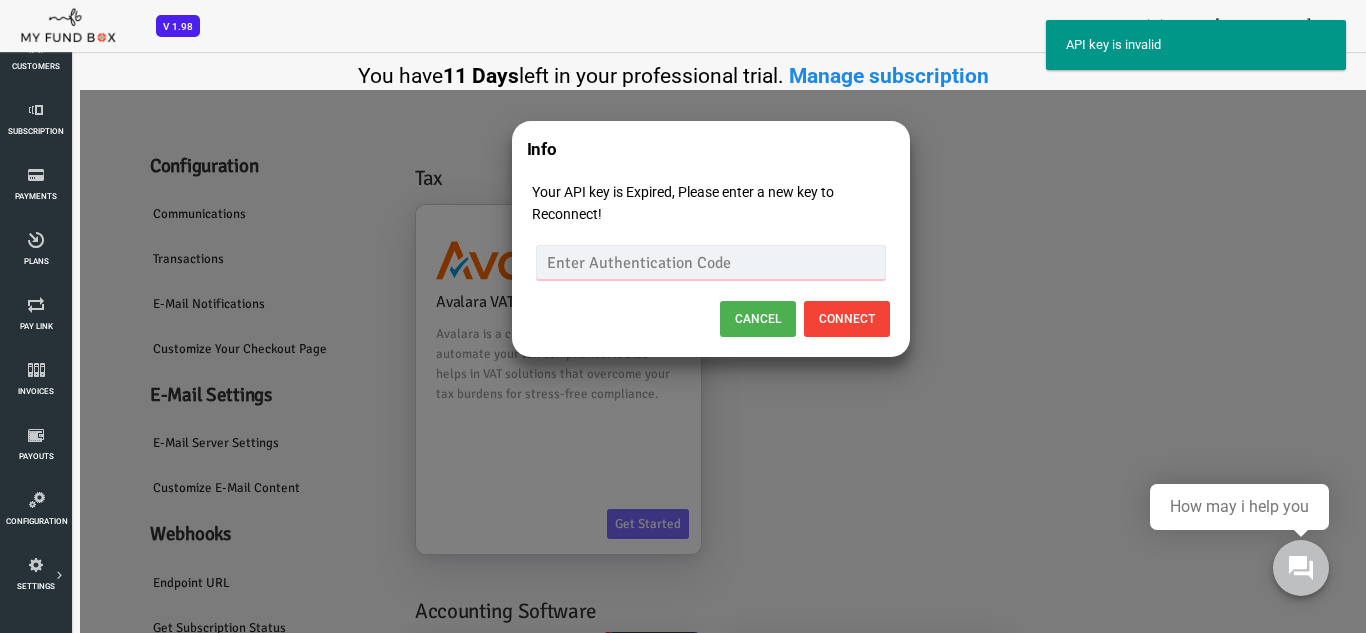 click at bounding box center (656, 262) 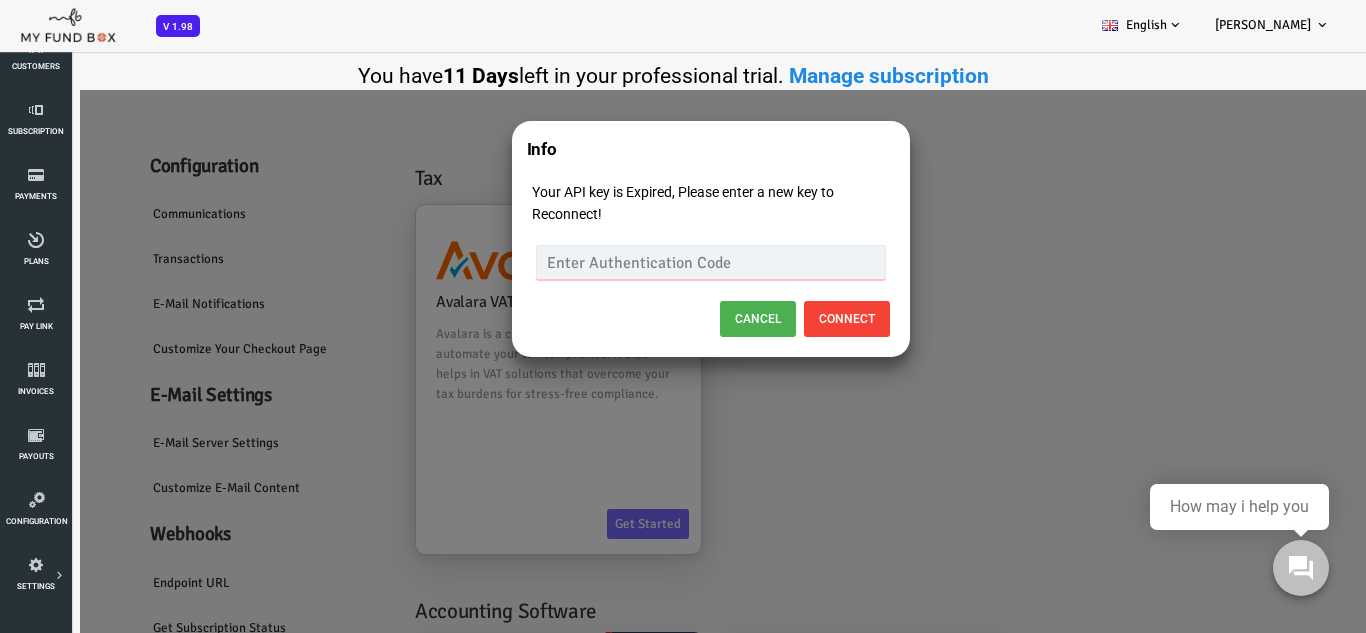 click at bounding box center [656, 262] 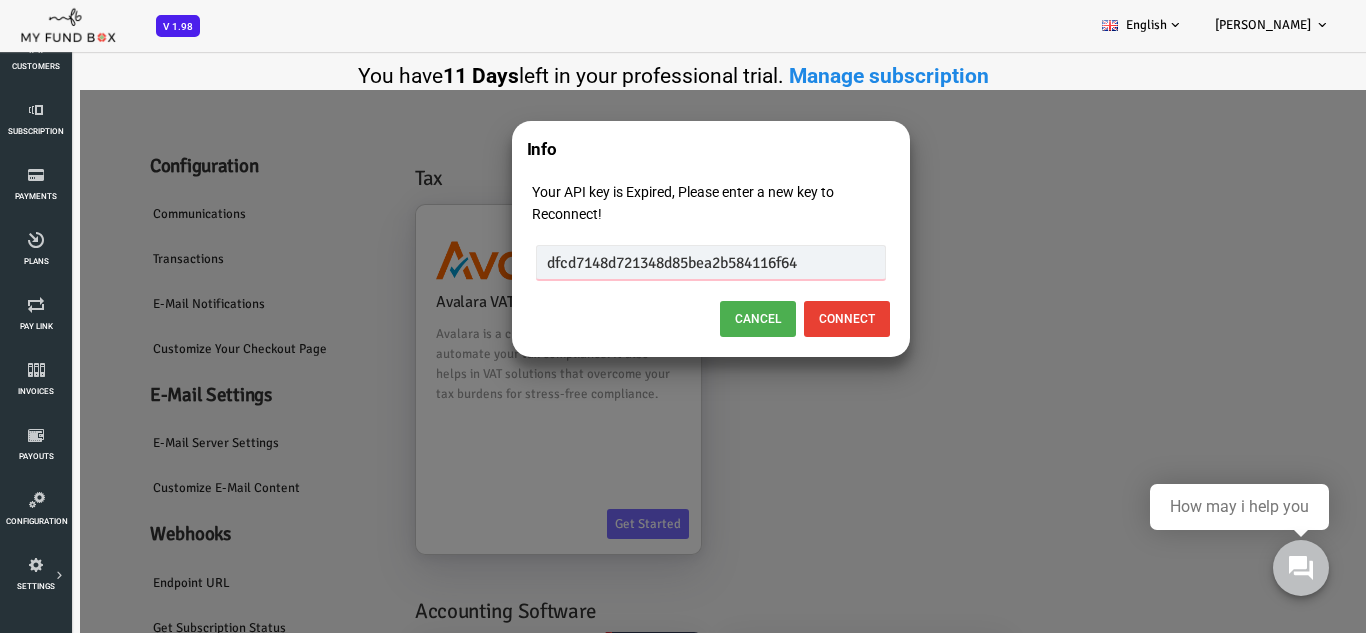 type on "dfcd7148d721348d85bea2b584116f64" 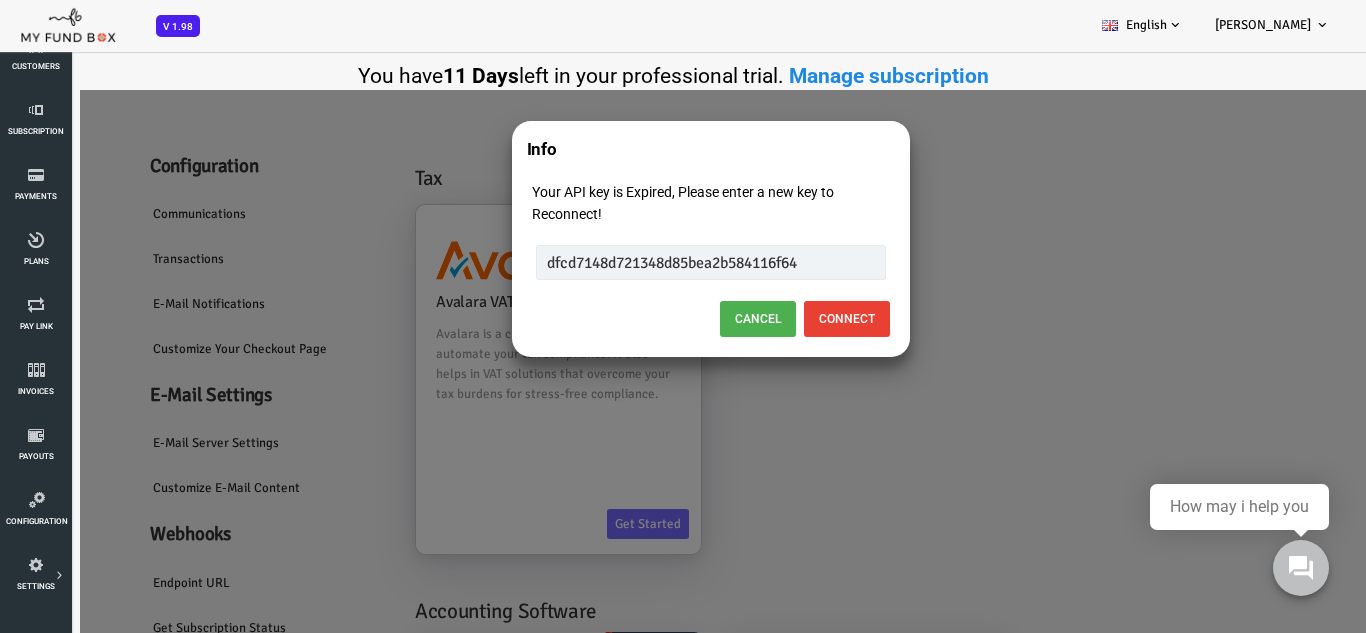 click on "Connect" at bounding box center (792, 319) 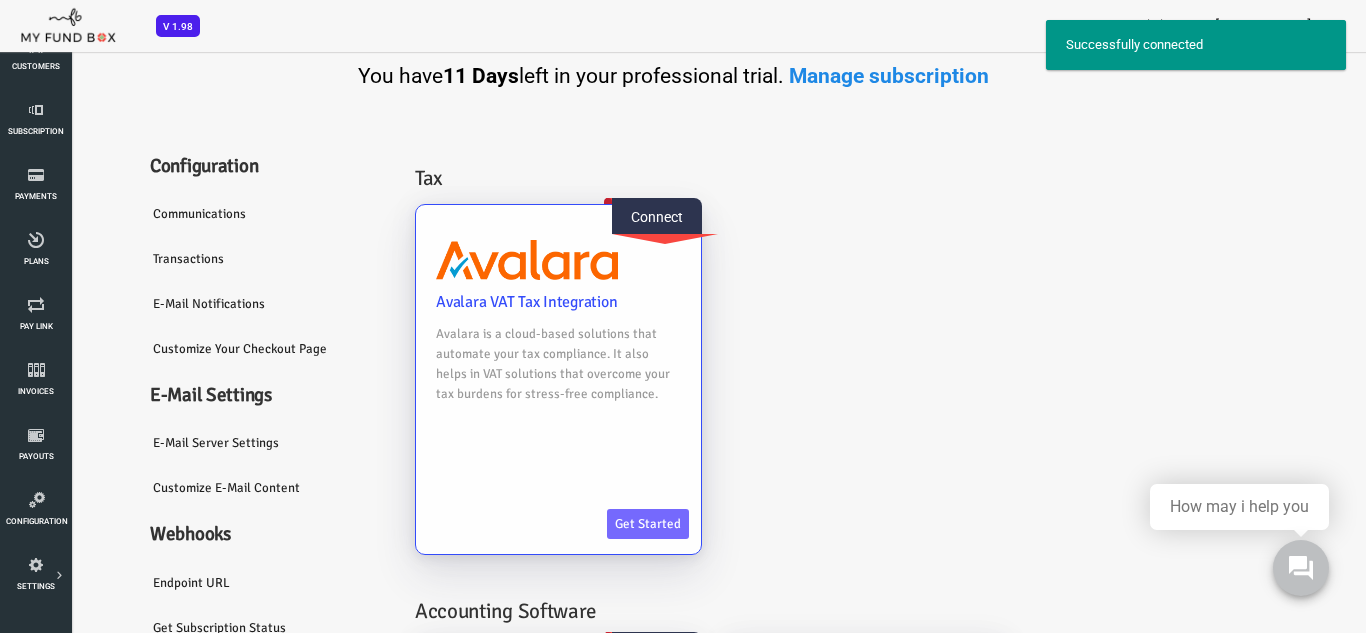 scroll, scrollTop: 30, scrollLeft: 0, axis: vertical 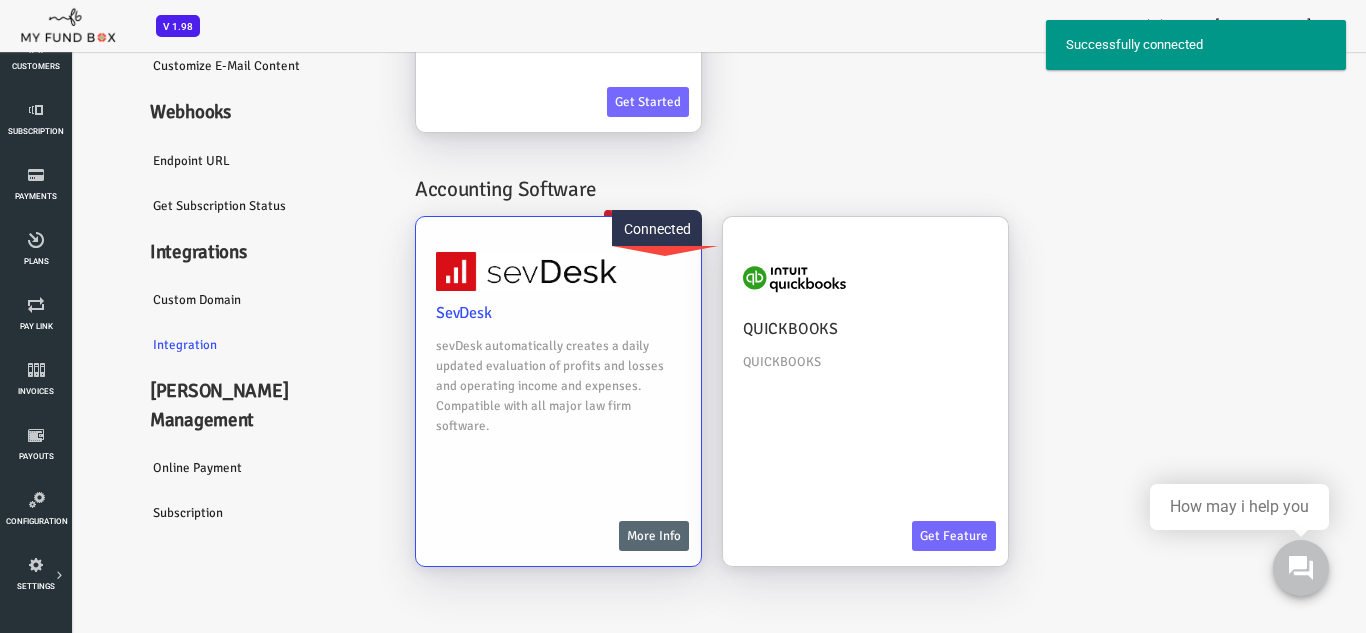 click on "More Info" at bounding box center (599, 537) 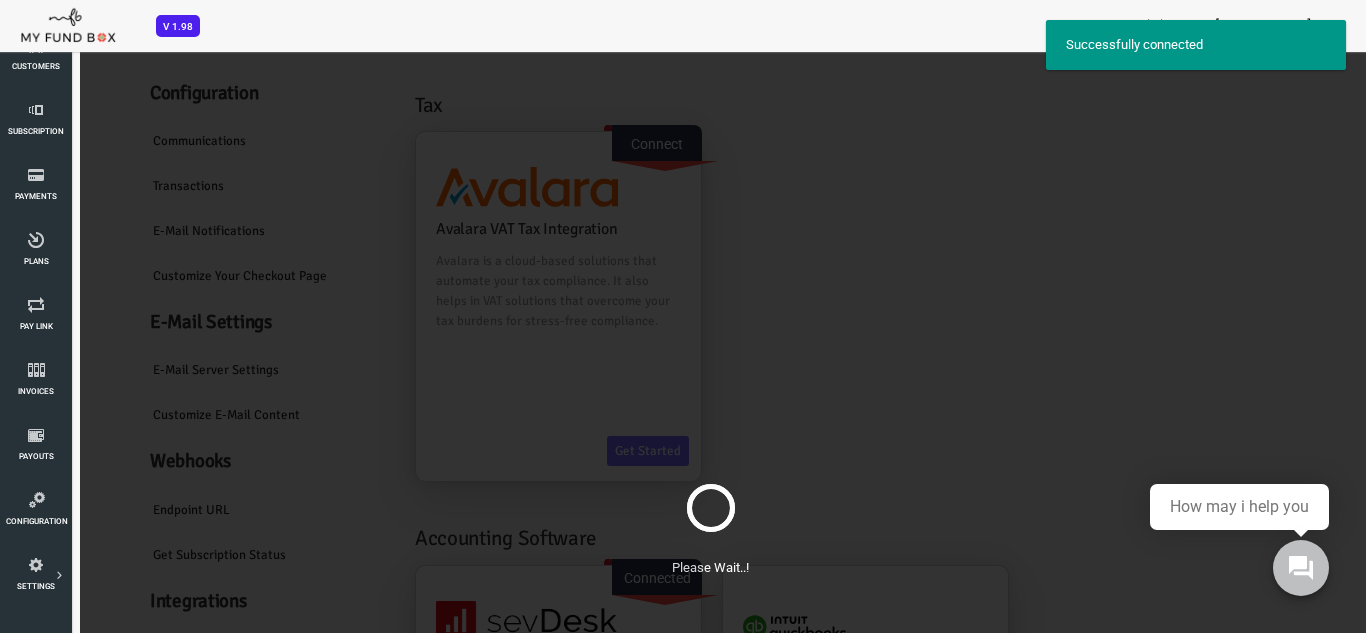 scroll, scrollTop: 0, scrollLeft: 0, axis: both 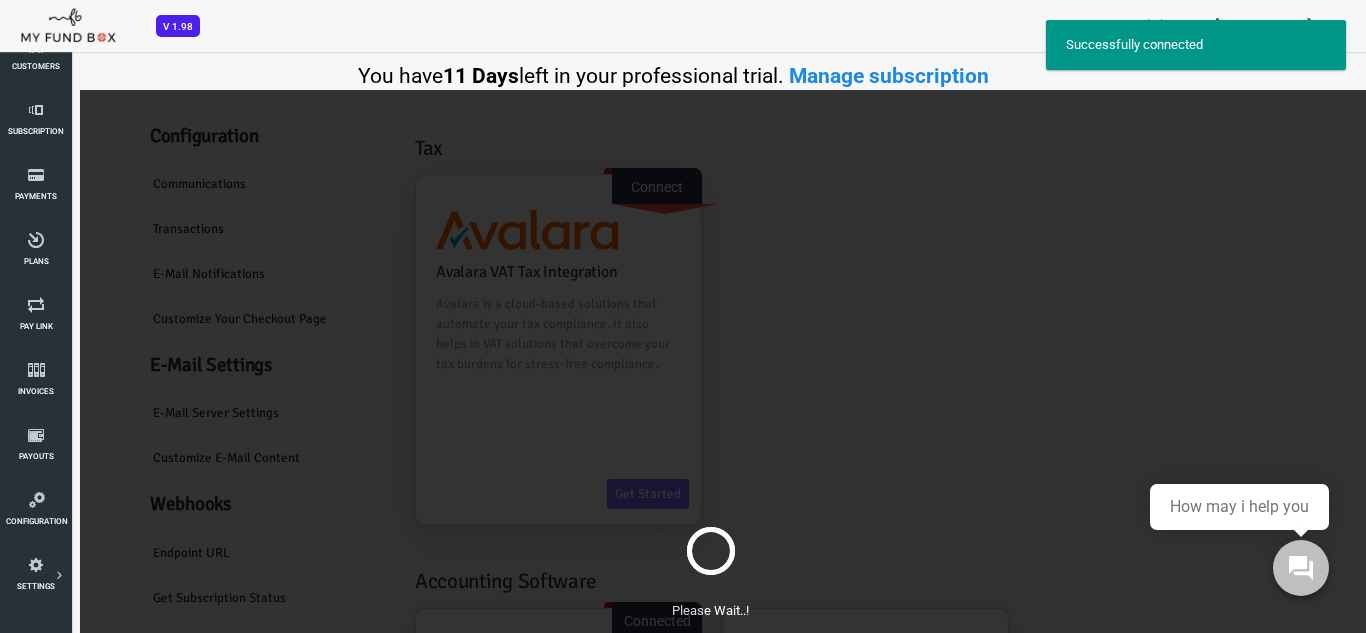 select on "57986aee6bd2d53306068da1" 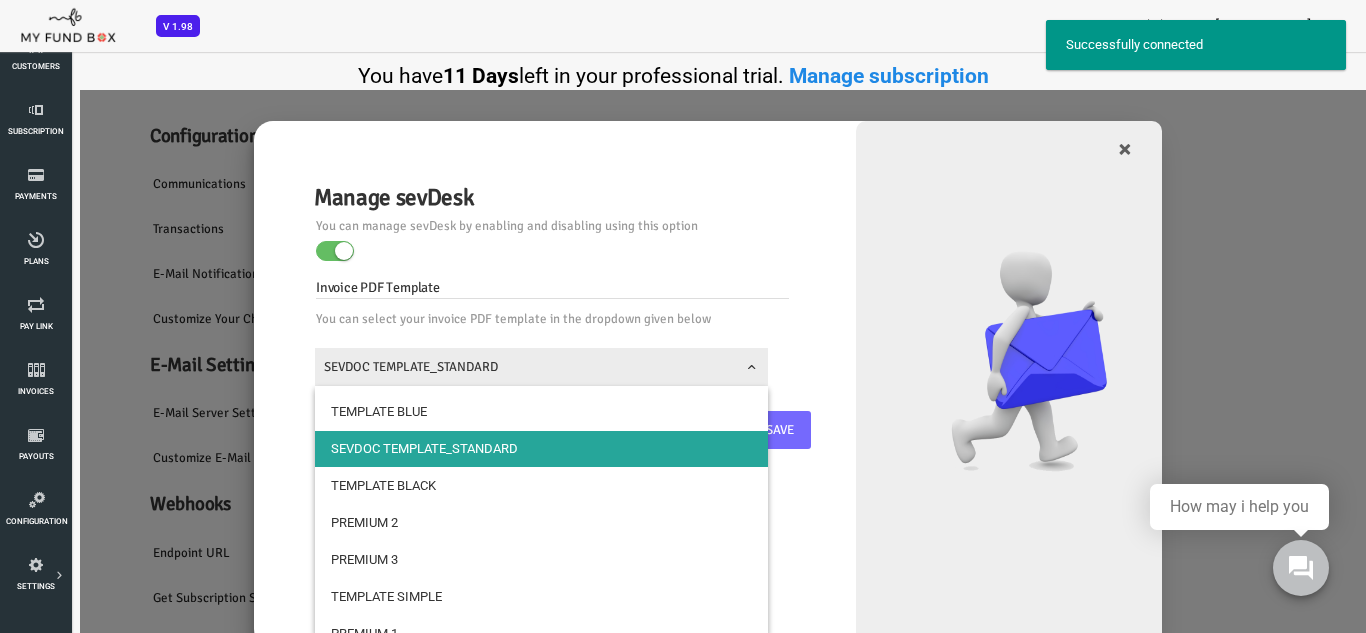 click on "SEVDOC TEMPLATE_STANDARD" at bounding box center (486, 367) 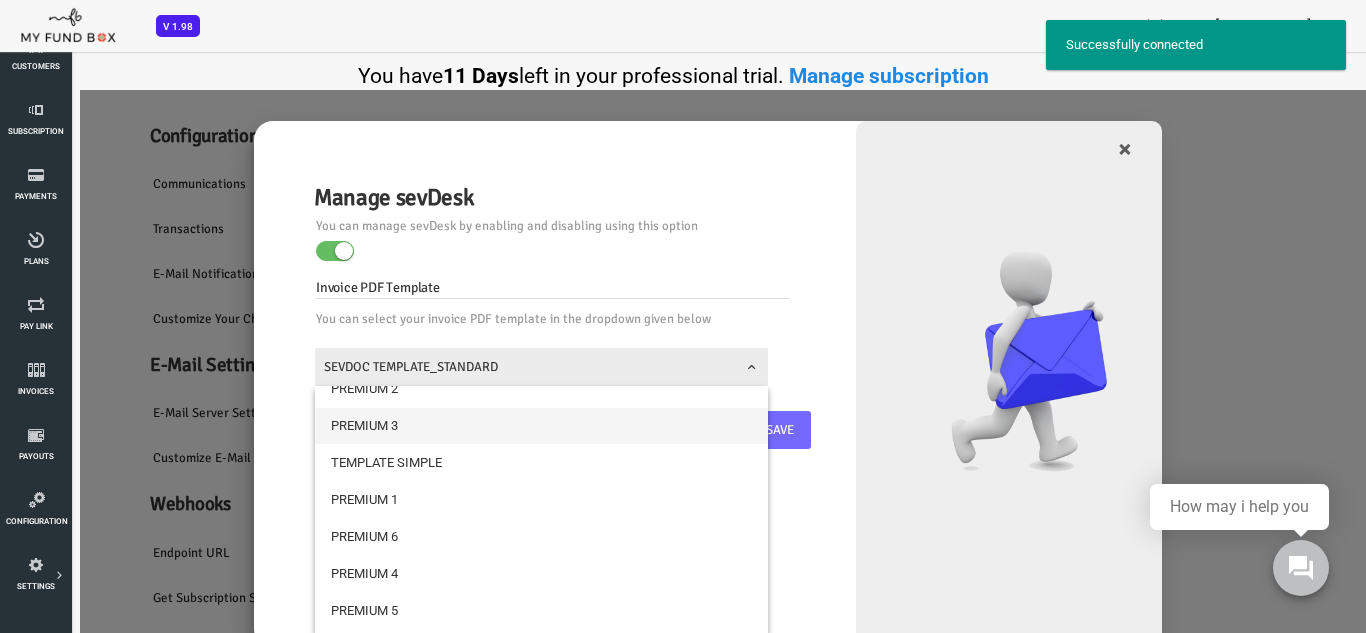 scroll, scrollTop: 135, scrollLeft: 0, axis: vertical 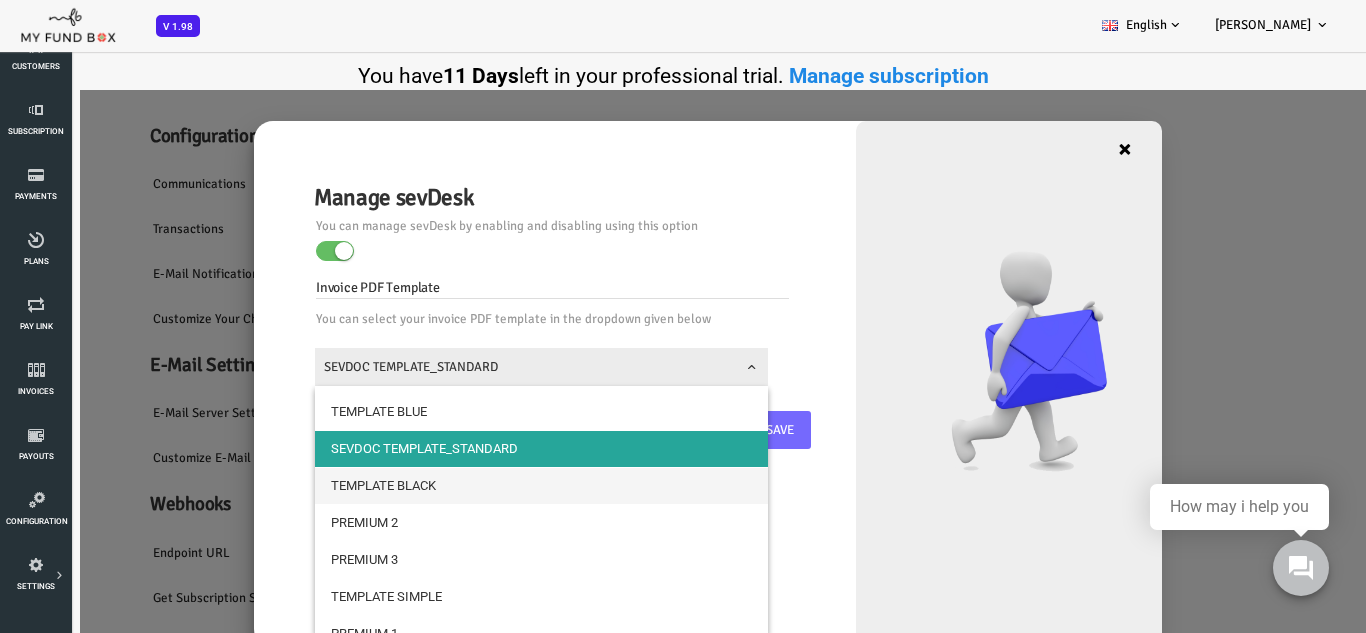click on "×" at bounding box center [1070, 149] 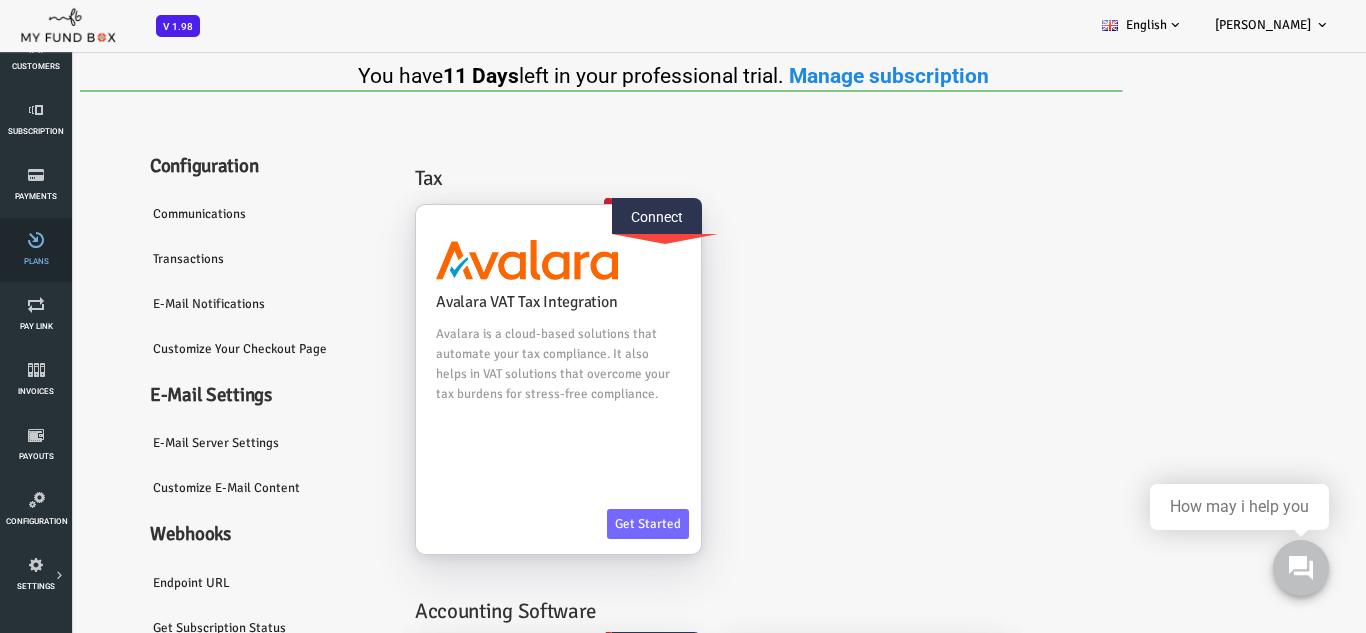 click at bounding box center [36, 240] 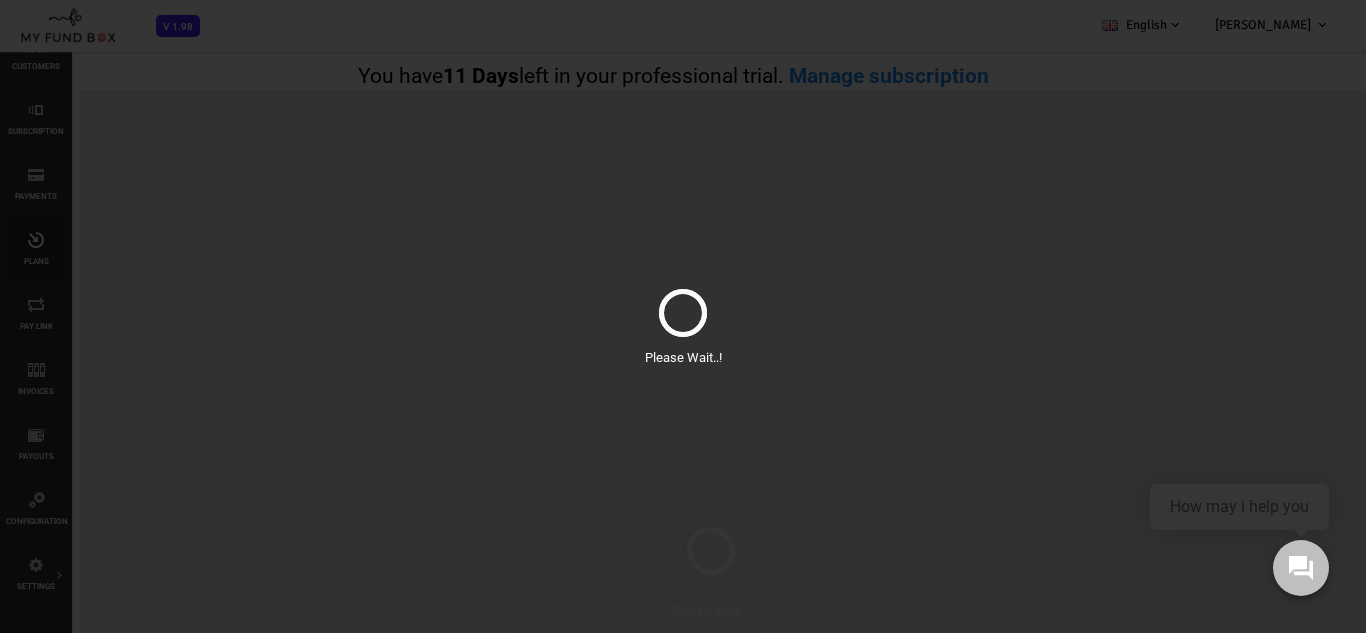 scroll, scrollTop: 0, scrollLeft: 0, axis: both 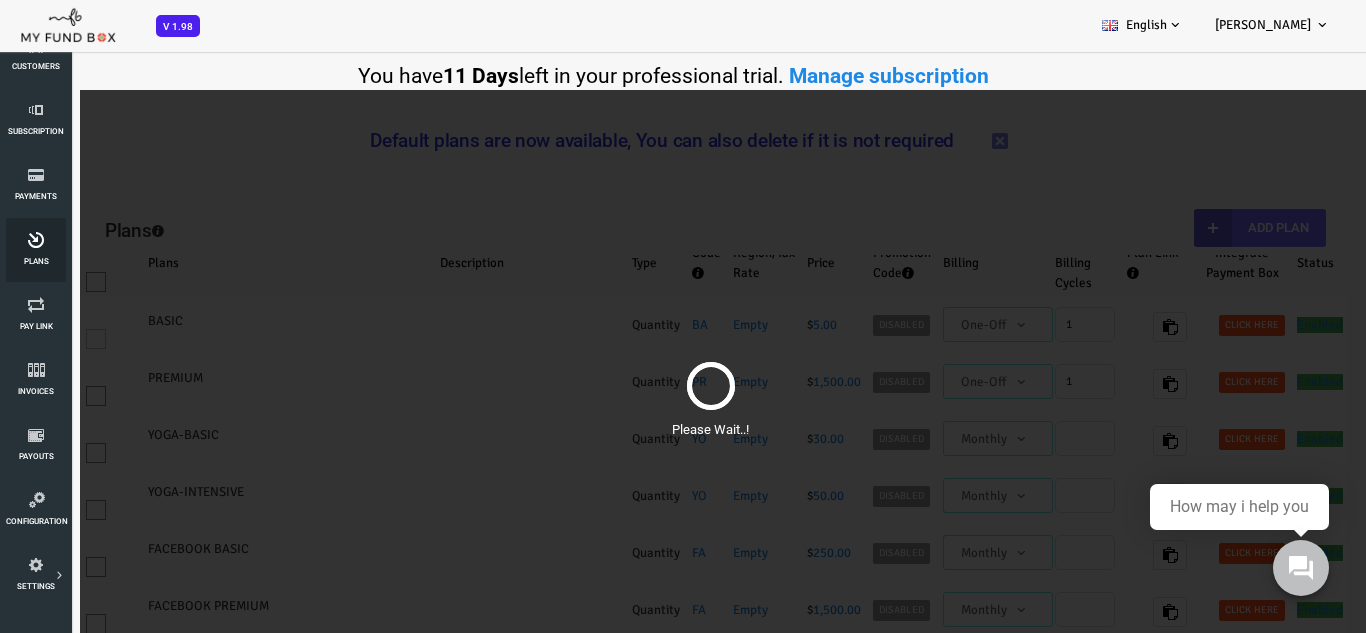 select on "100" 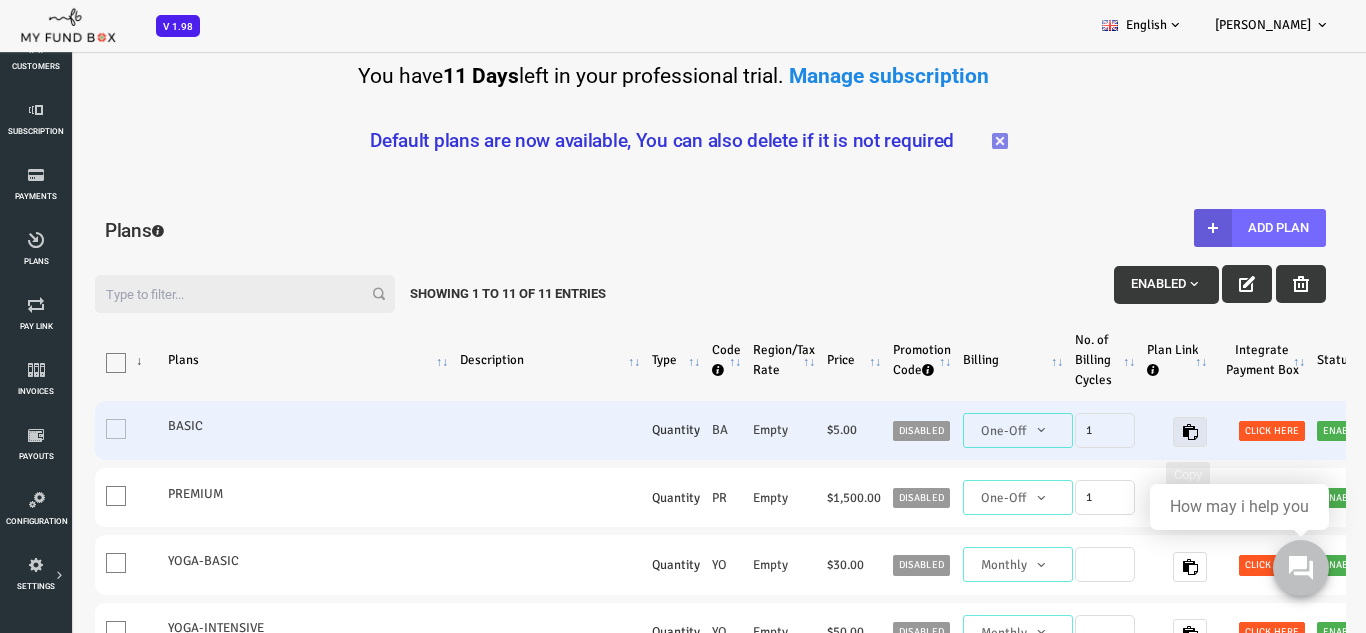 click at bounding box center (1135, 432) 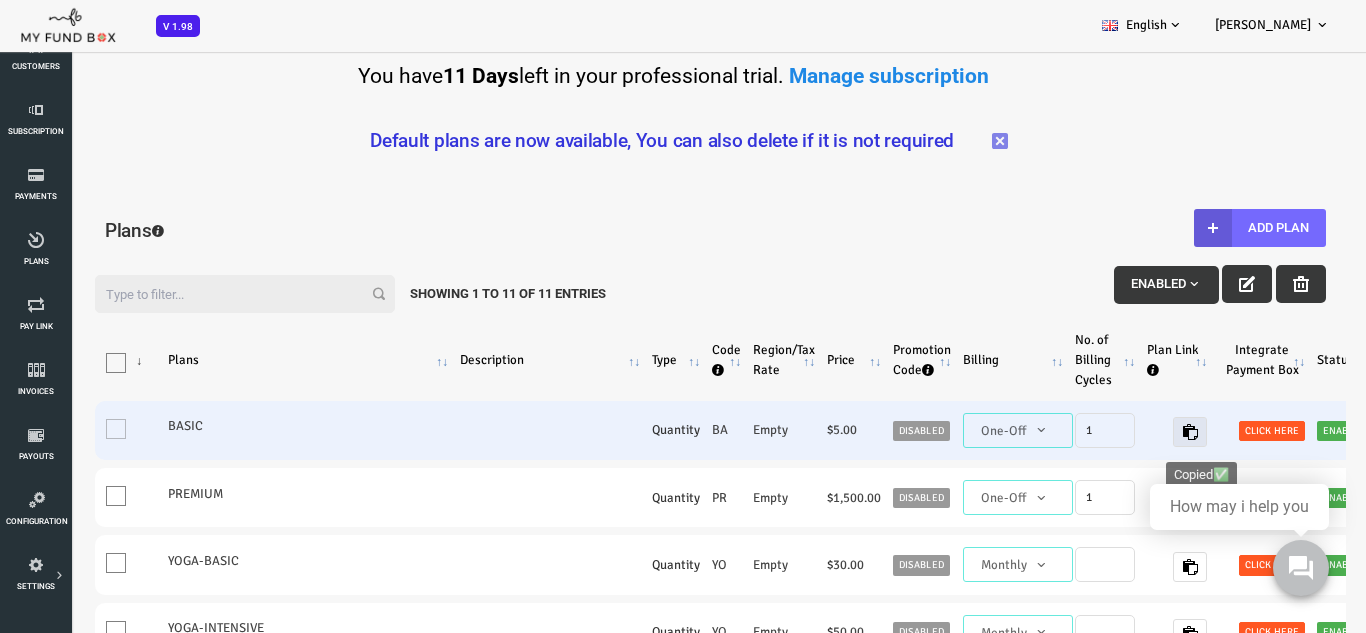 click at bounding box center (1135, 432) 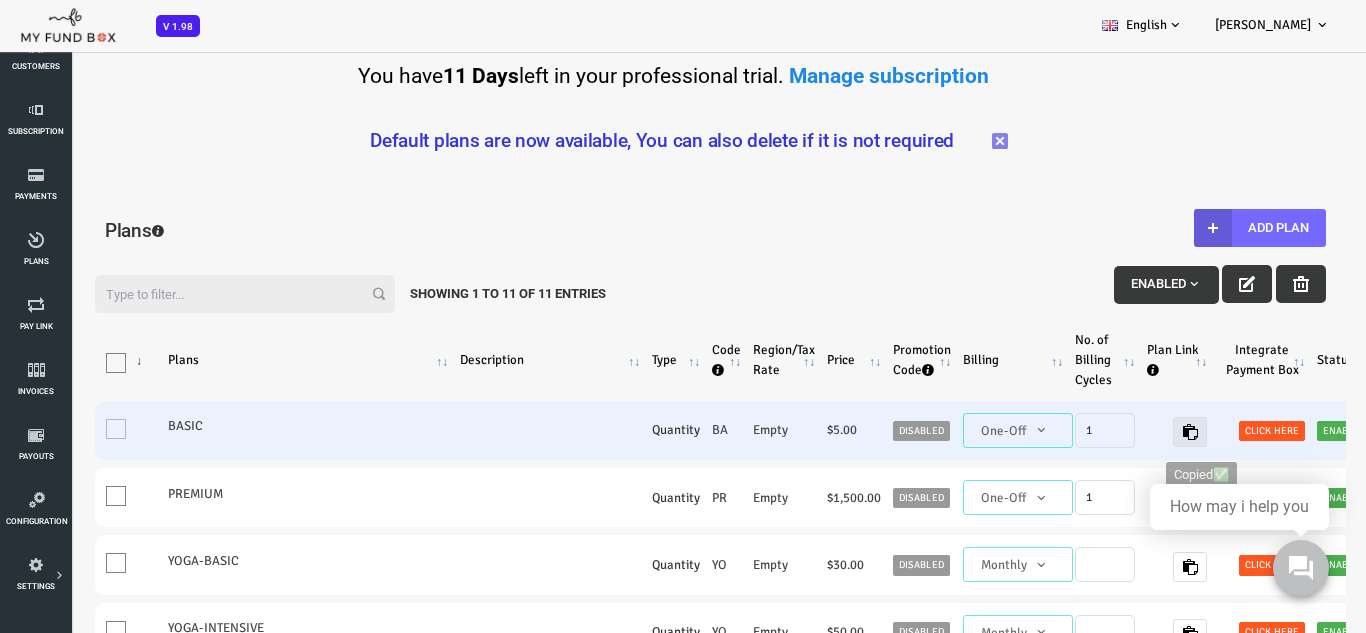 click at bounding box center (1135, 432) 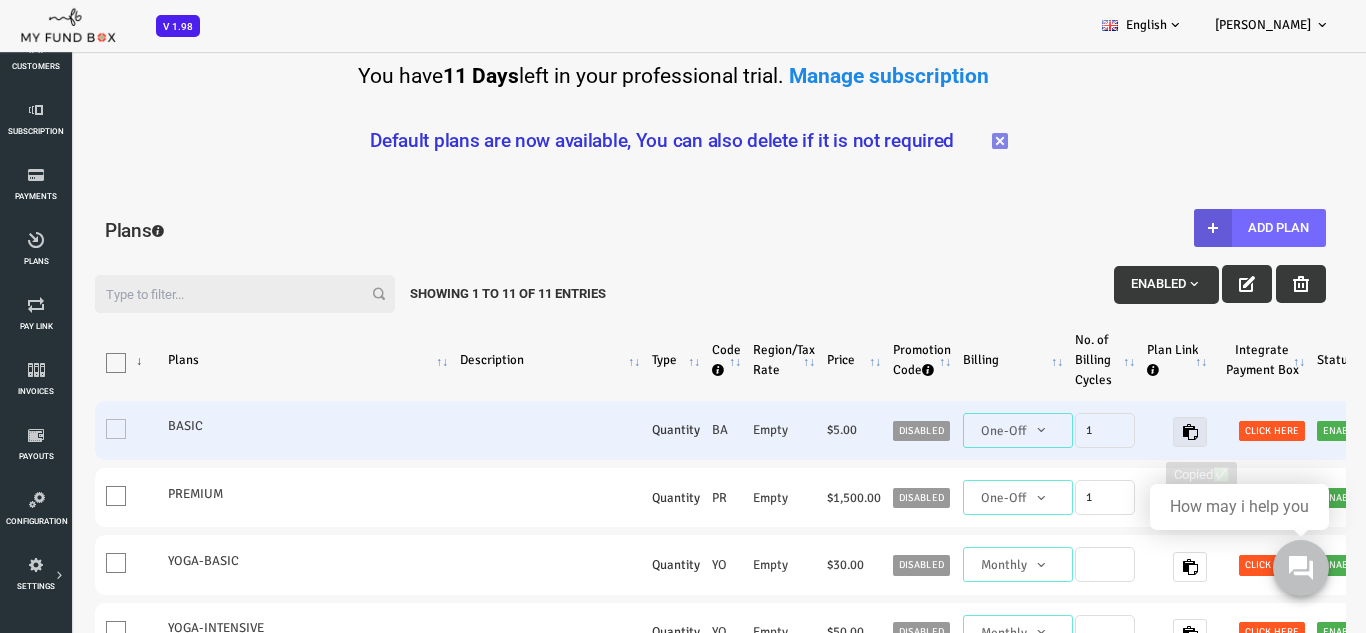 click at bounding box center [1135, 432] 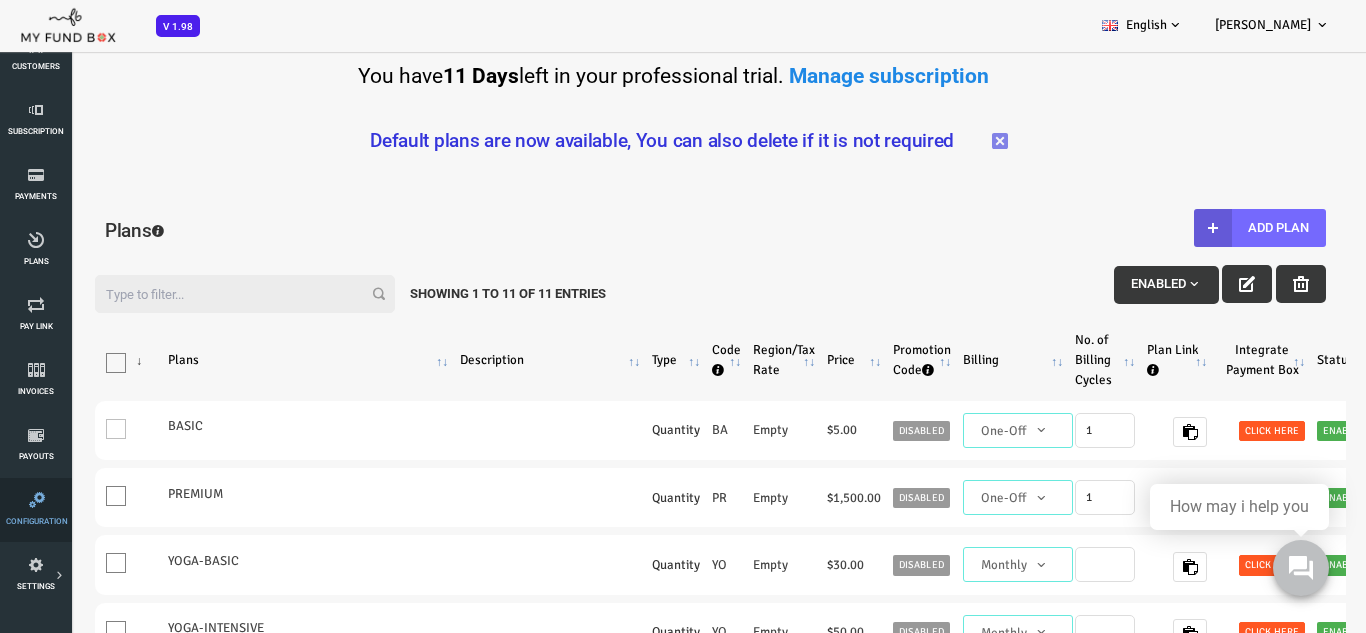 click at bounding box center (37, 500) 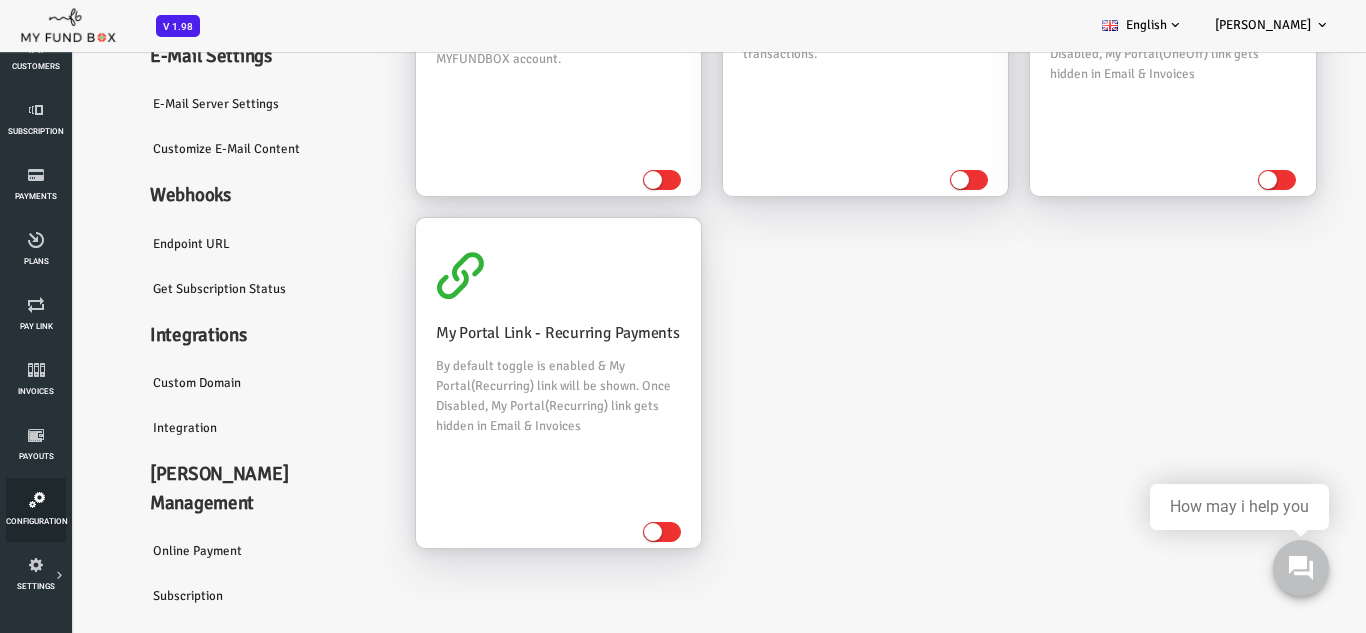 scroll, scrollTop: 311, scrollLeft: 0, axis: vertical 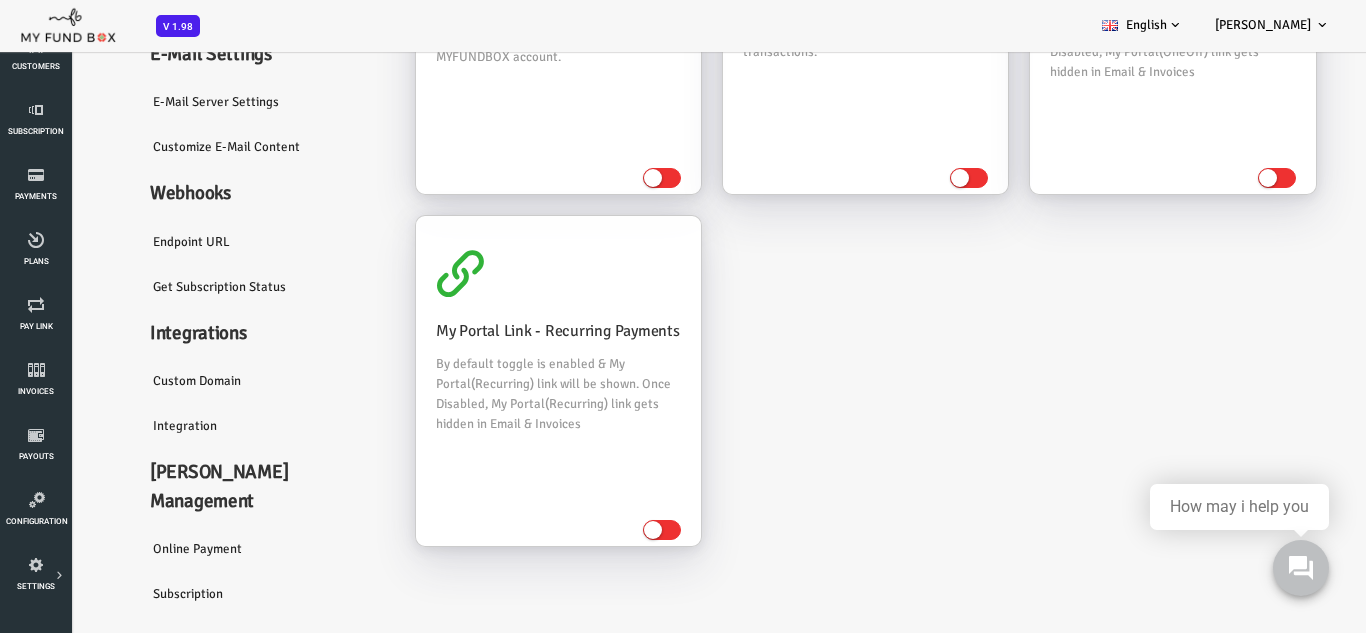 click on "Integration" at bounding box center [210, 427] 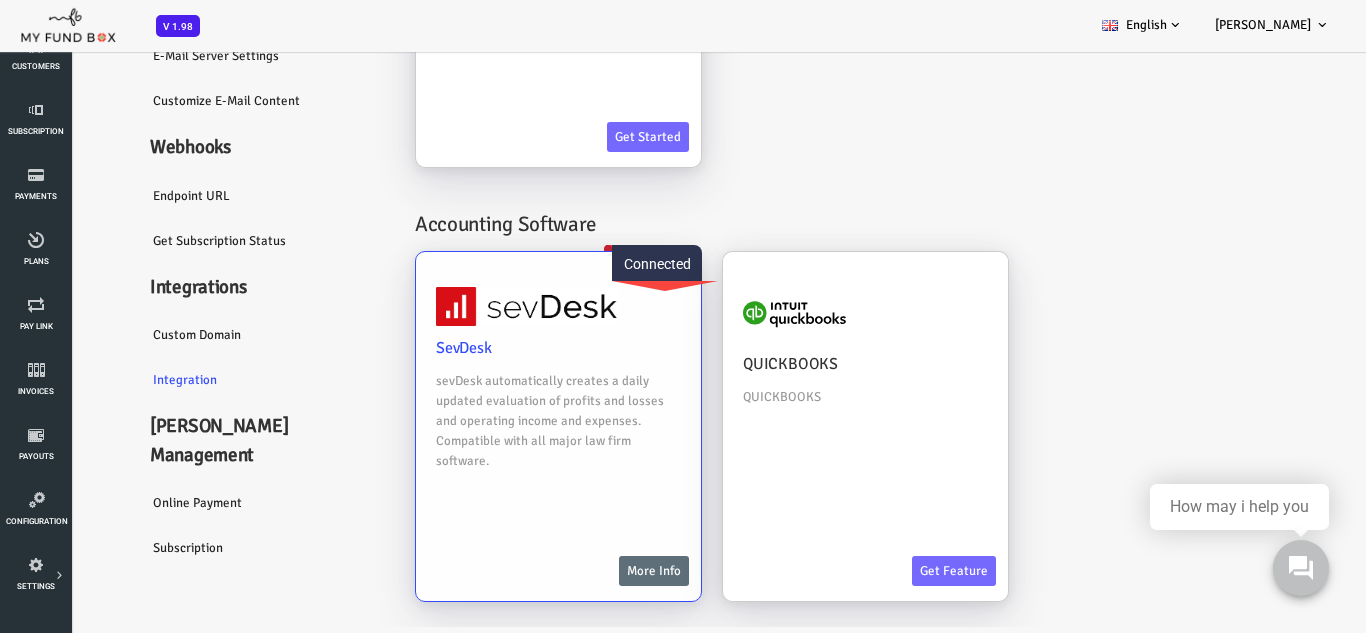 scroll, scrollTop: 111, scrollLeft: 0, axis: vertical 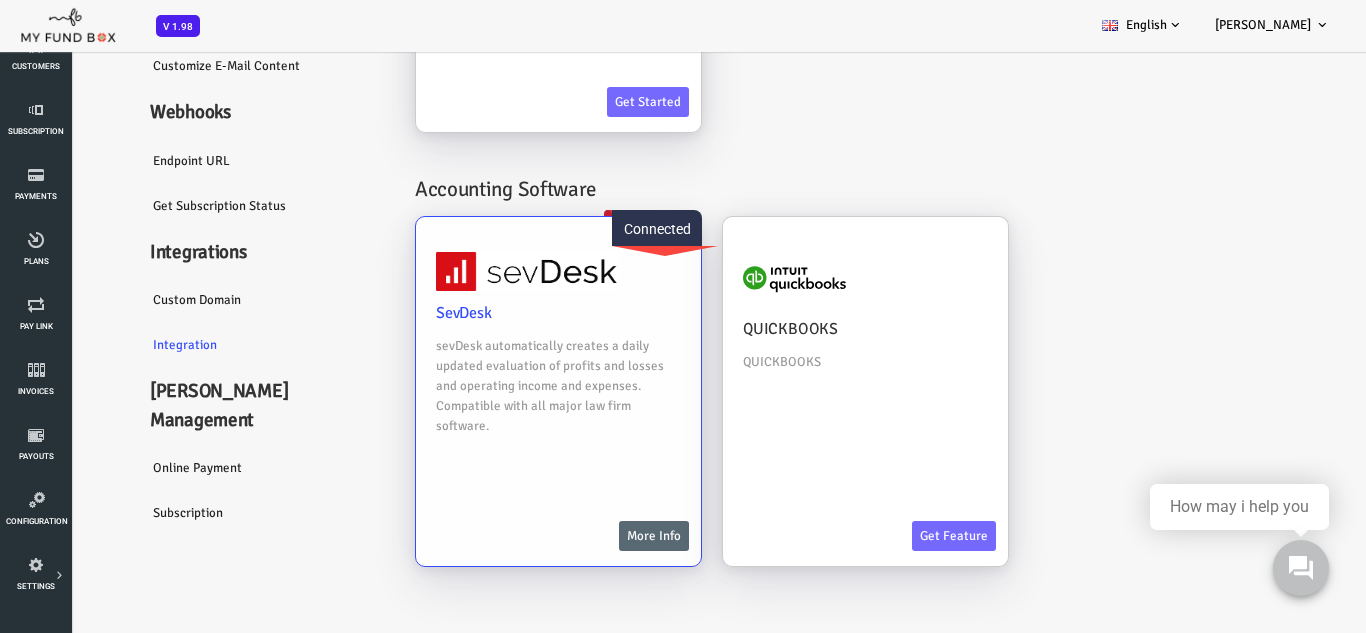 click on "More Info" at bounding box center [599, 537] 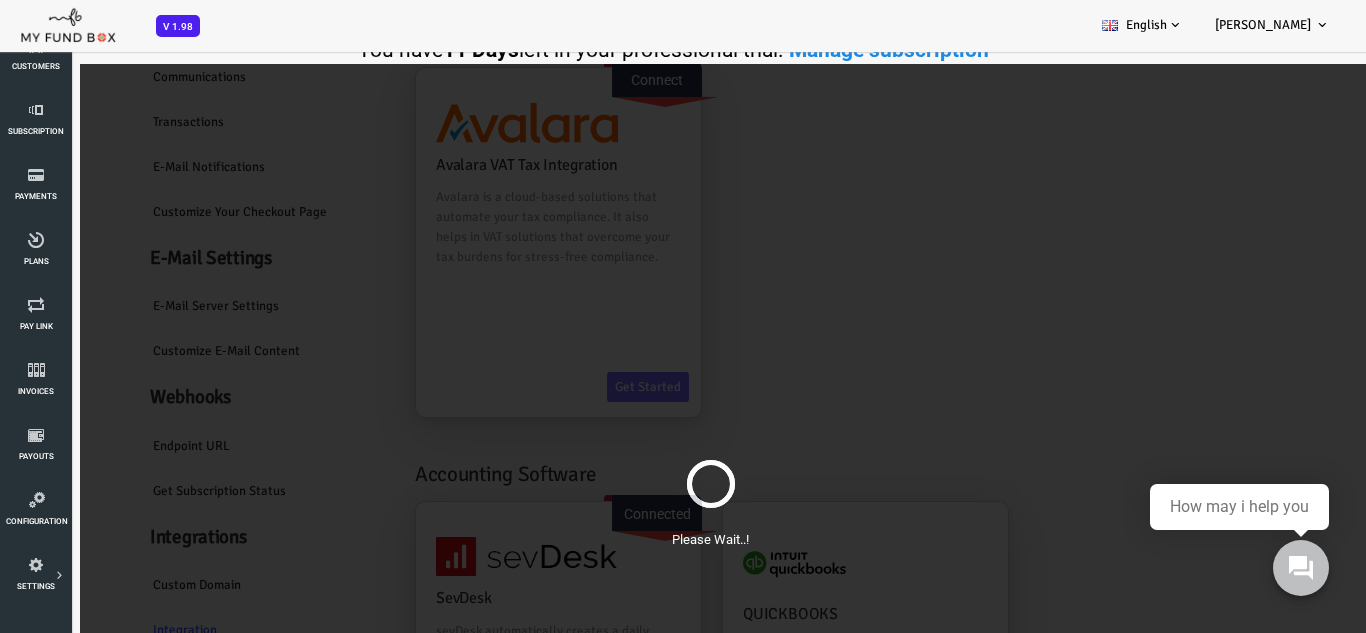 scroll, scrollTop: 0, scrollLeft: 0, axis: both 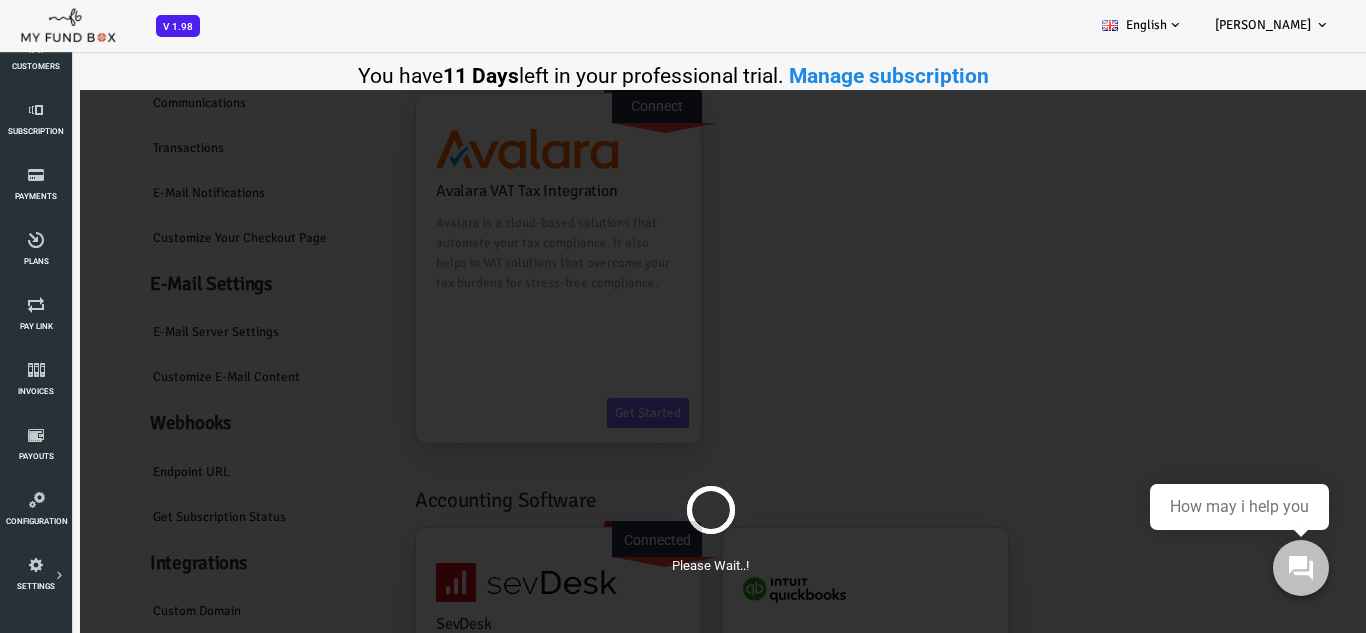 select on "57986aee6bd2d53306068da1" 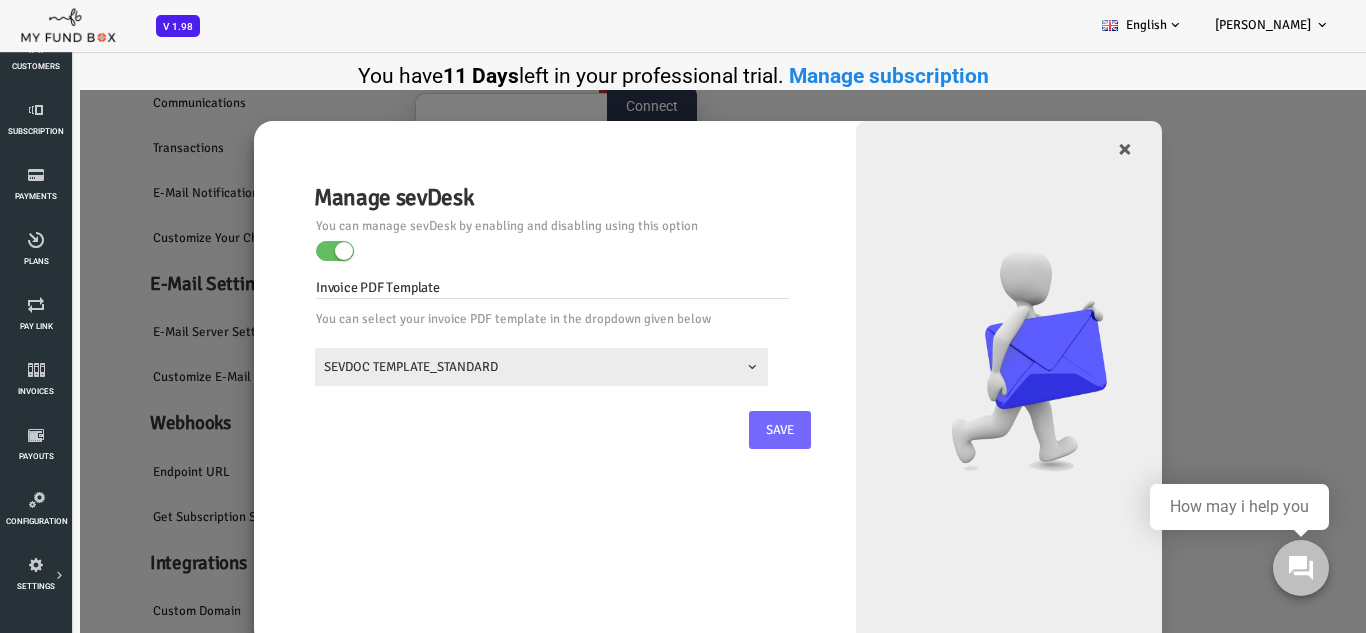 click at bounding box center (289, 251) 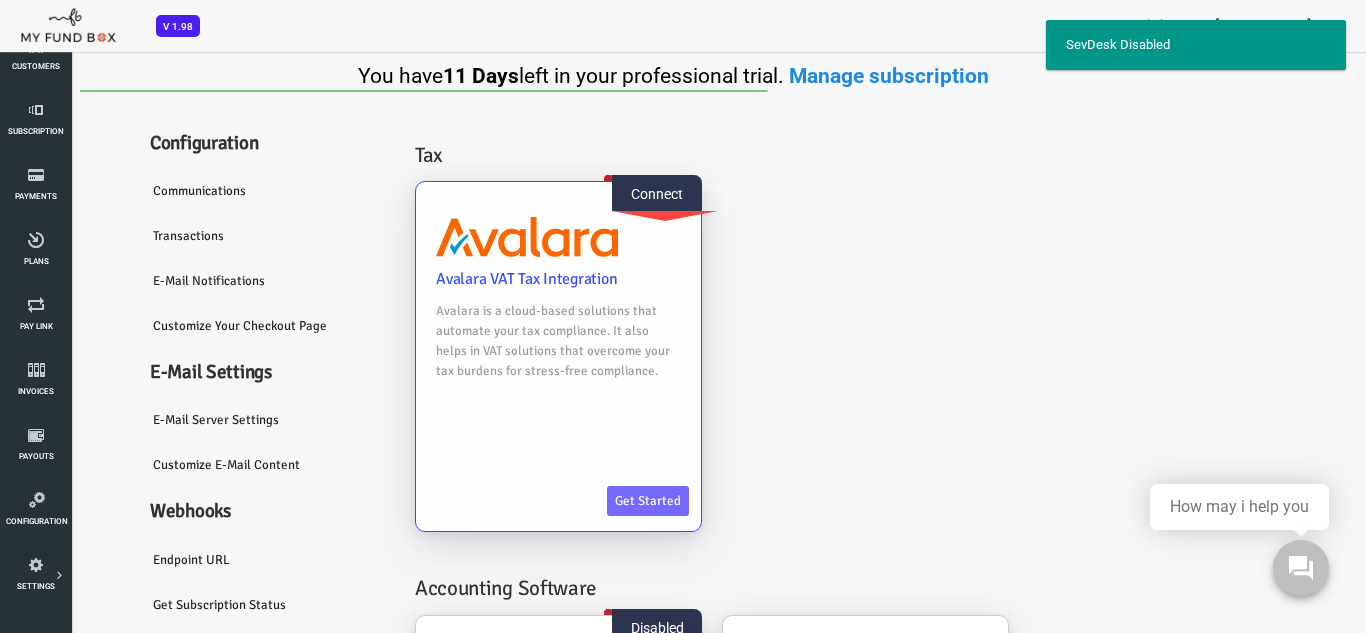 scroll, scrollTop: 30, scrollLeft: 0, axis: vertical 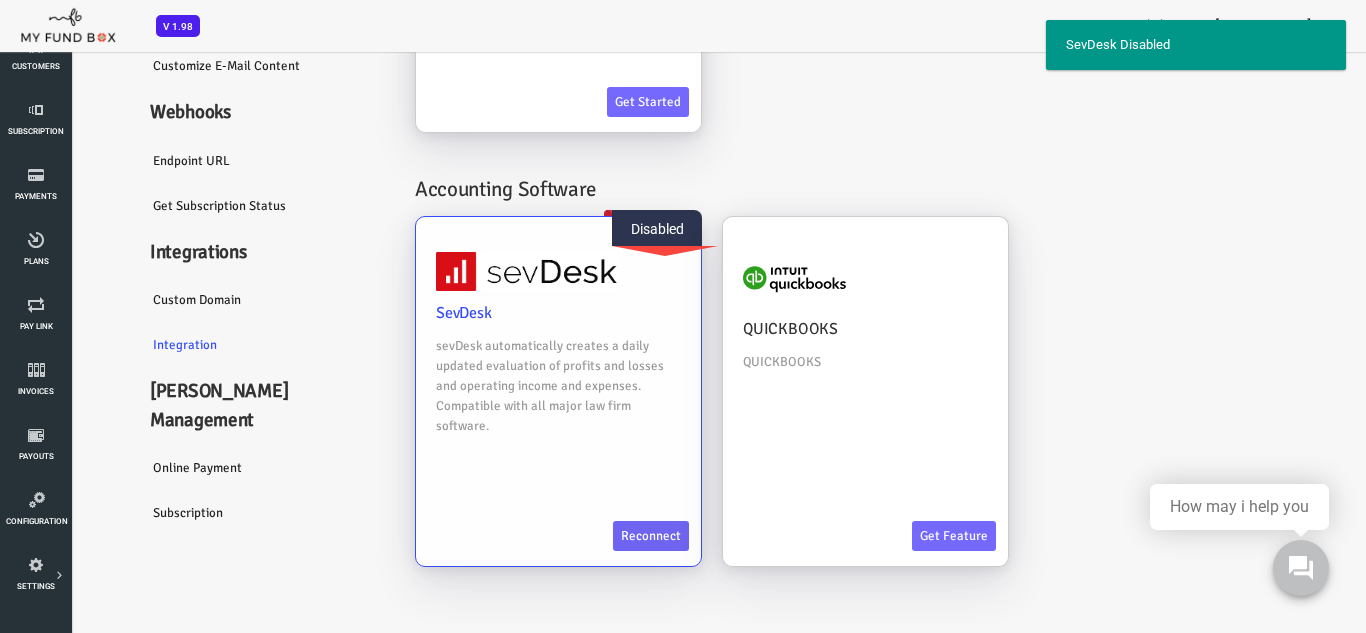 click on "Reconnect" at bounding box center (596, 537) 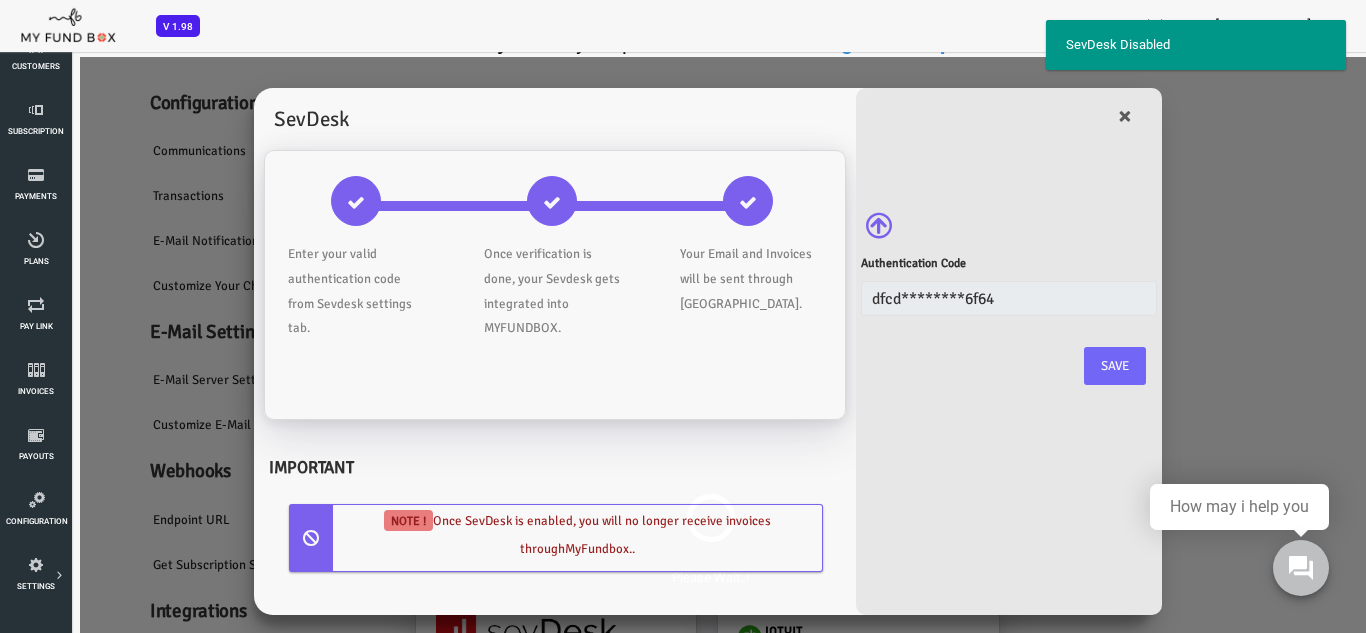 scroll, scrollTop: 0, scrollLeft: 0, axis: both 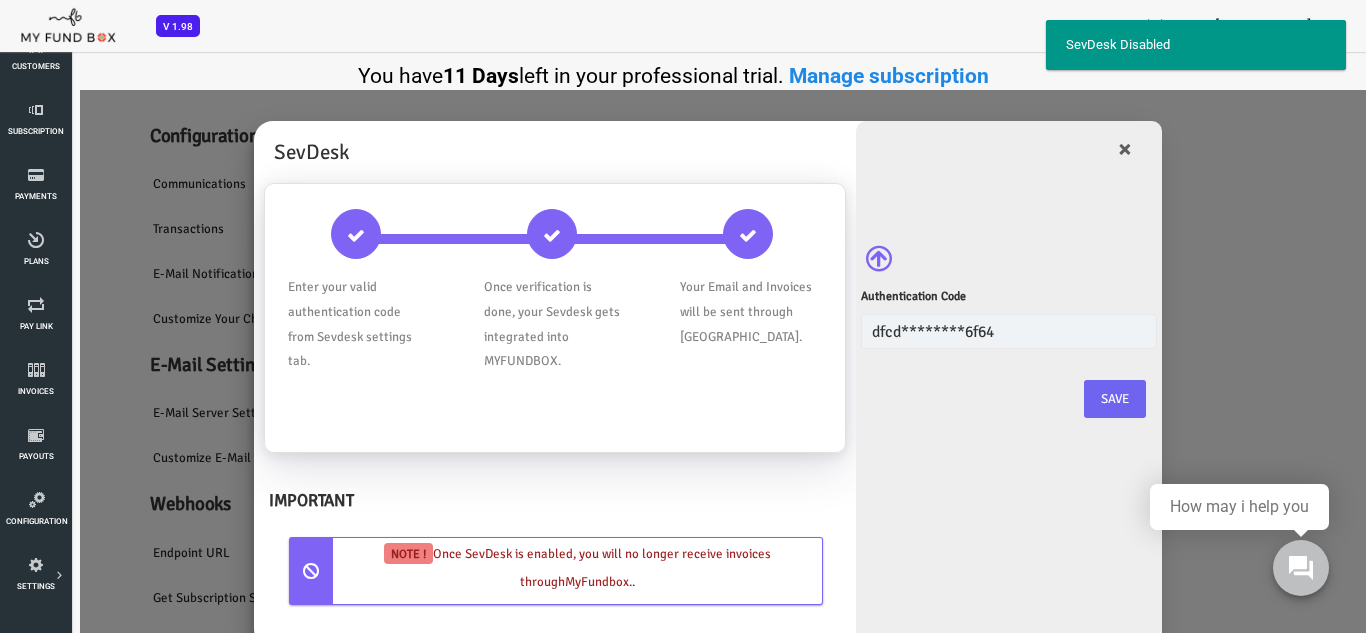 click on "save" at bounding box center [1060, 399] 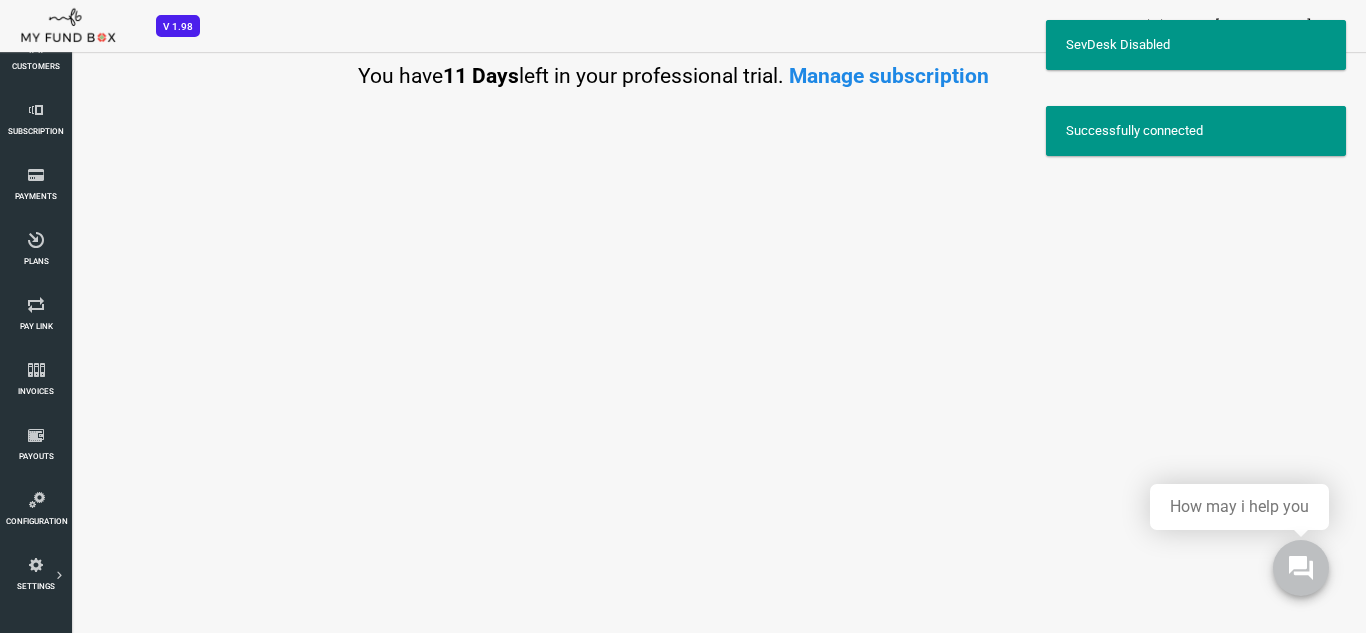 scroll, scrollTop: 0, scrollLeft: 0, axis: both 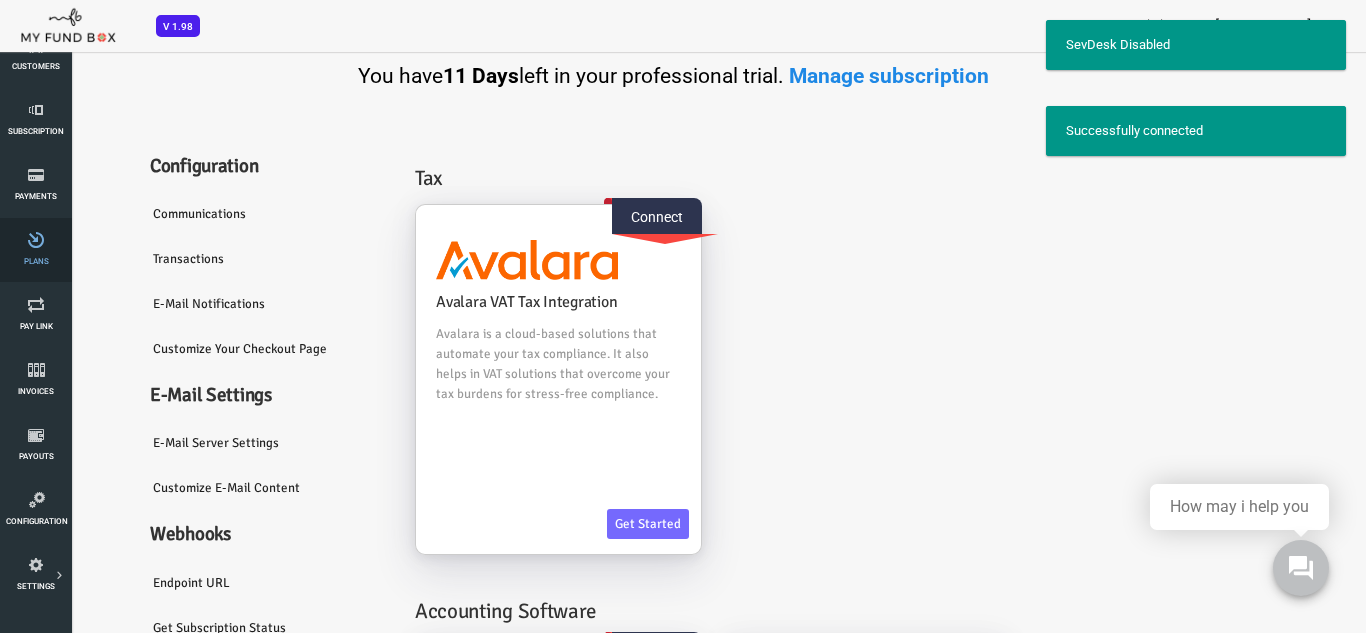 click on "Plans" at bounding box center (36, 250) 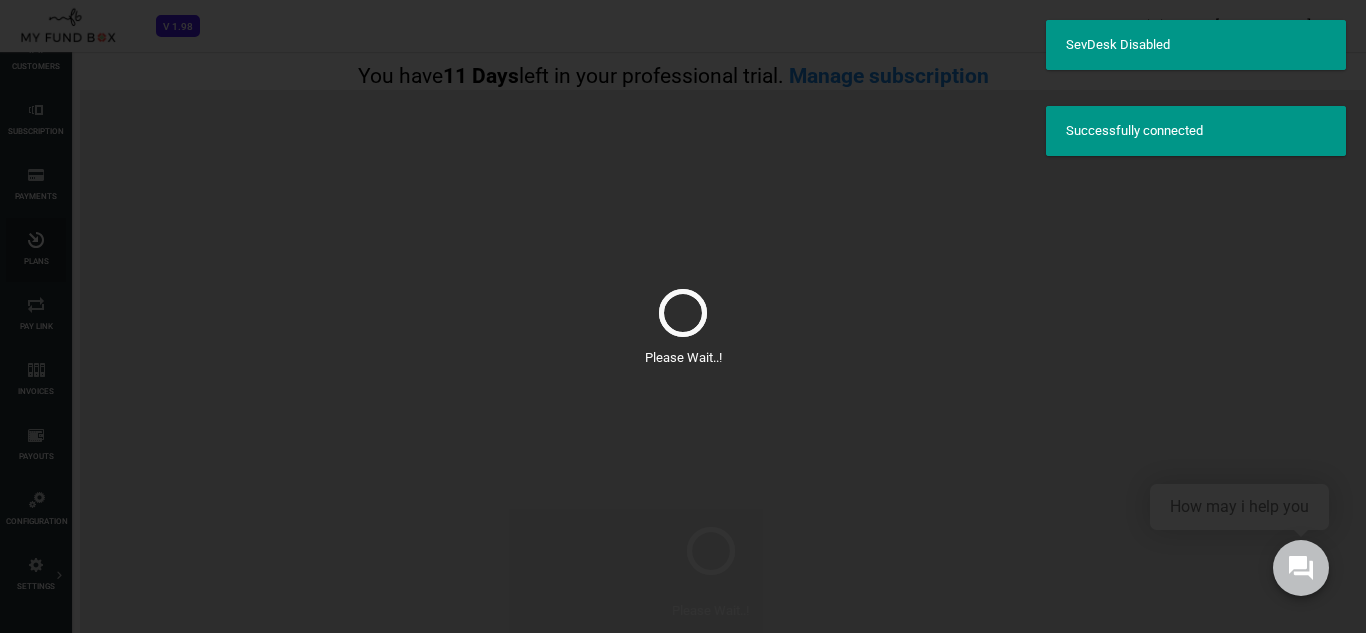 scroll, scrollTop: 0, scrollLeft: 0, axis: both 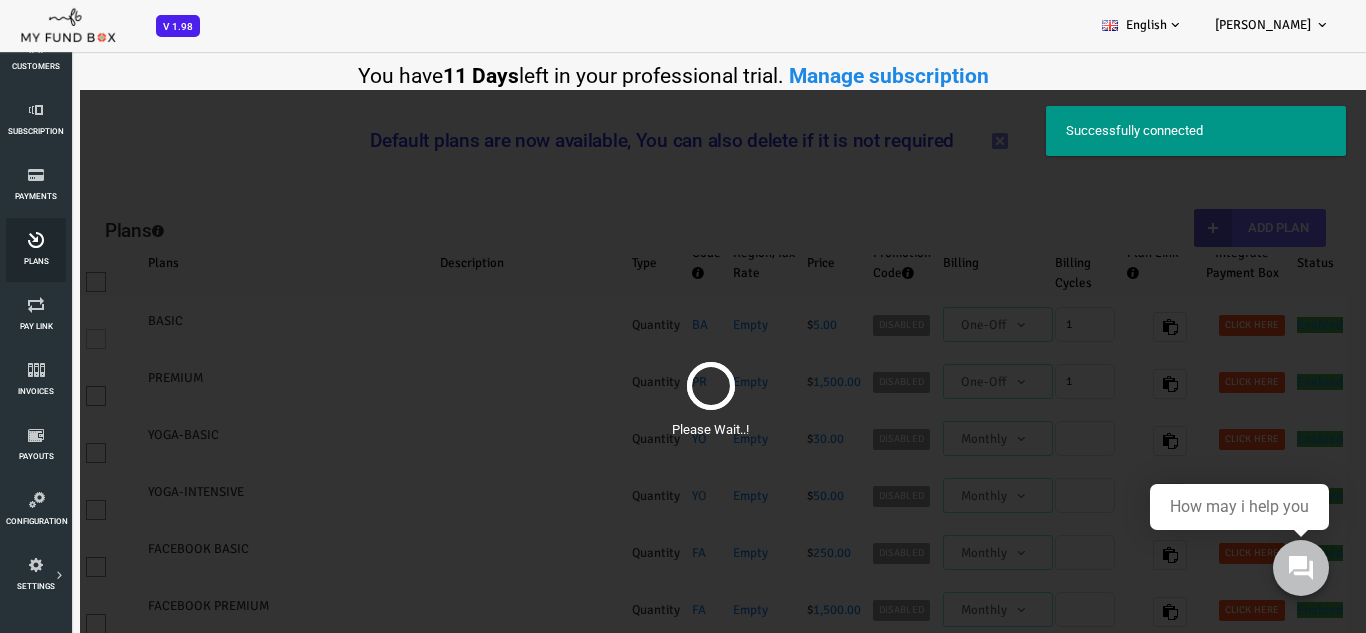 select on "100" 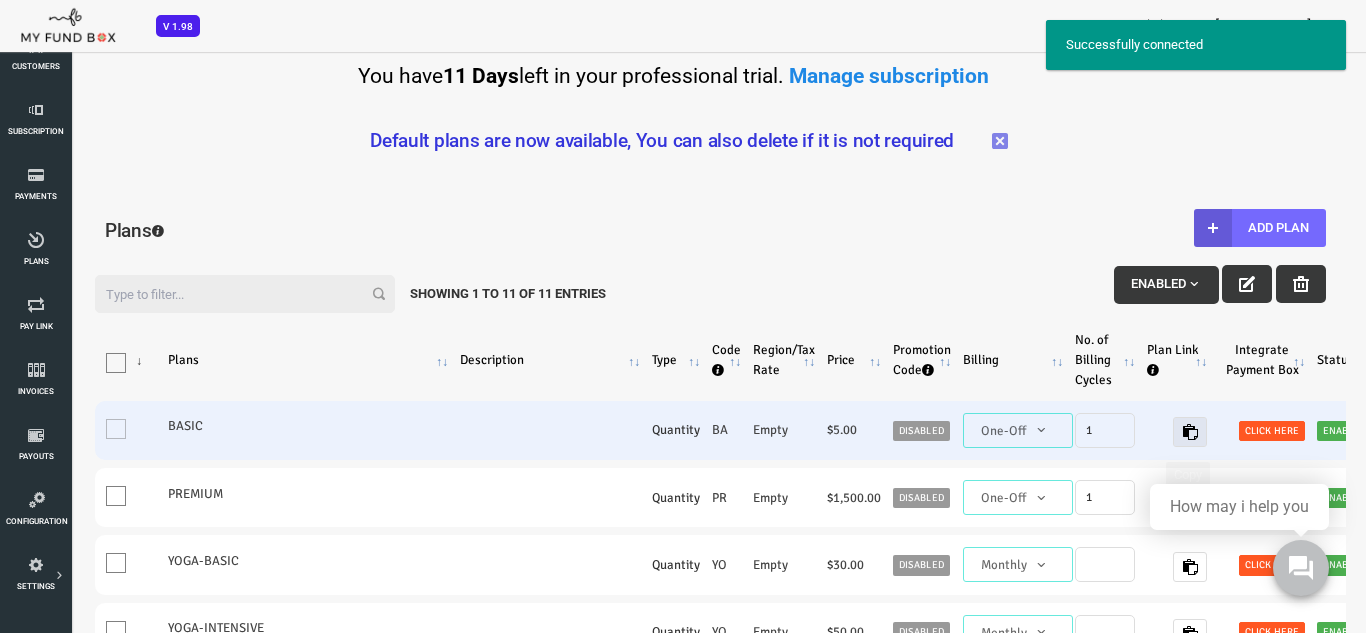 click at bounding box center (1135, 432) 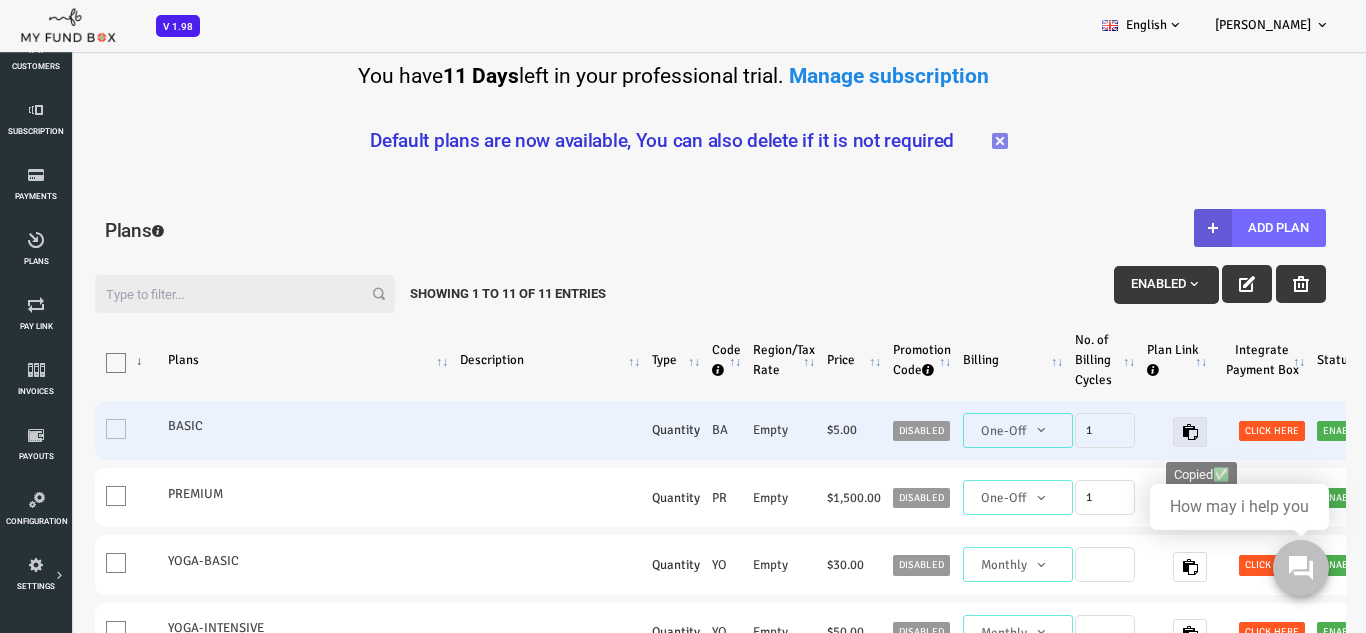 click at bounding box center [1135, 432] 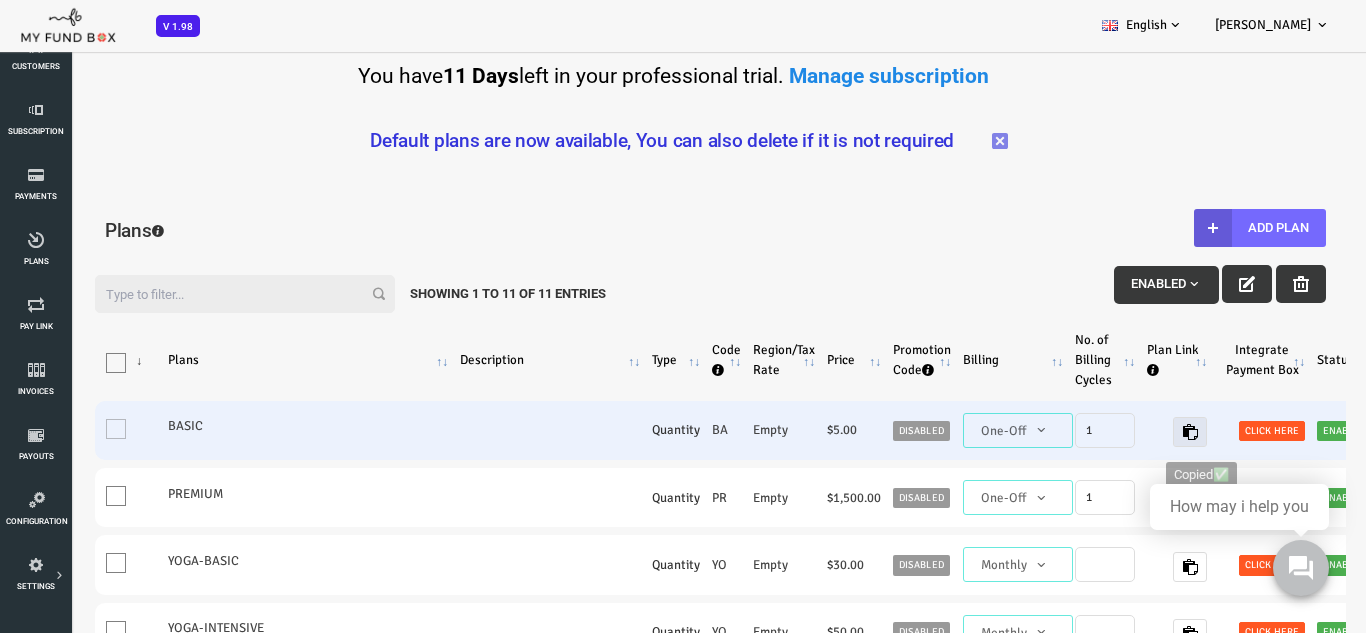 click at bounding box center [1135, 432] 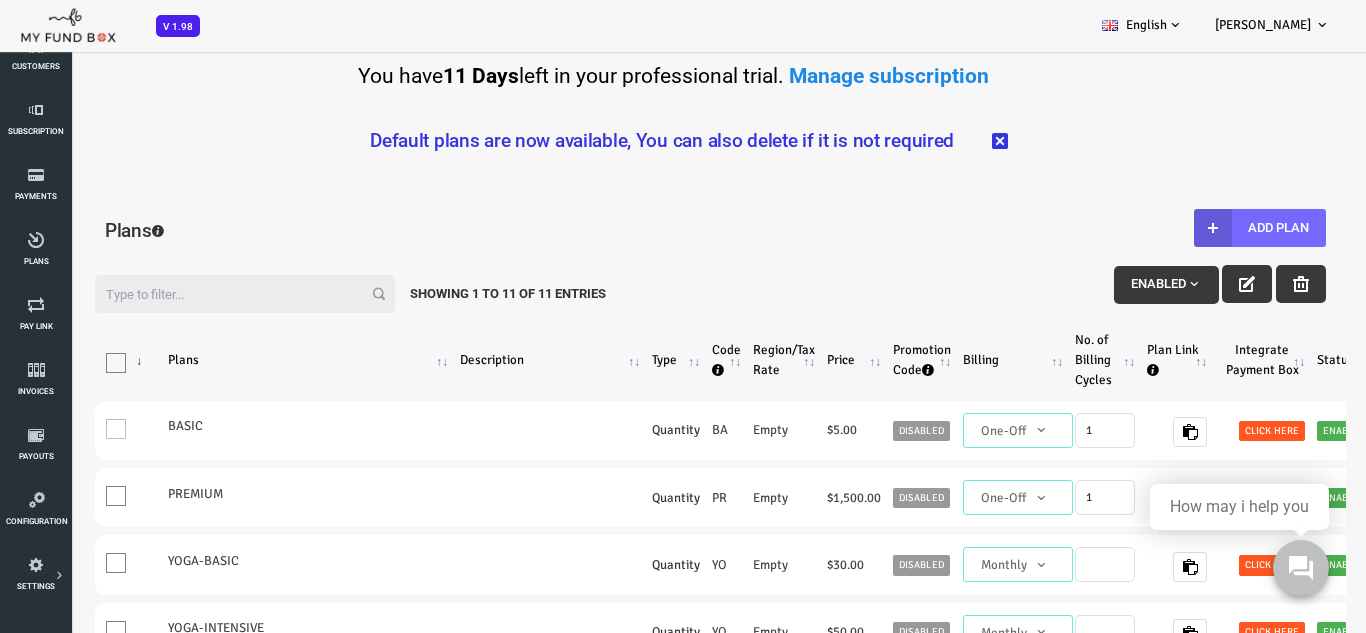 click at bounding box center [945, 141] 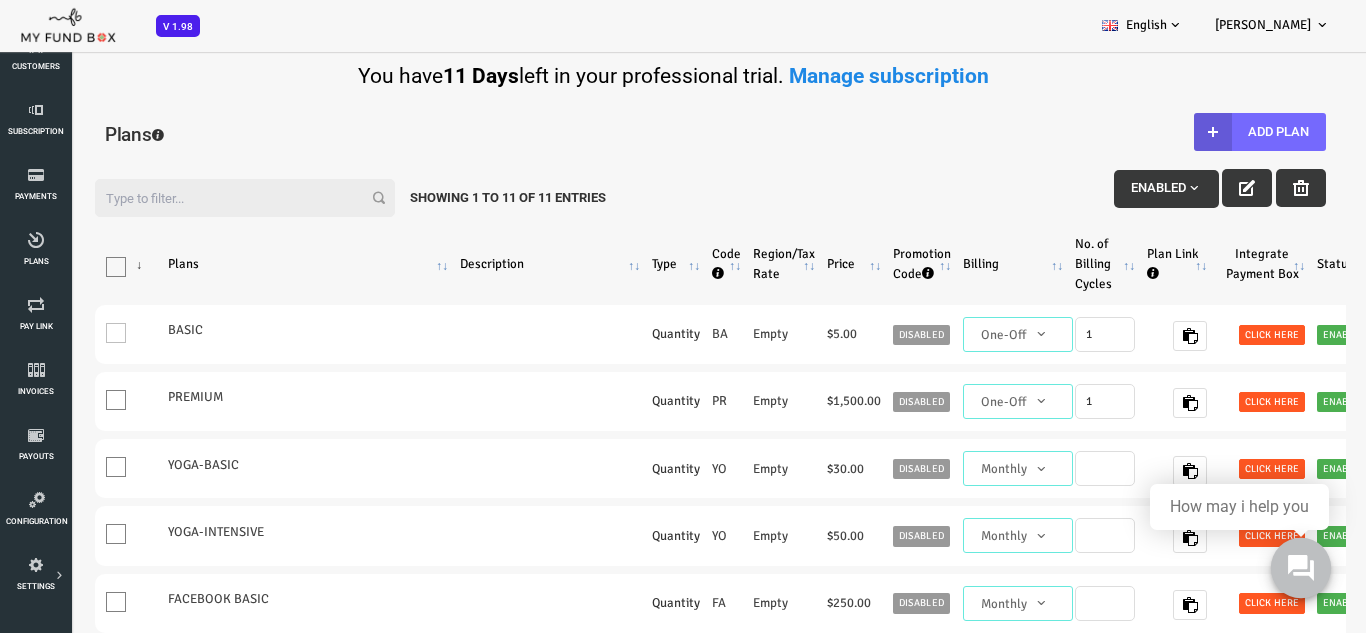 click 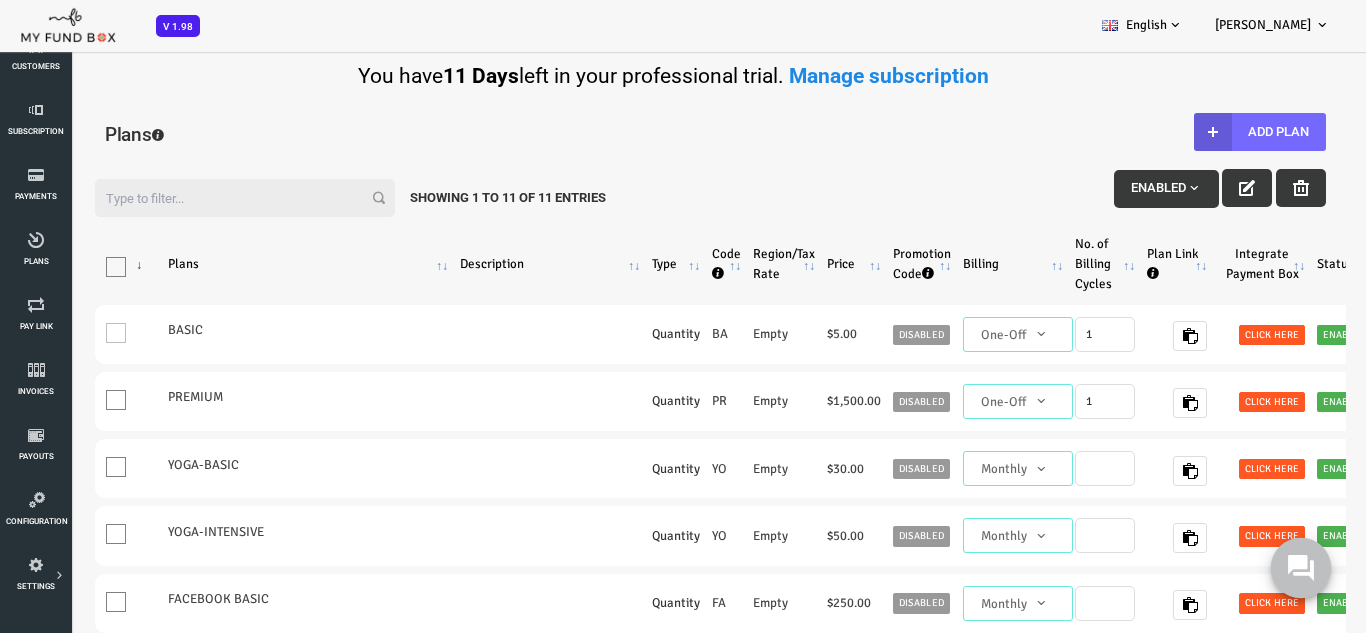 click 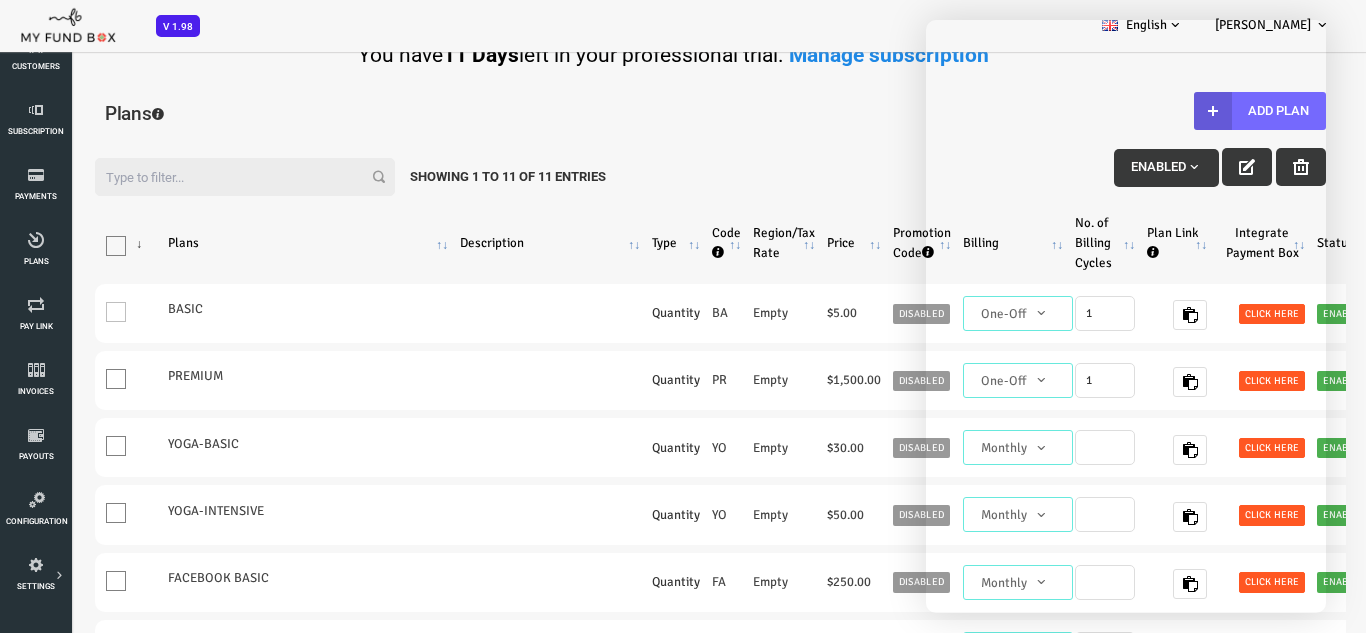 scroll, scrollTop: 0, scrollLeft: 0, axis: both 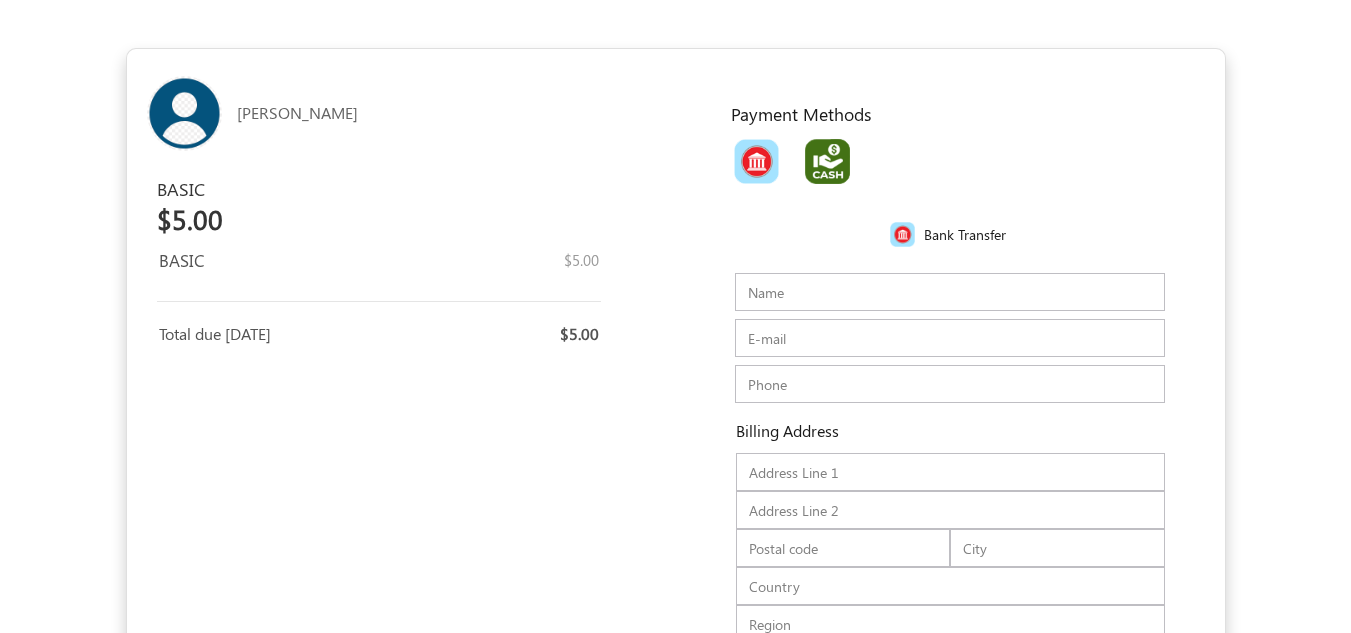 click at bounding box center [827, 161] 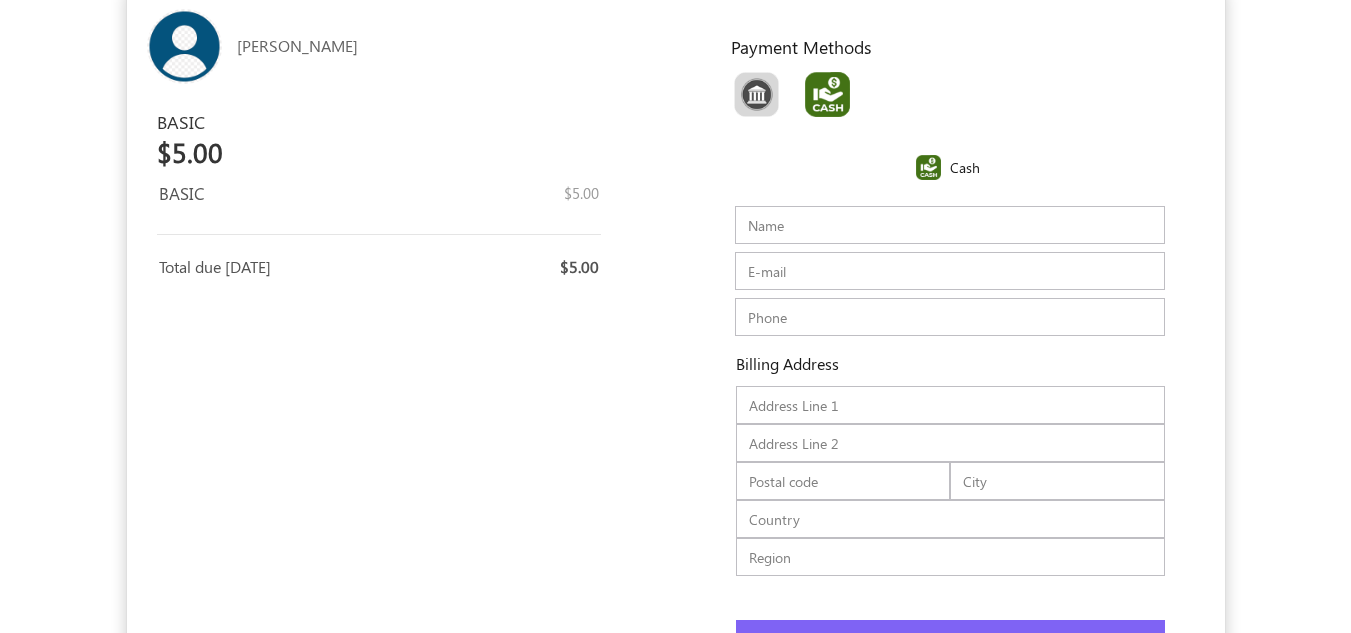 scroll, scrollTop: 100, scrollLeft: 0, axis: vertical 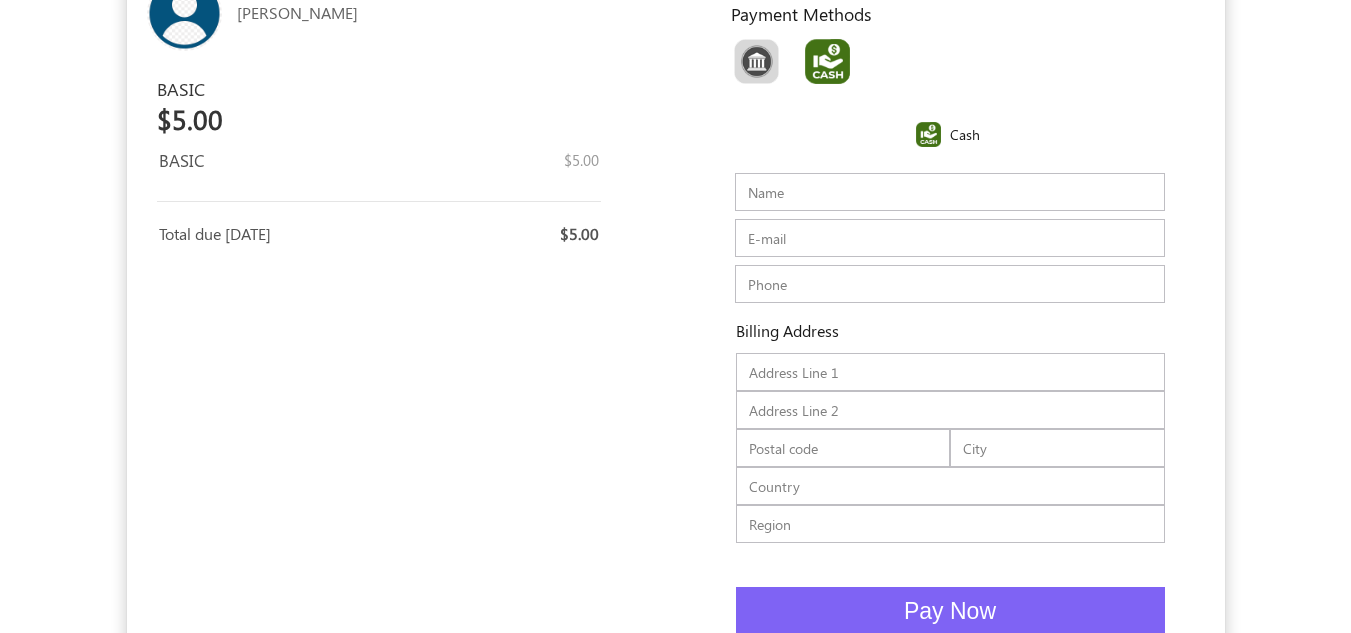 click on "Name" at bounding box center (950, 192) 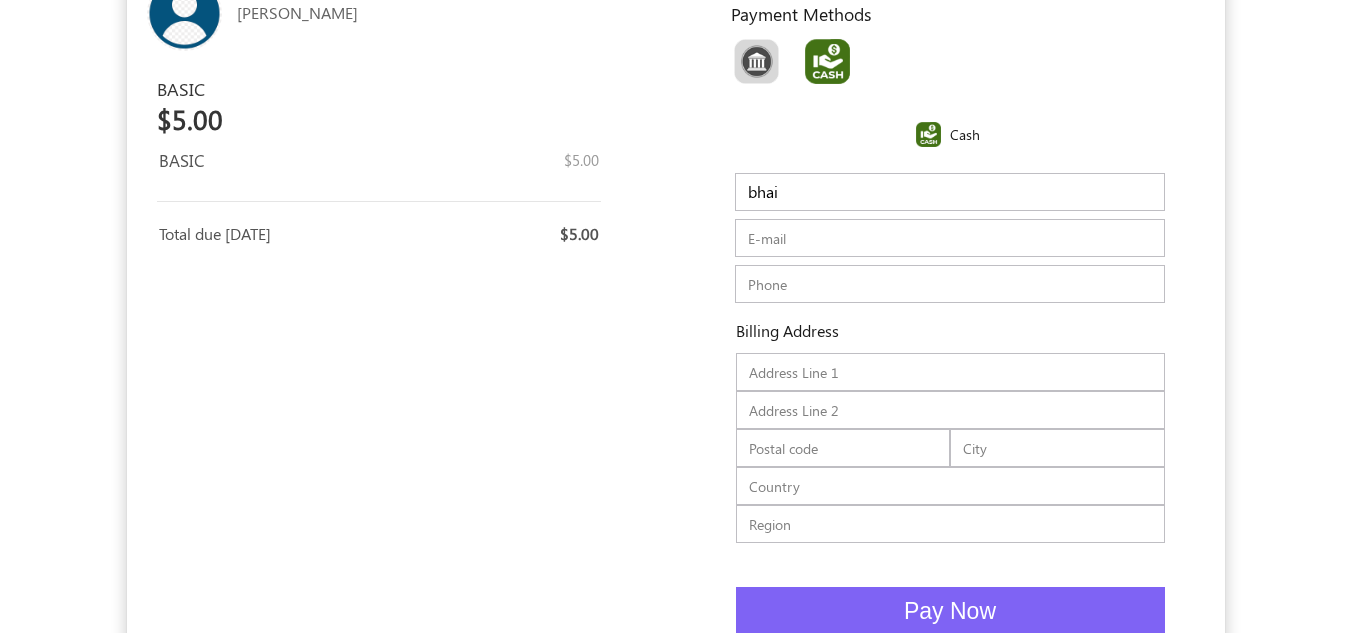 type on "chella mall" 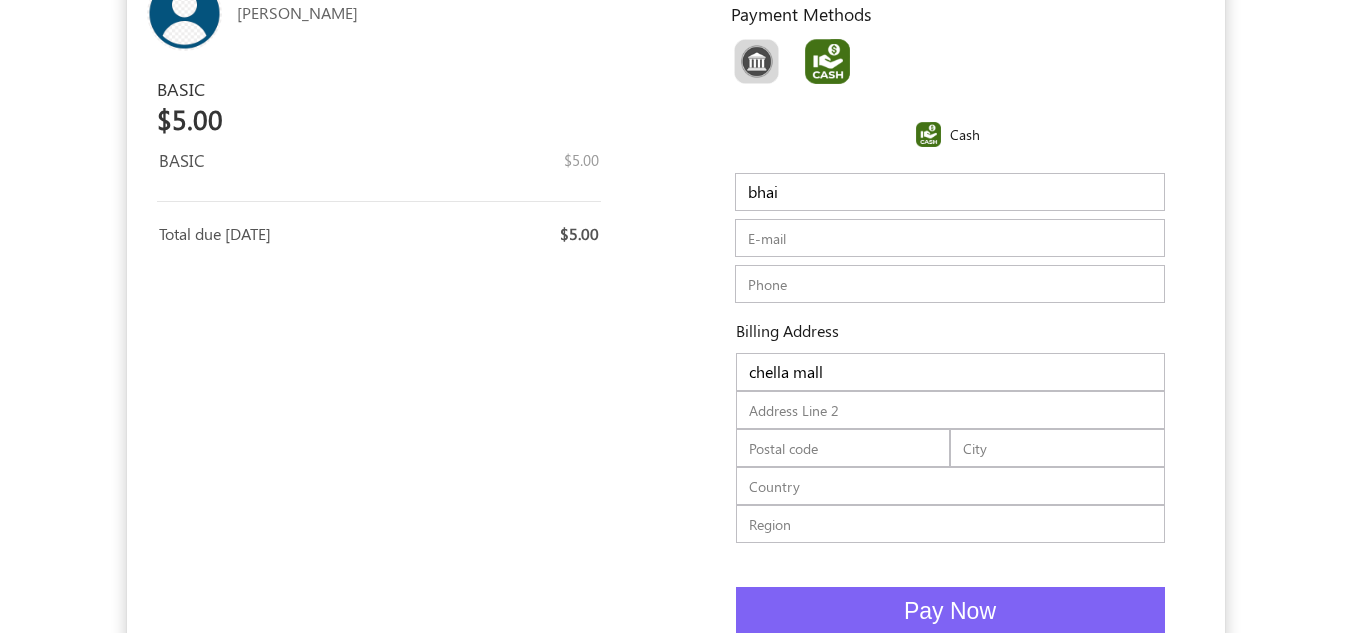 type on "1st floor" 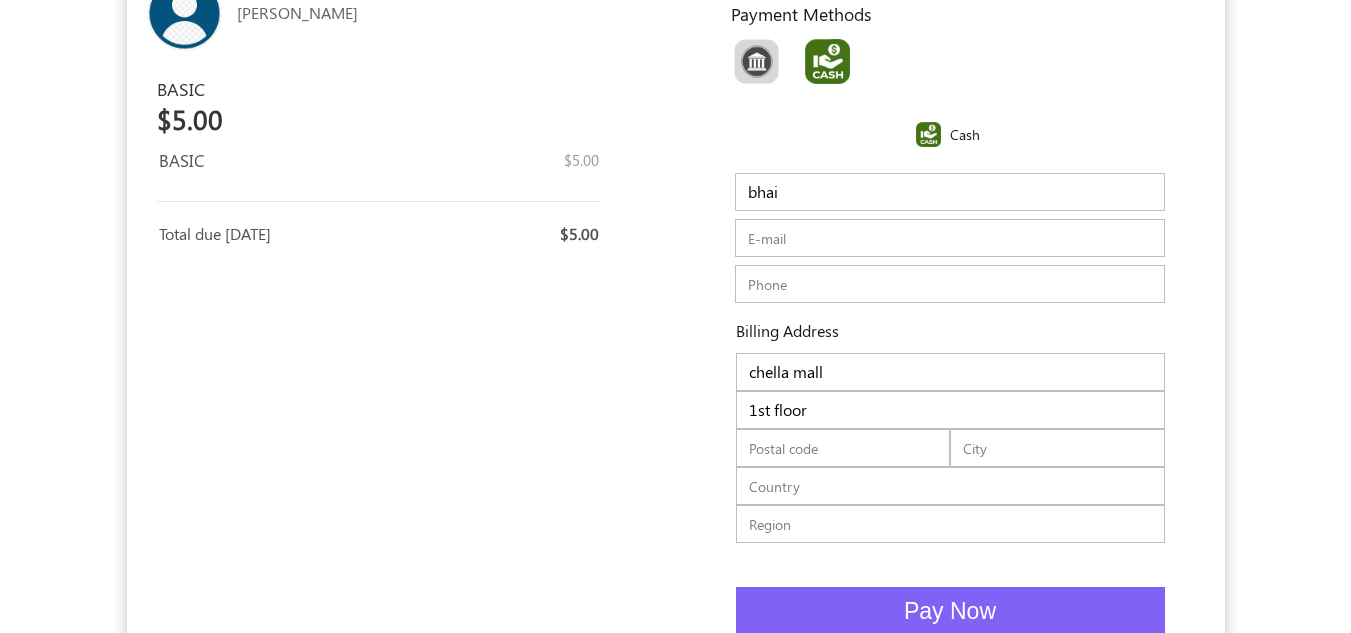type on "600001" 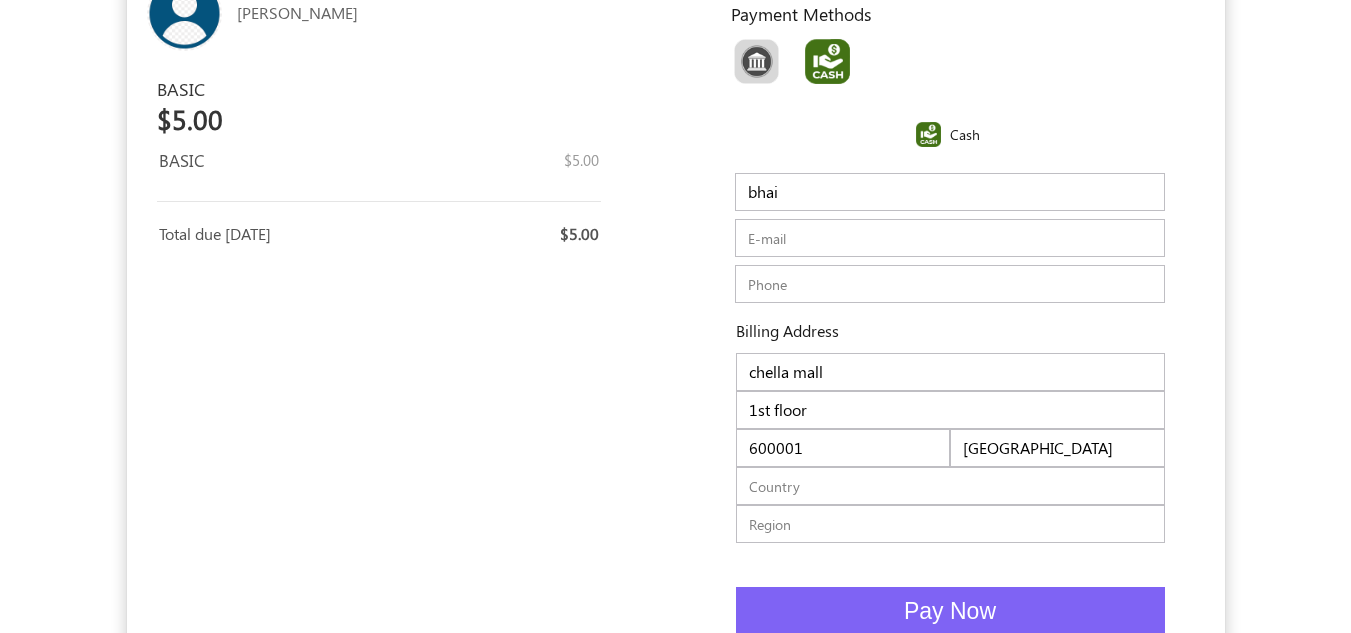 type on "Sweden" 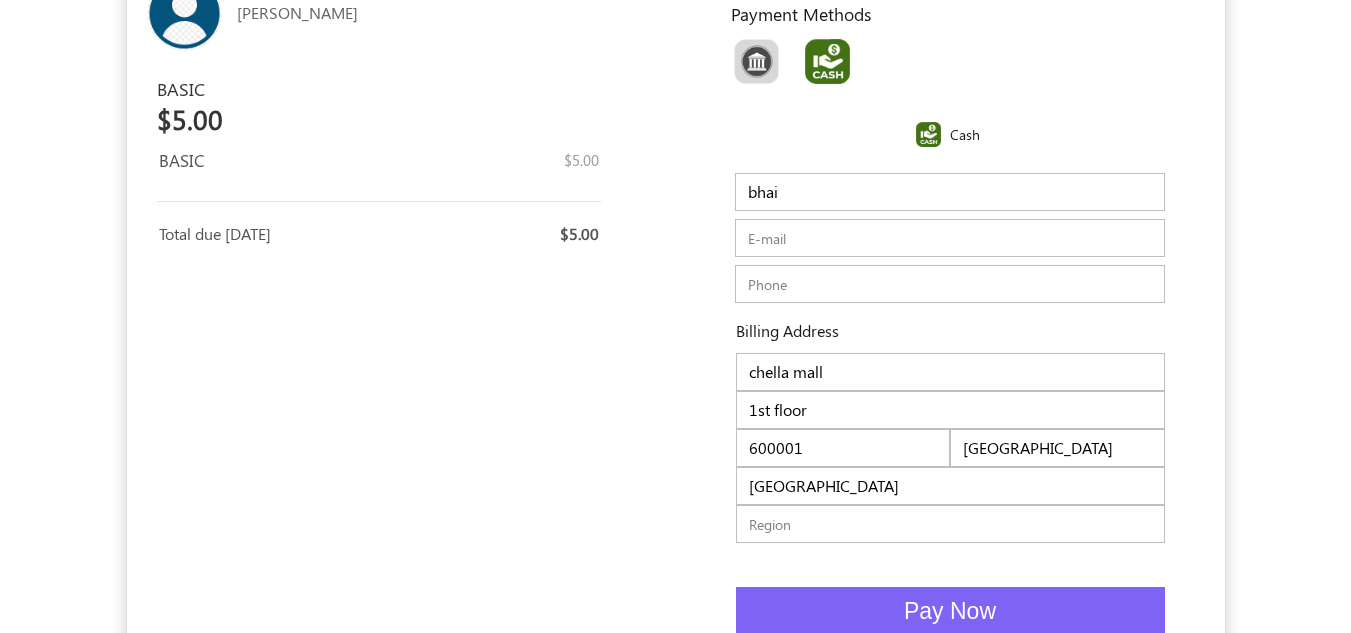 click on "E-mail" at bounding box center (950, 238) 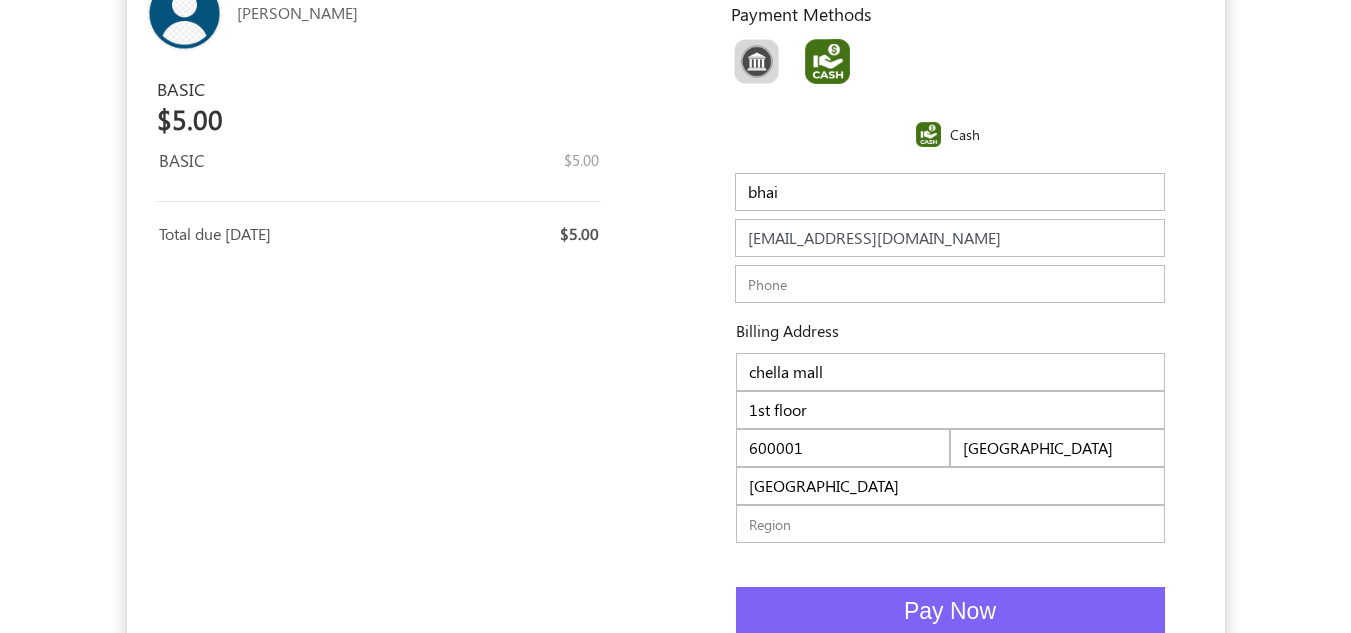 type on "[EMAIL_ADDRESS][DOMAIN_NAME]" 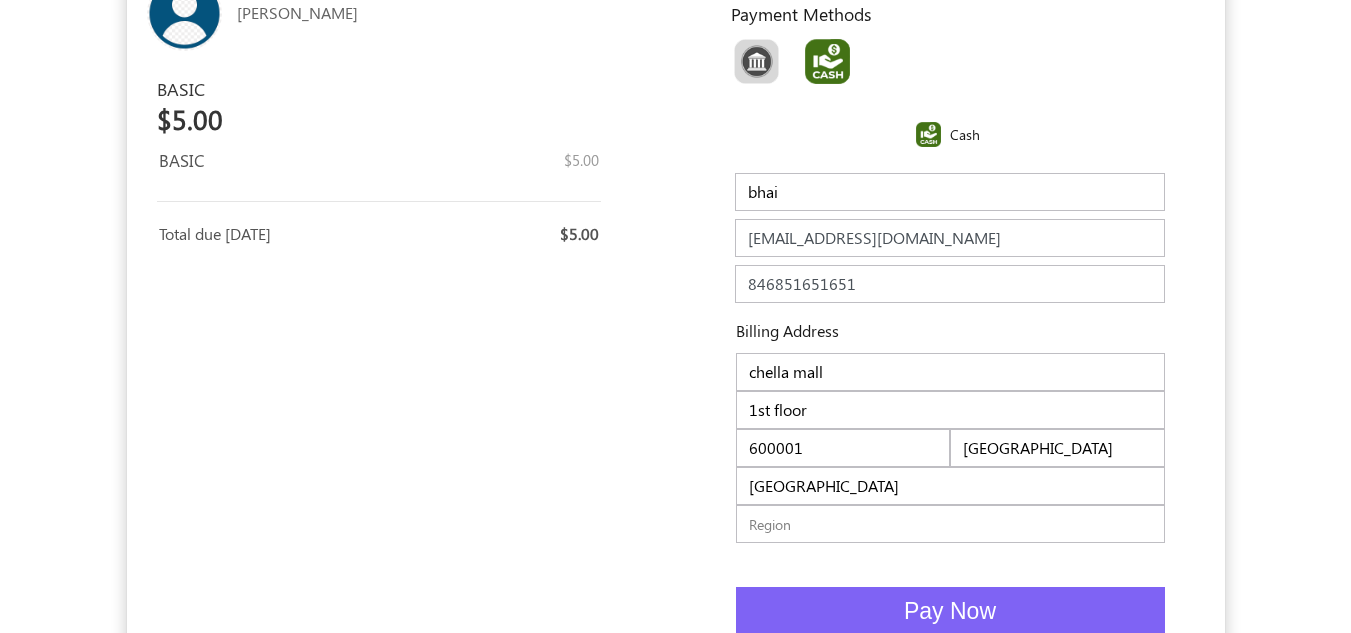 drag, startPoint x: 796, startPoint y: 193, endPoint x: 723, endPoint y: 181, distance: 73.97973 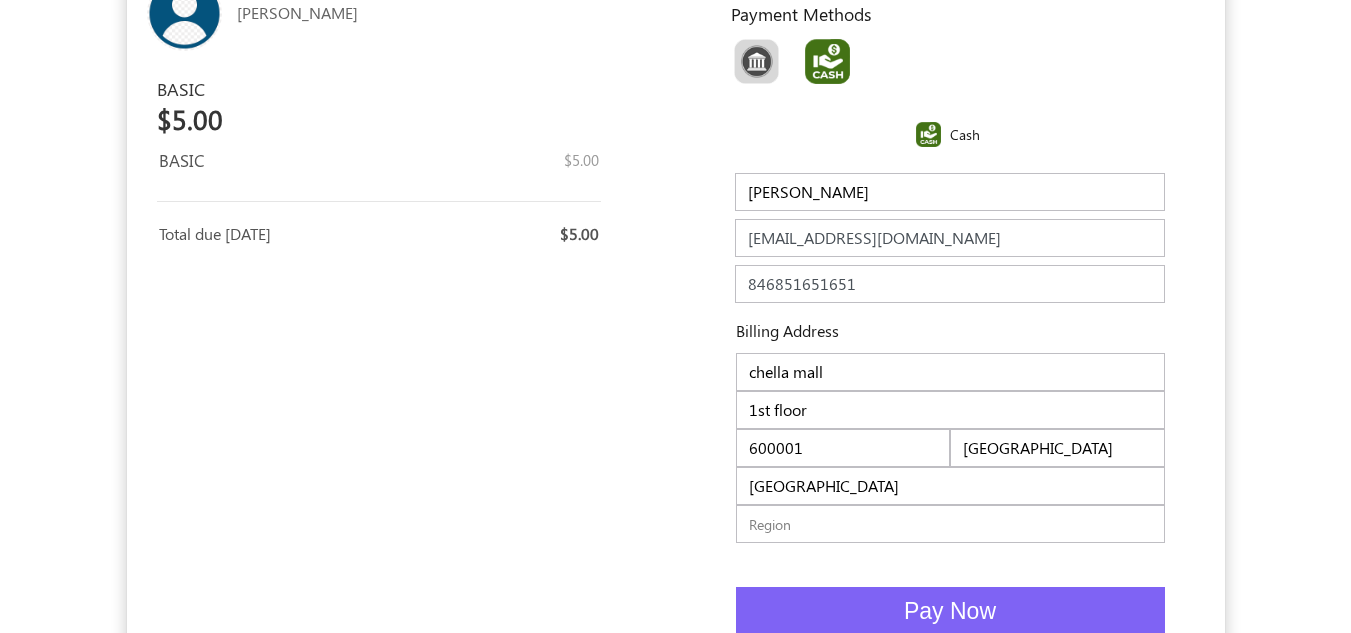 type on "[PERSON_NAME]" 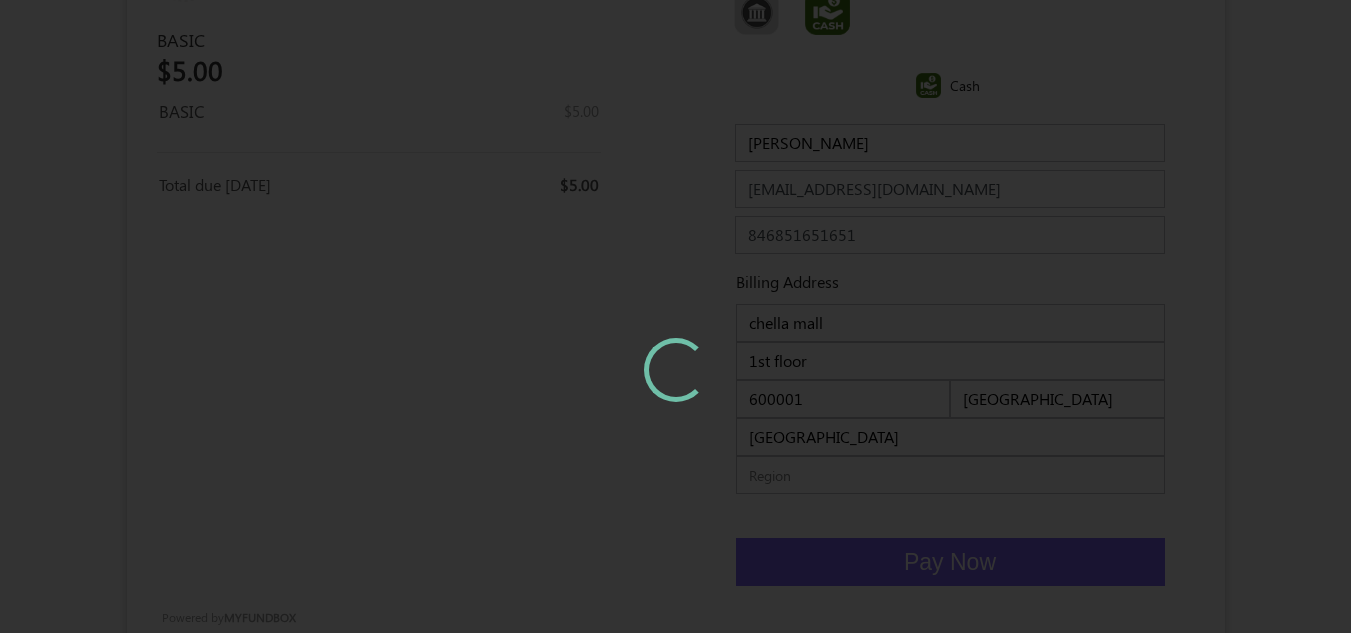 scroll, scrollTop: 175, scrollLeft: 0, axis: vertical 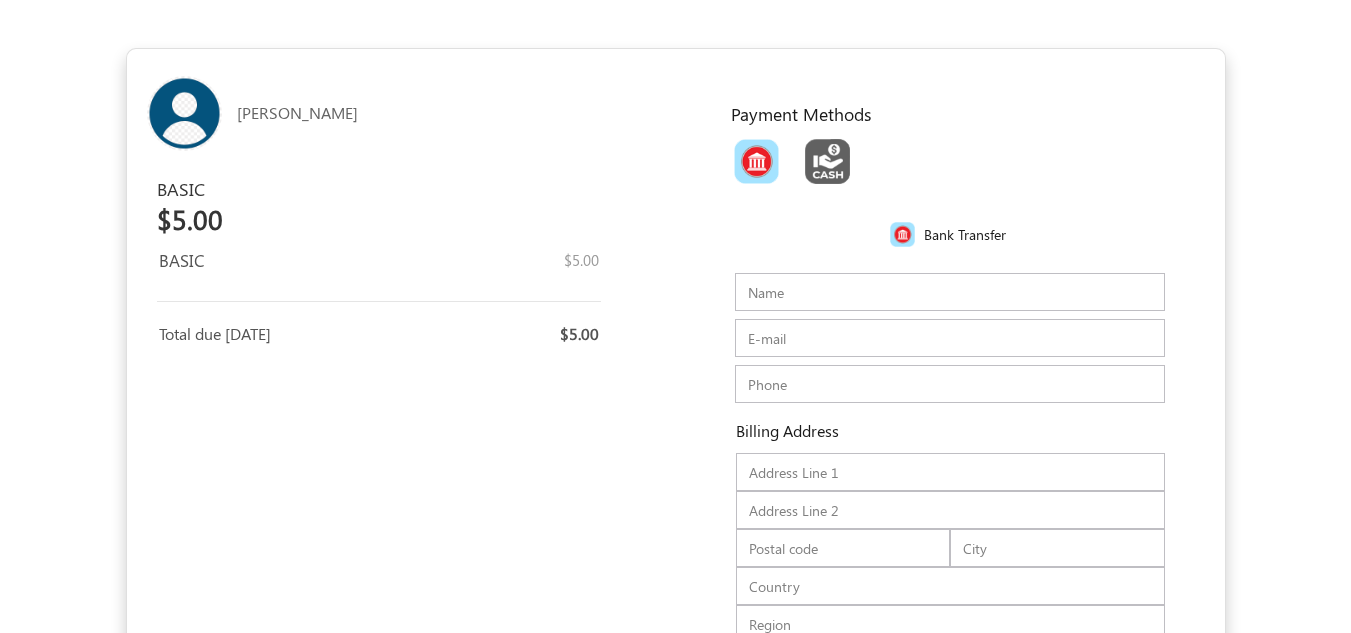 click at bounding box center [756, 161] 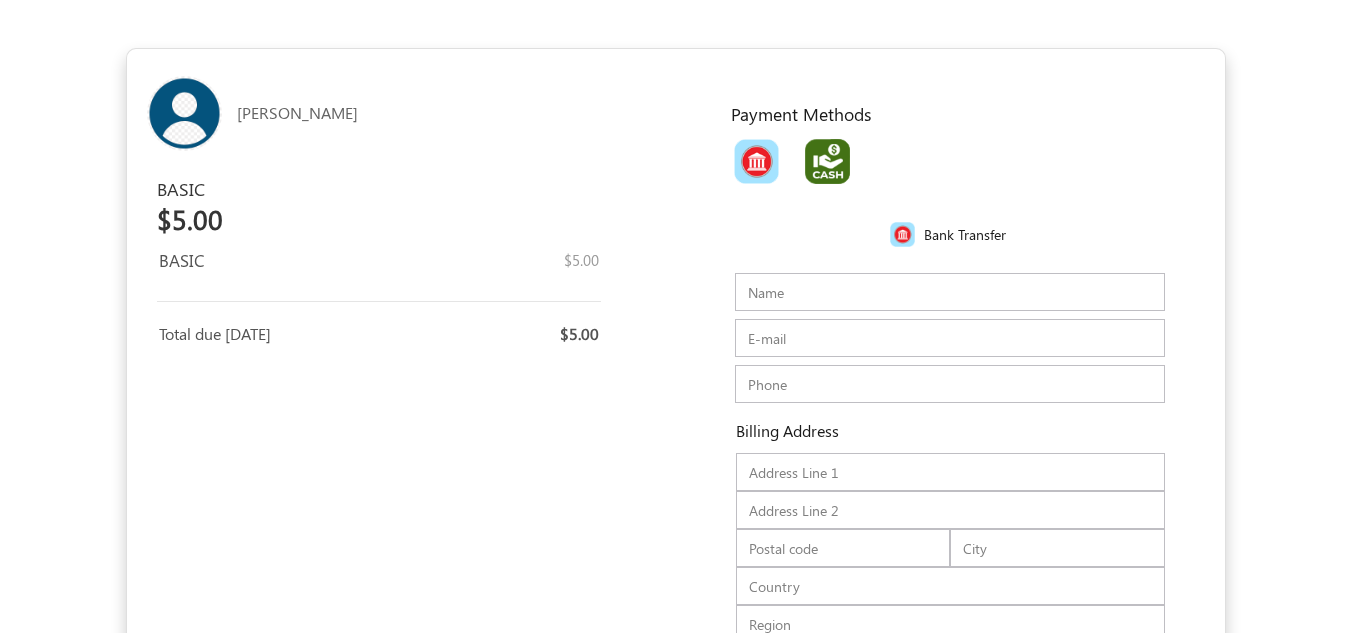 click at bounding box center (827, 161) 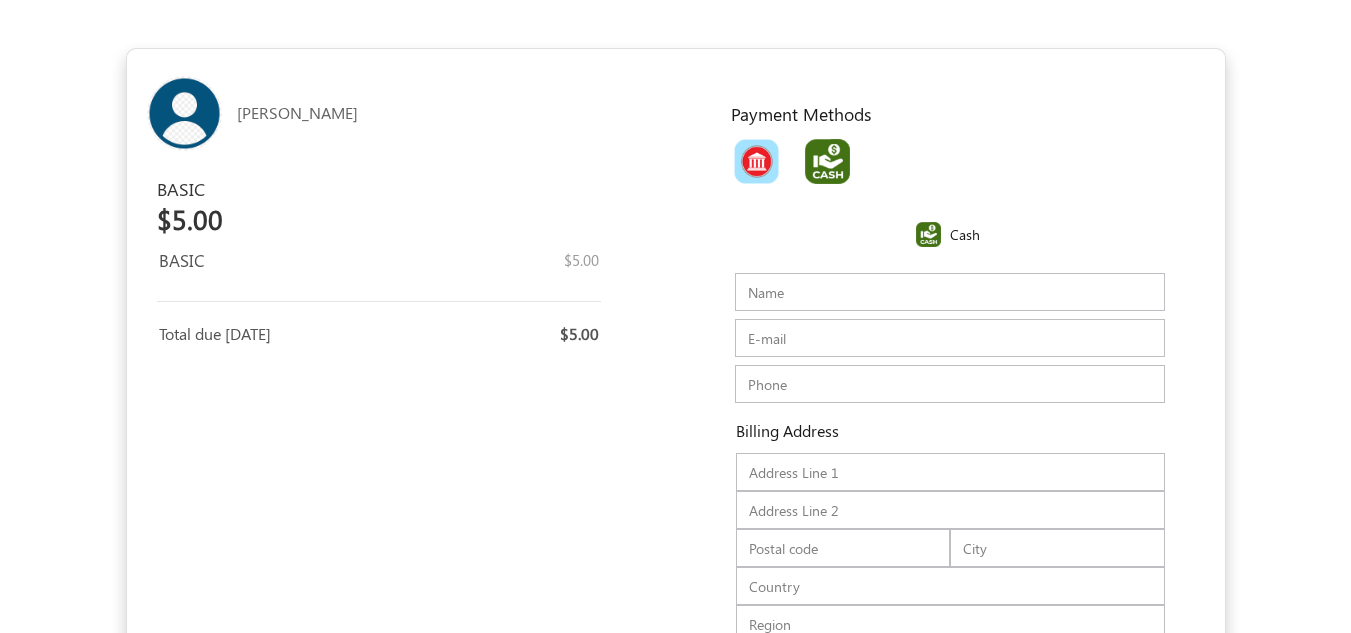 click at bounding box center (756, 161) 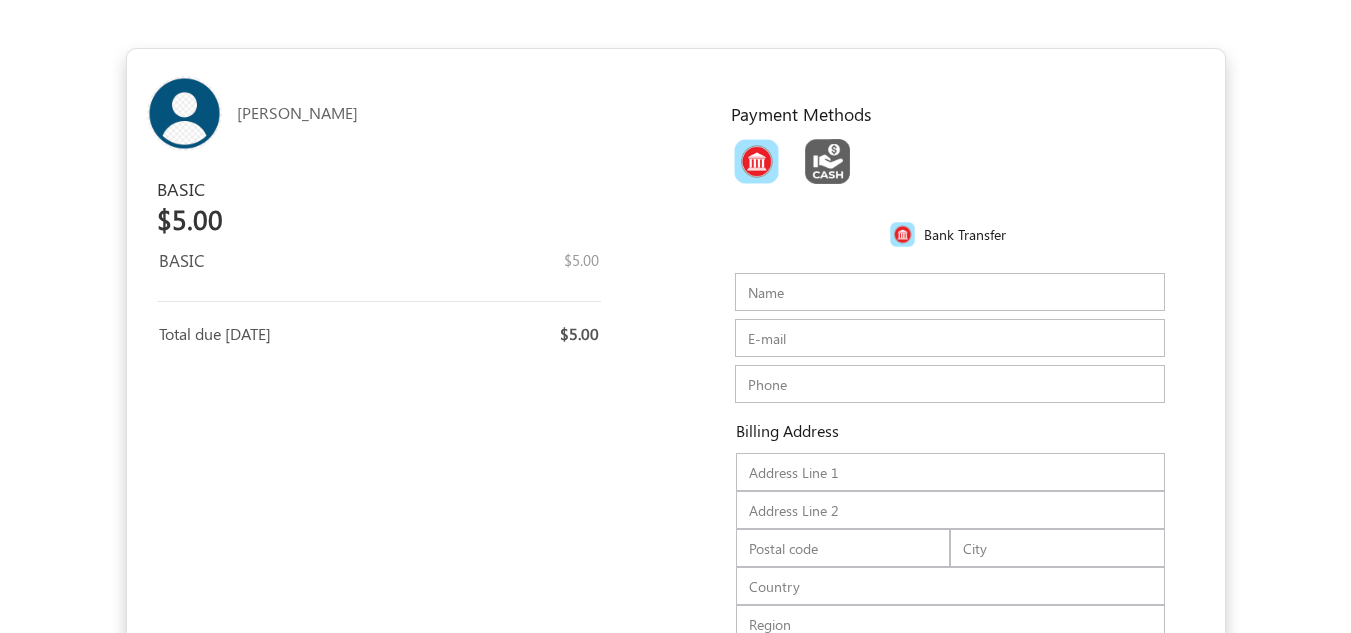click on "Name" at bounding box center (950, 292) 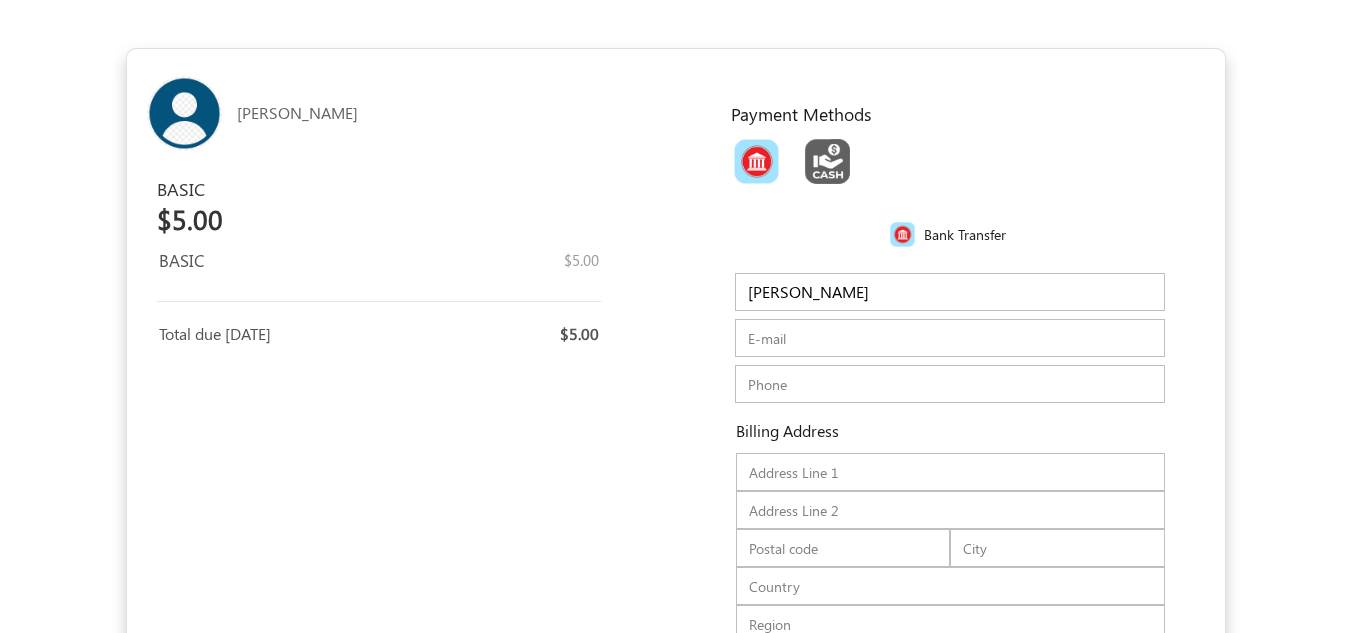 type on "asgar almuchasa" 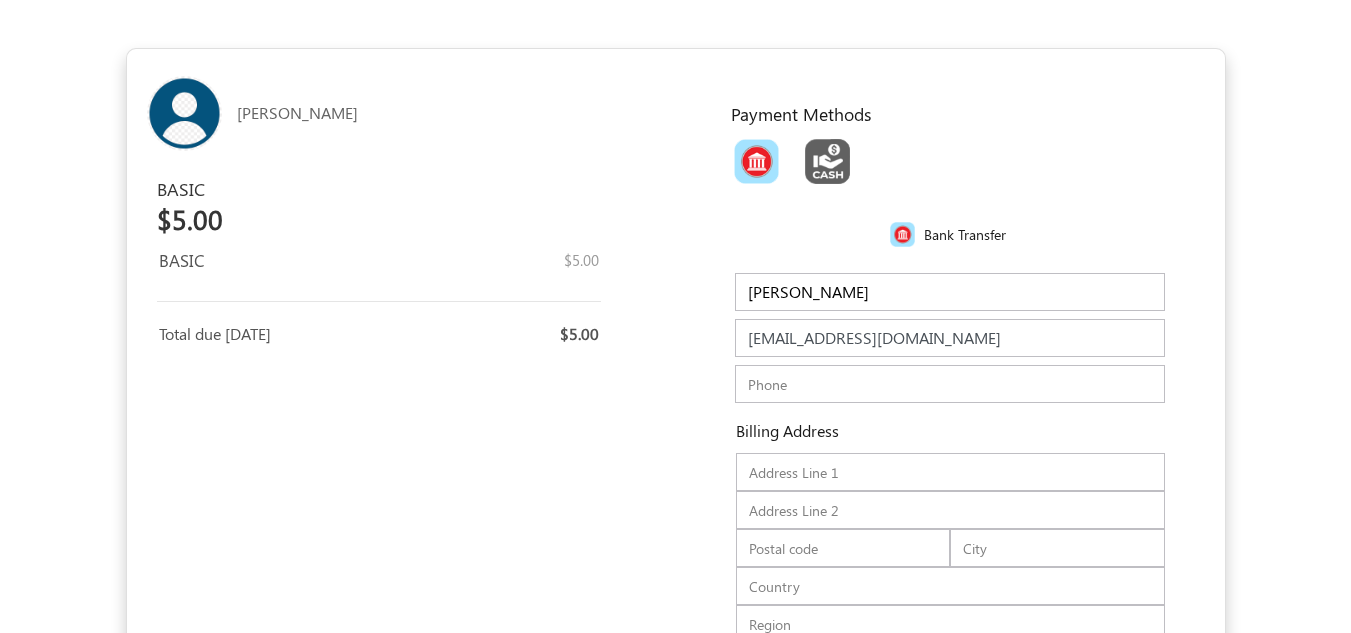 type on "asgar.hameed@myfundbox.de" 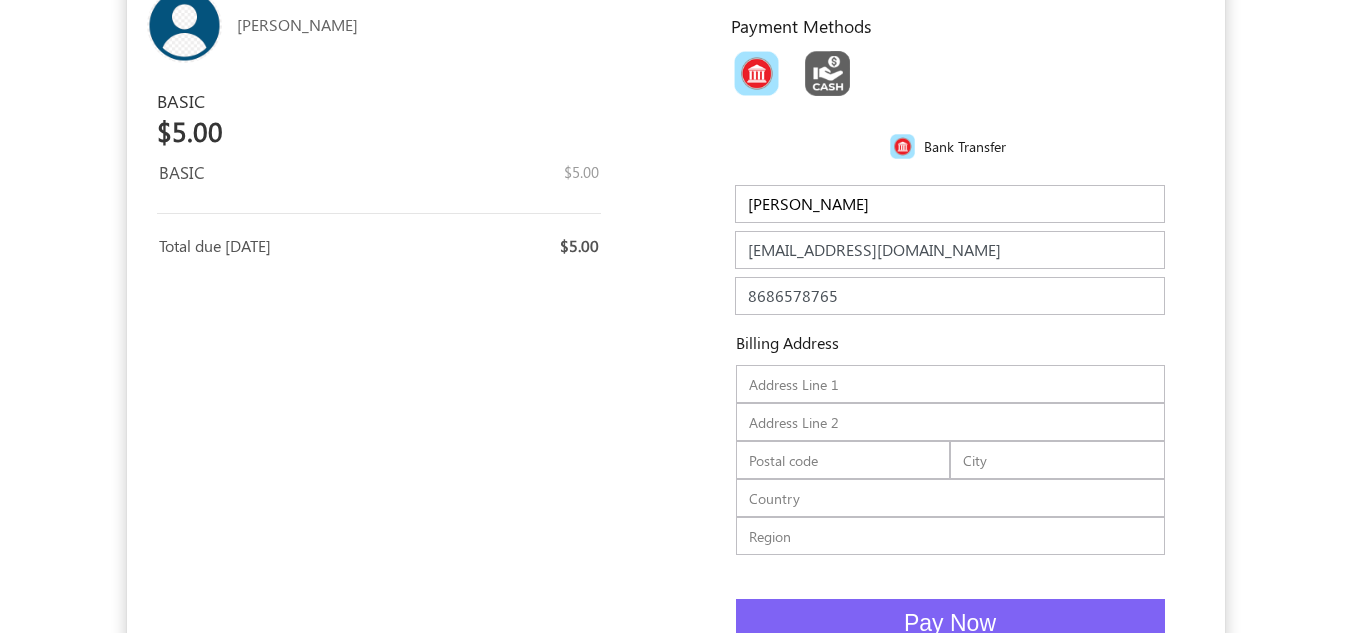 scroll, scrollTop: 175, scrollLeft: 0, axis: vertical 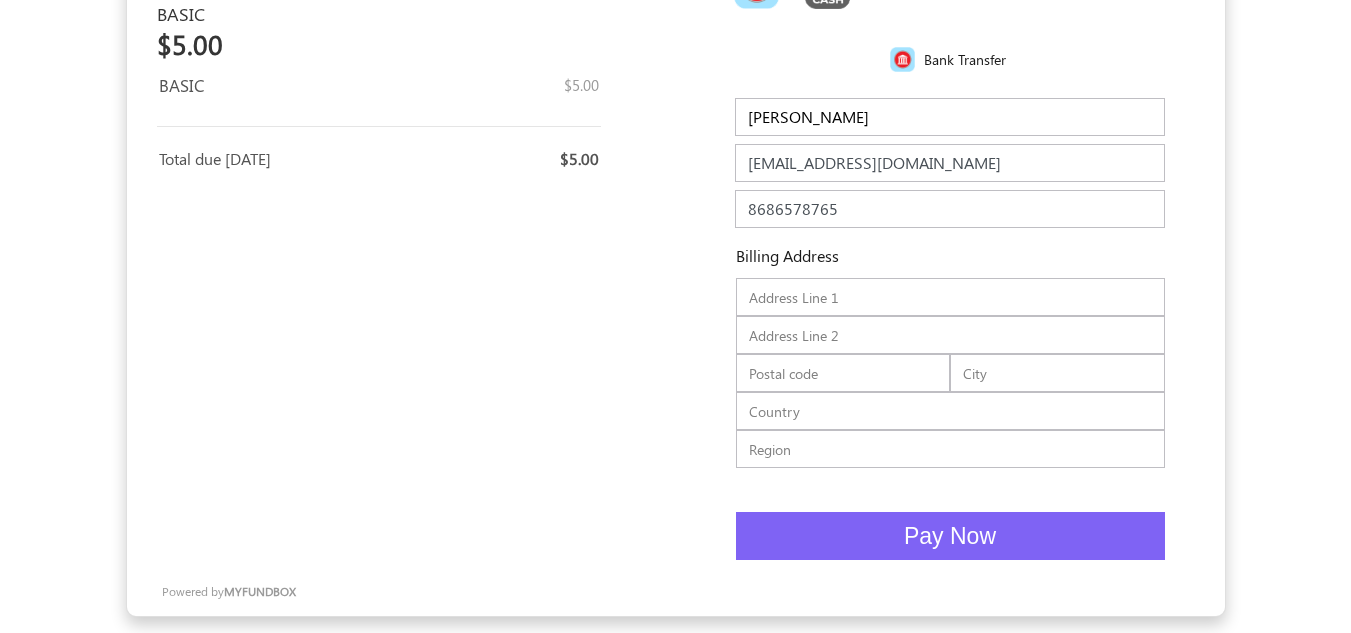 click on "Pay Now" at bounding box center [950, 536] 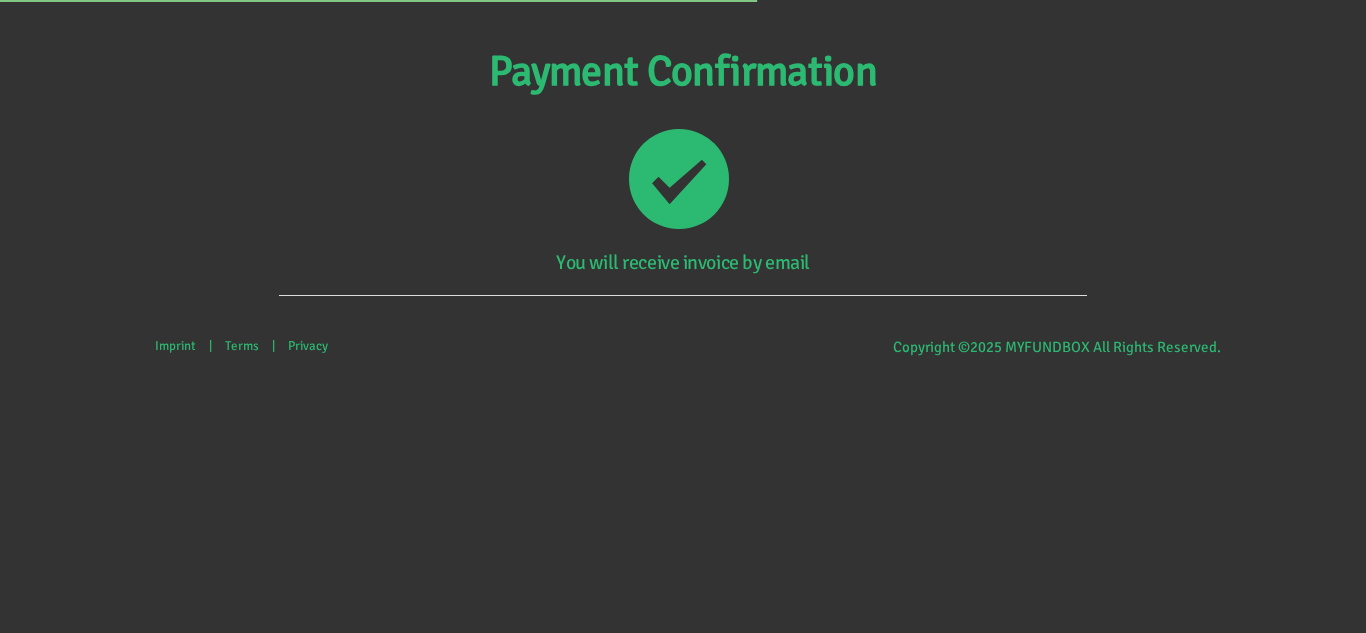 scroll, scrollTop: 0, scrollLeft: 0, axis: both 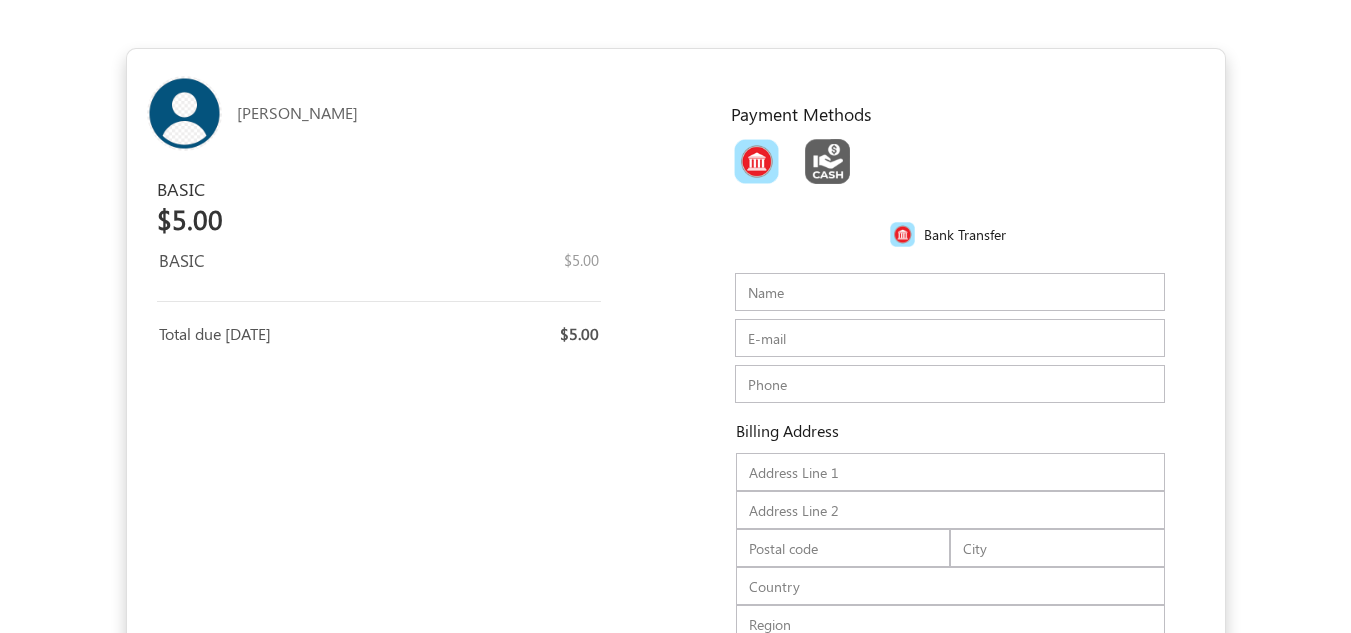 click at bounding box center (756, 161) 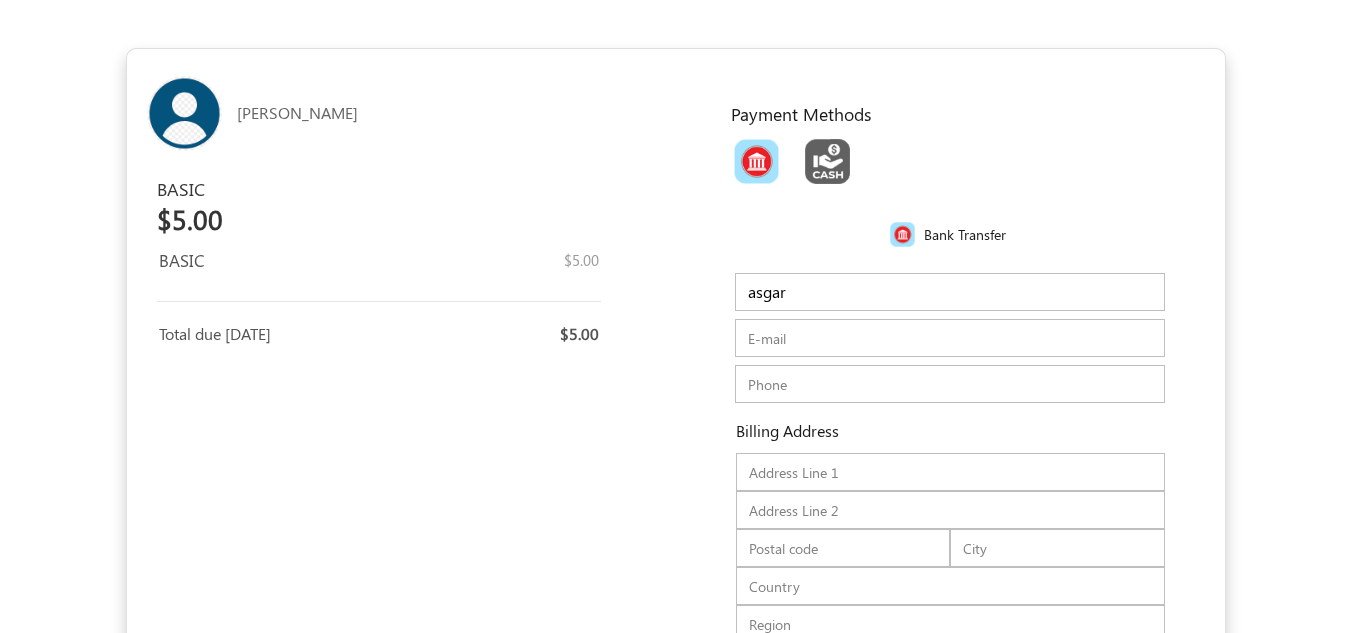 type on "asgar" 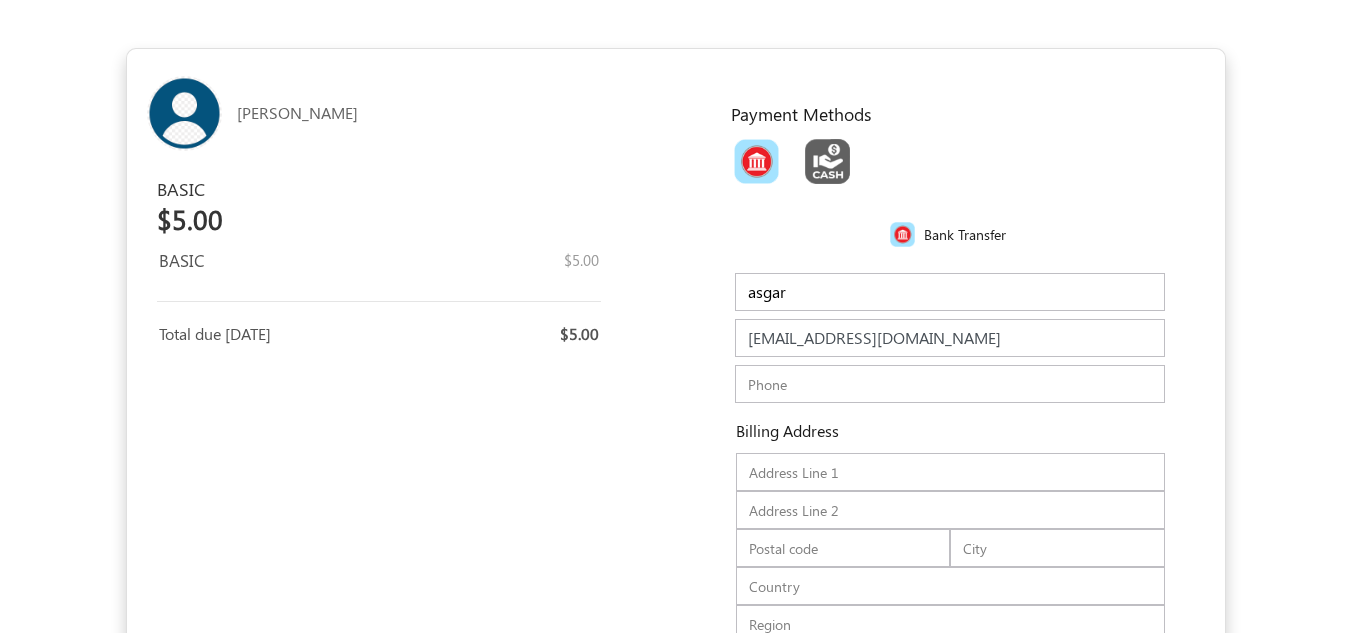 type on "asgar.hameed@myfundbox.de" 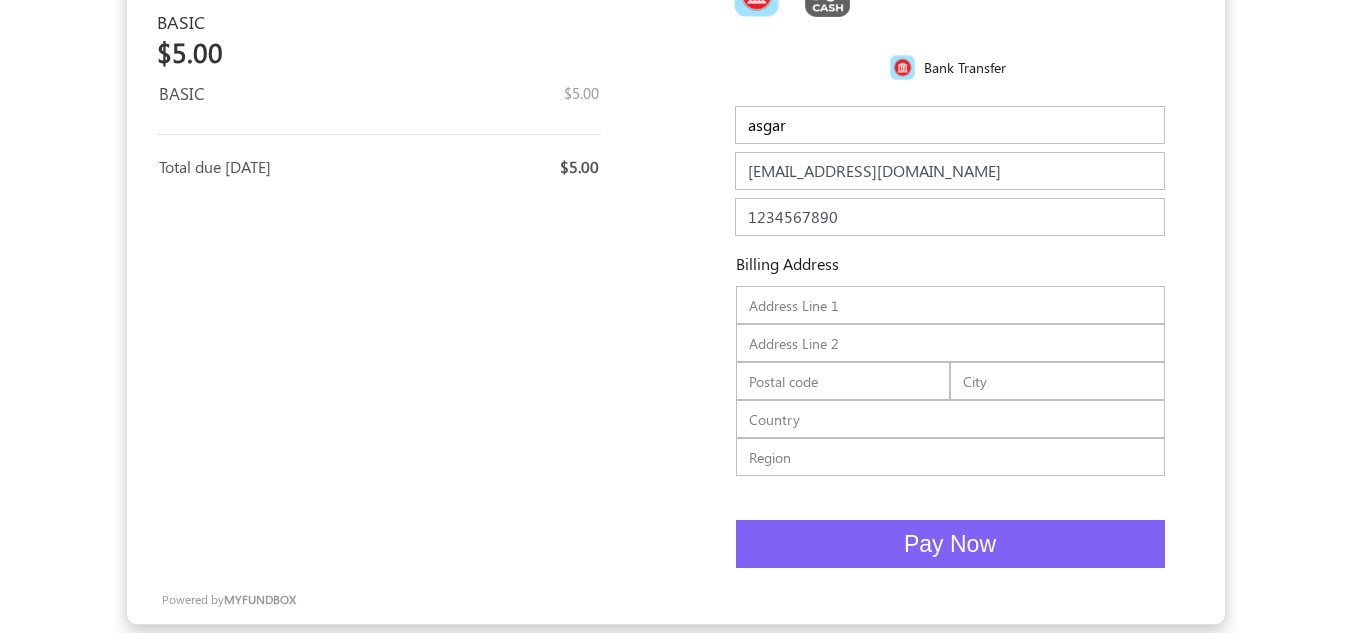 scroll, scrollTop: 175, scrollLeft: 0, axis: vertical 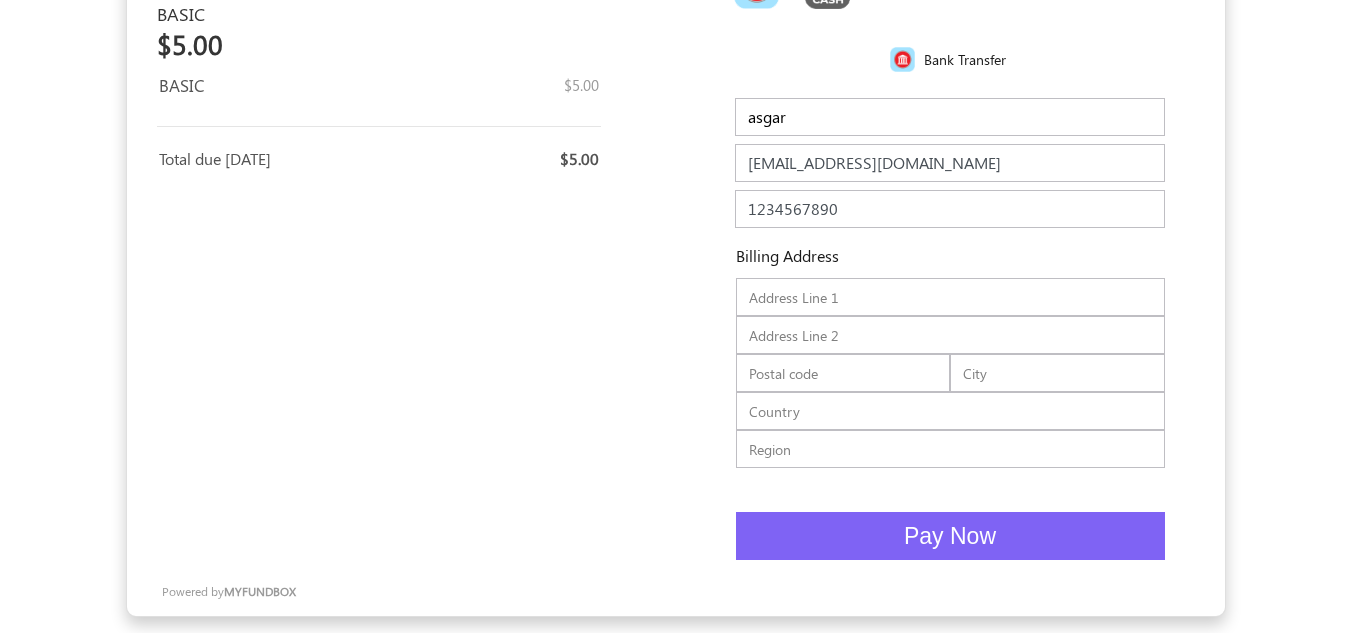 click on "Pay Now" at bounding box center (950, 536) 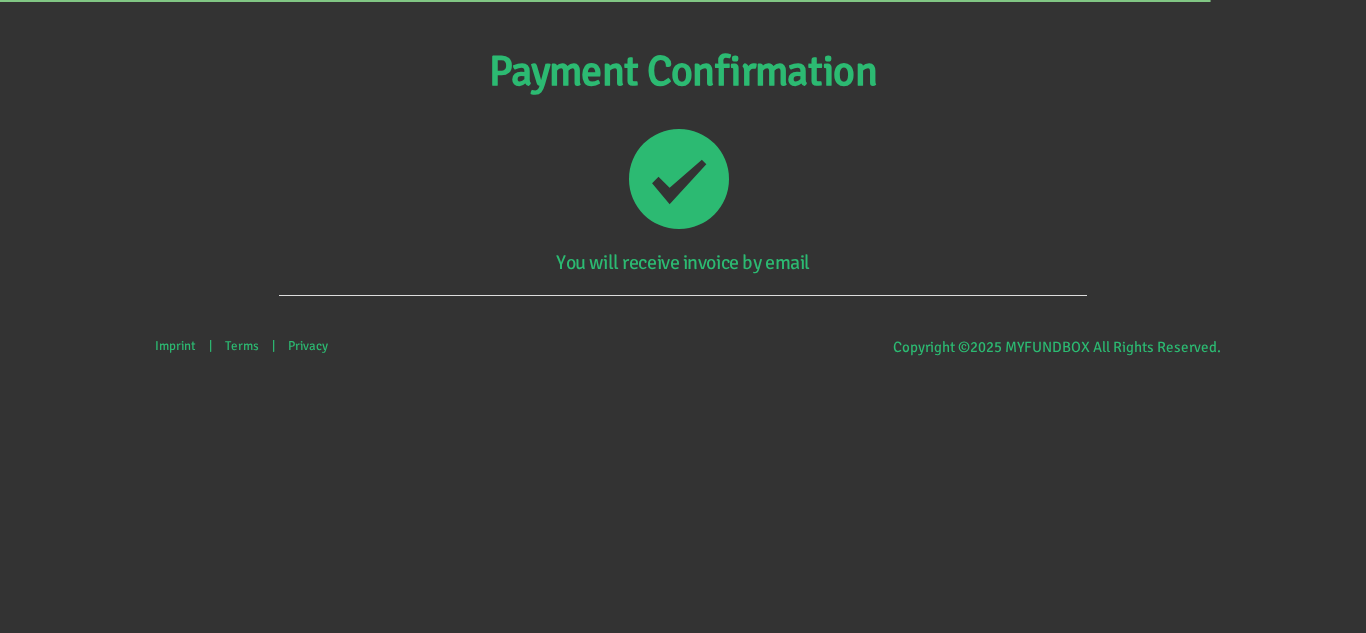scroll, scrollTop: 0, scrollLeft: 0, axis: both 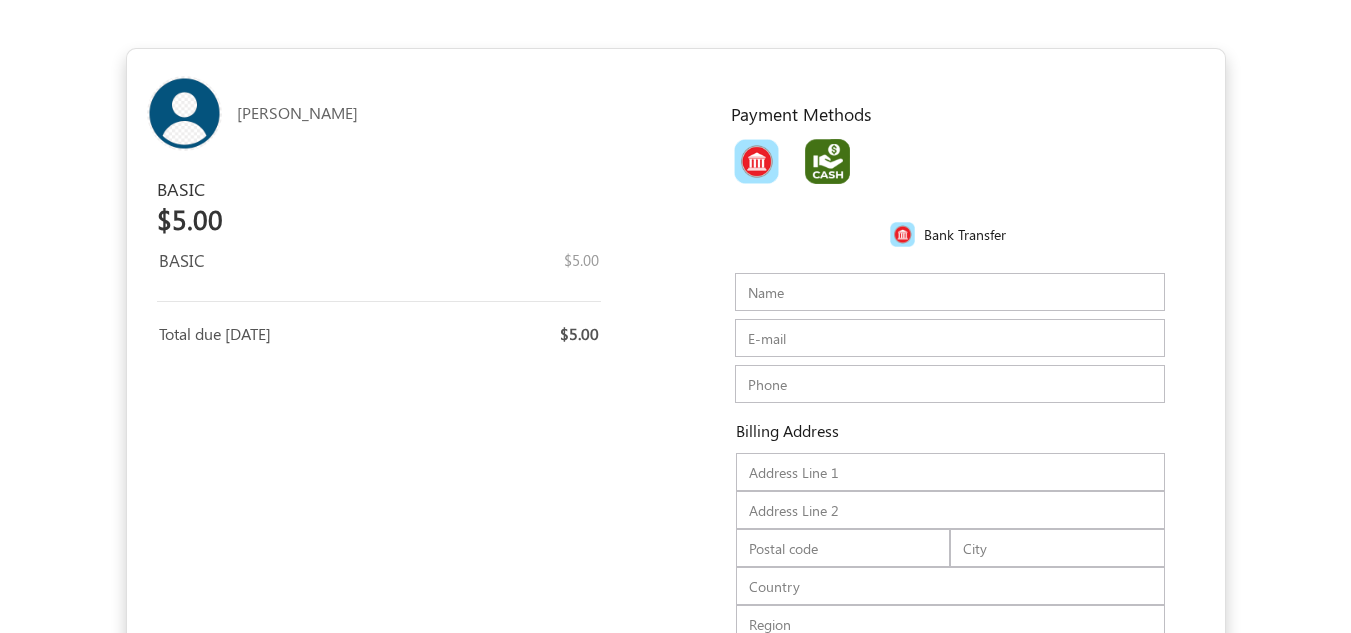 click at bounding box center [827, 161] 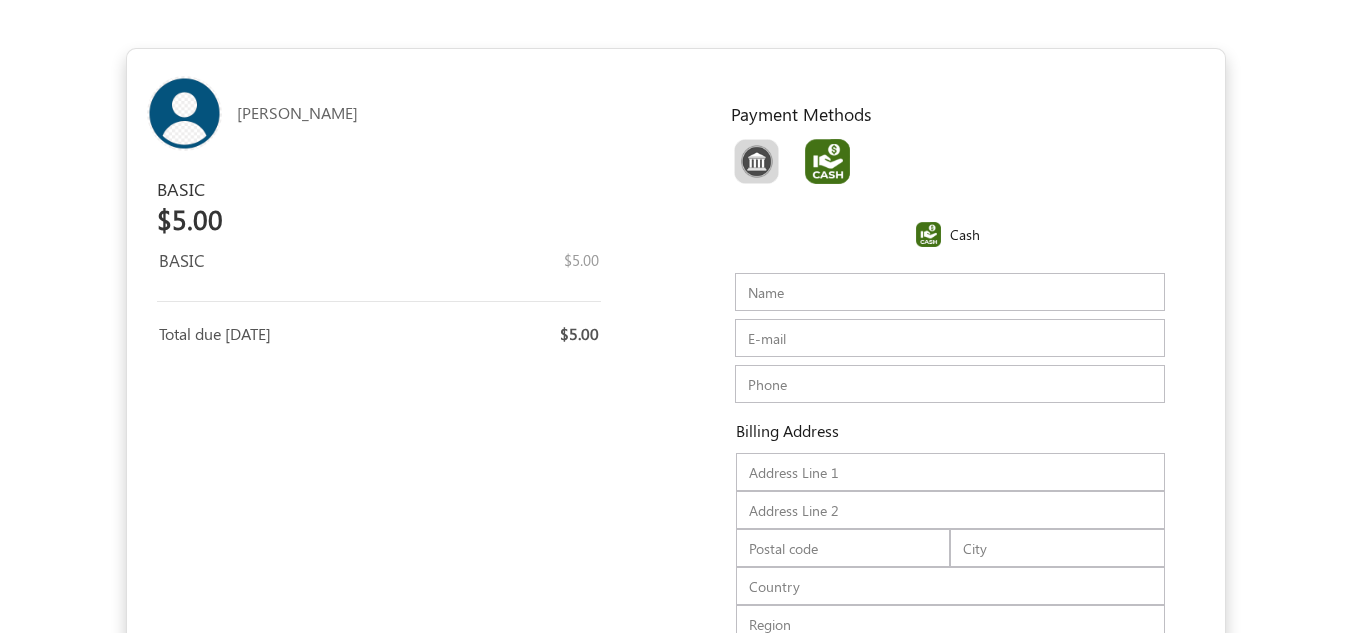 click on "Name" at bounding box center [950, 292] 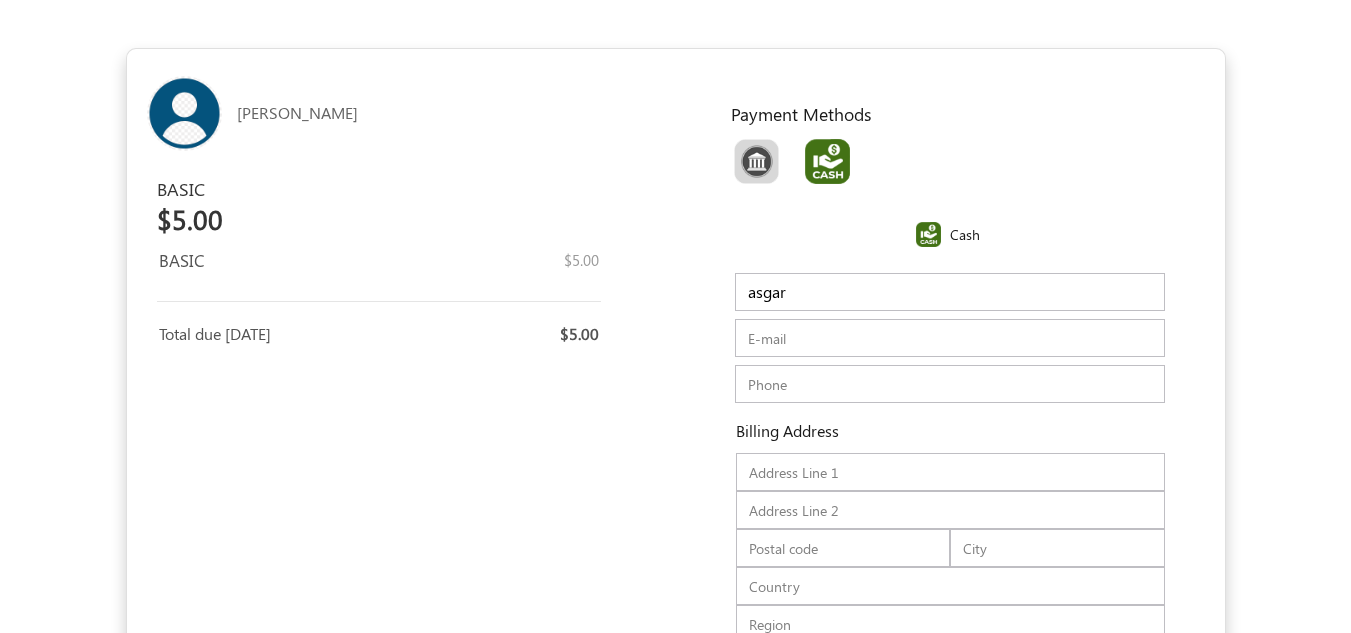 type on "asgar" 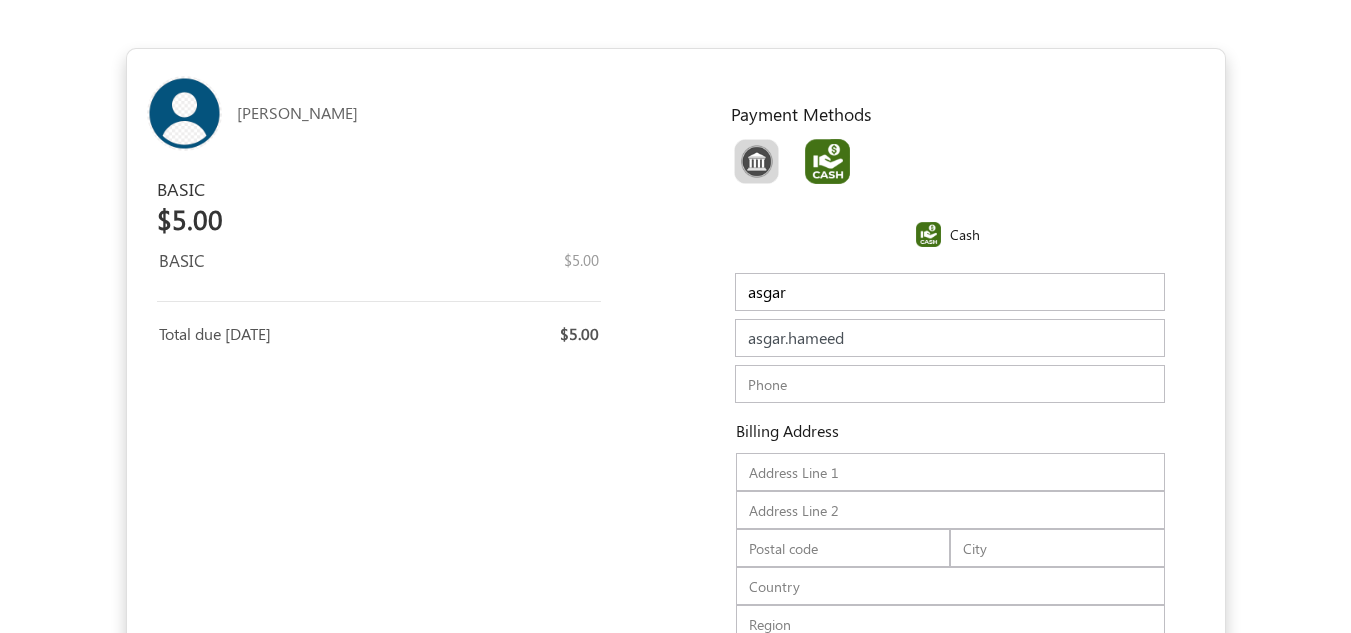 type on "[EMAIL_ADDRESS][DOMAIN_NAME]" 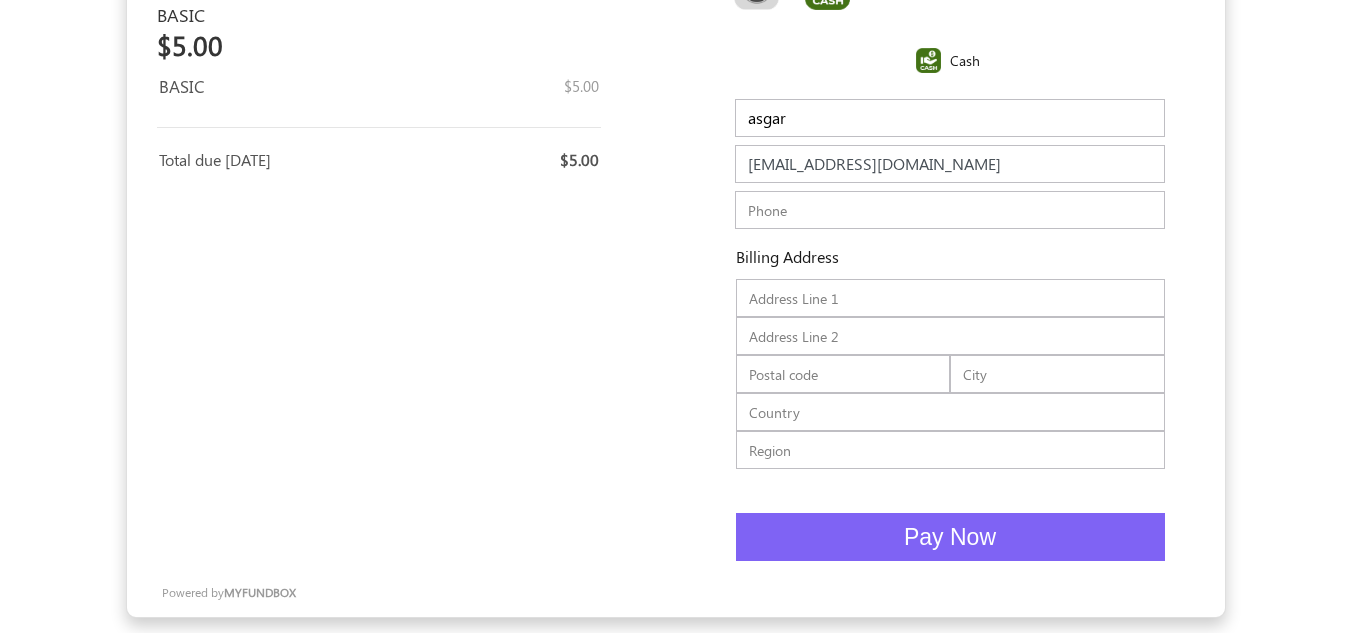 scroll, scrollTop: 175, scrollLeft: 0, axis: vertical 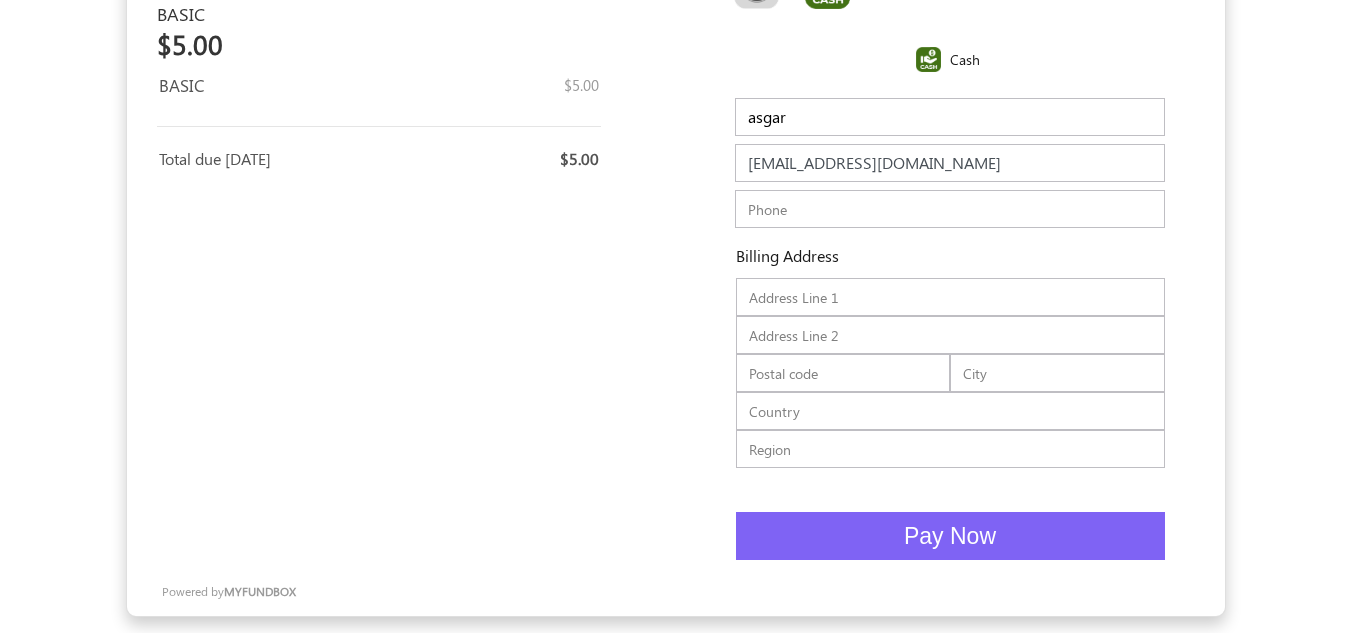 click at bounding box center (950, 209) 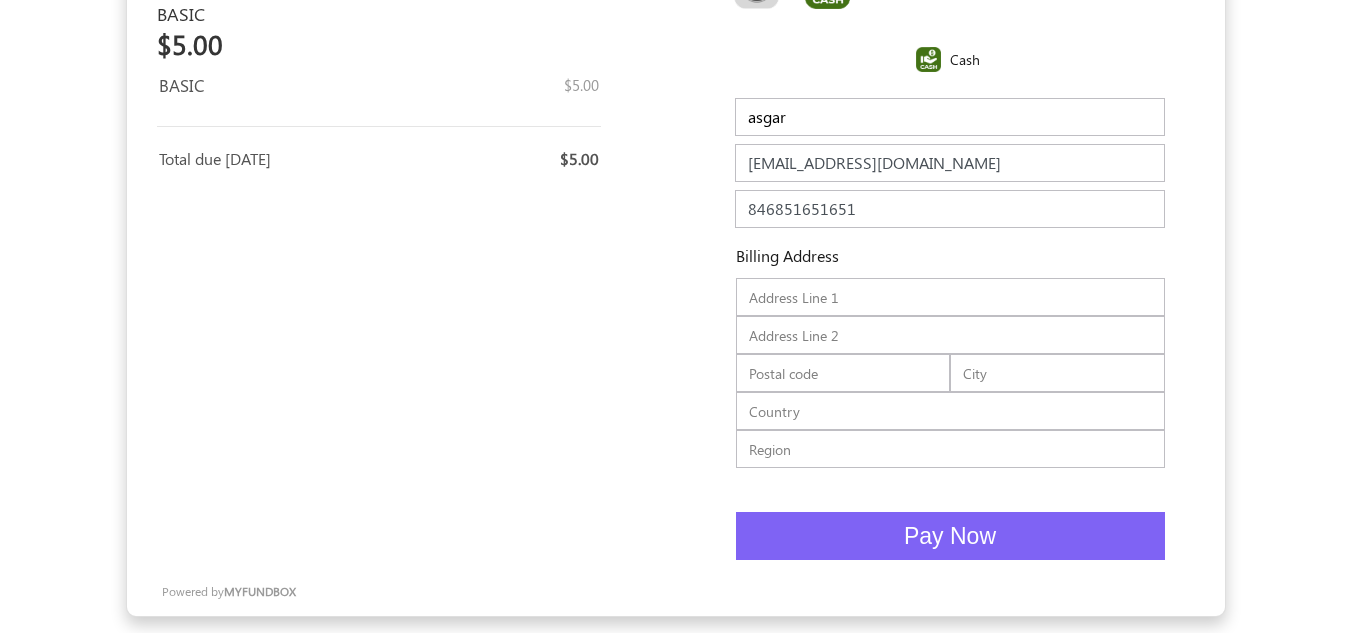 click on "Pay Now" at bounding box center [950, 536] 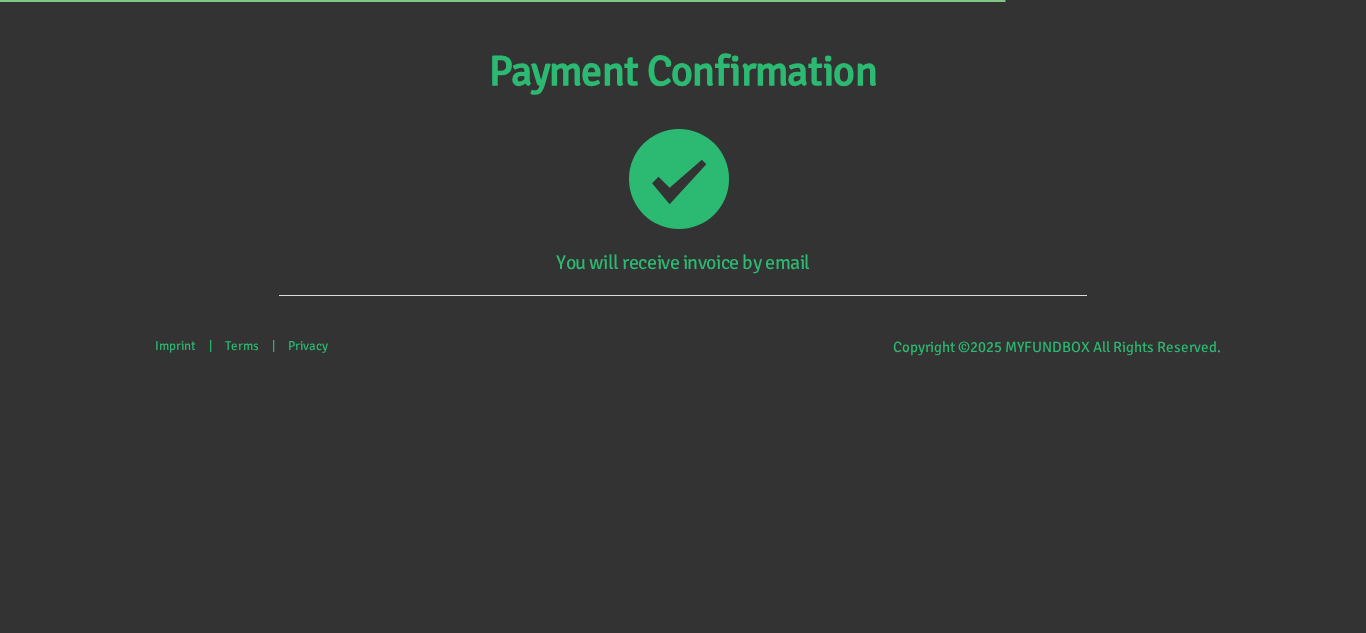 scroll, scrollTop: 0, scrollLeft: 0, axis: both 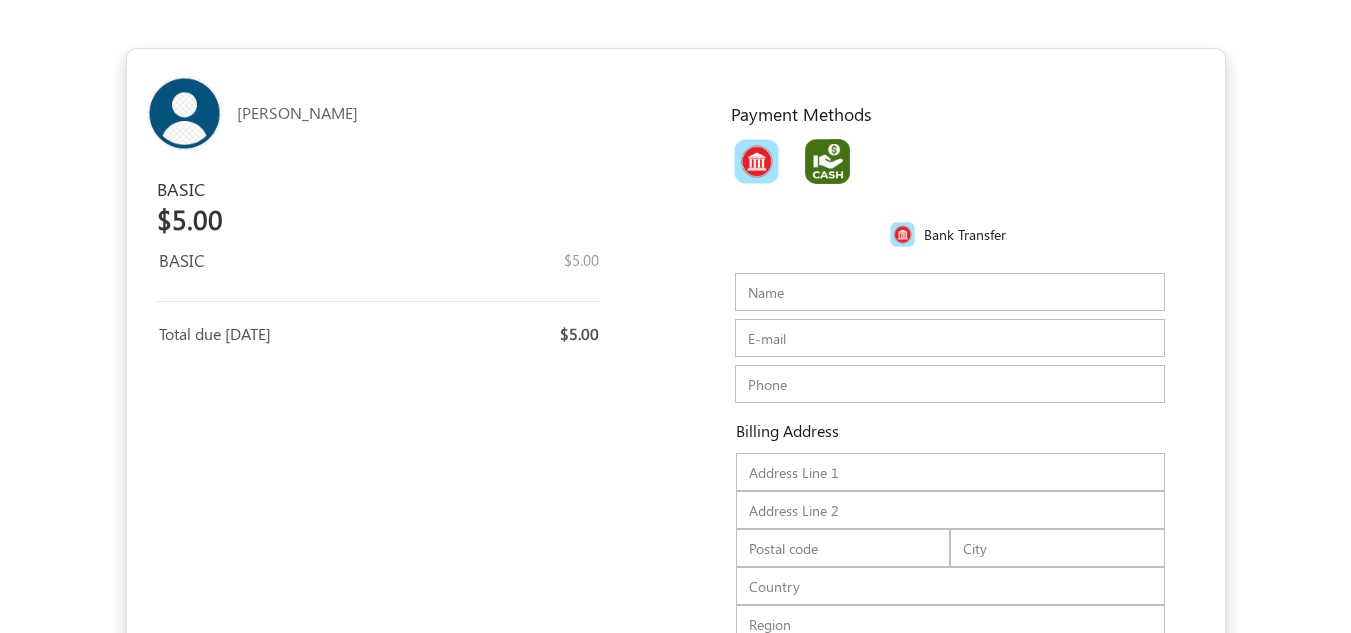 click at bounding box center [827, 161] 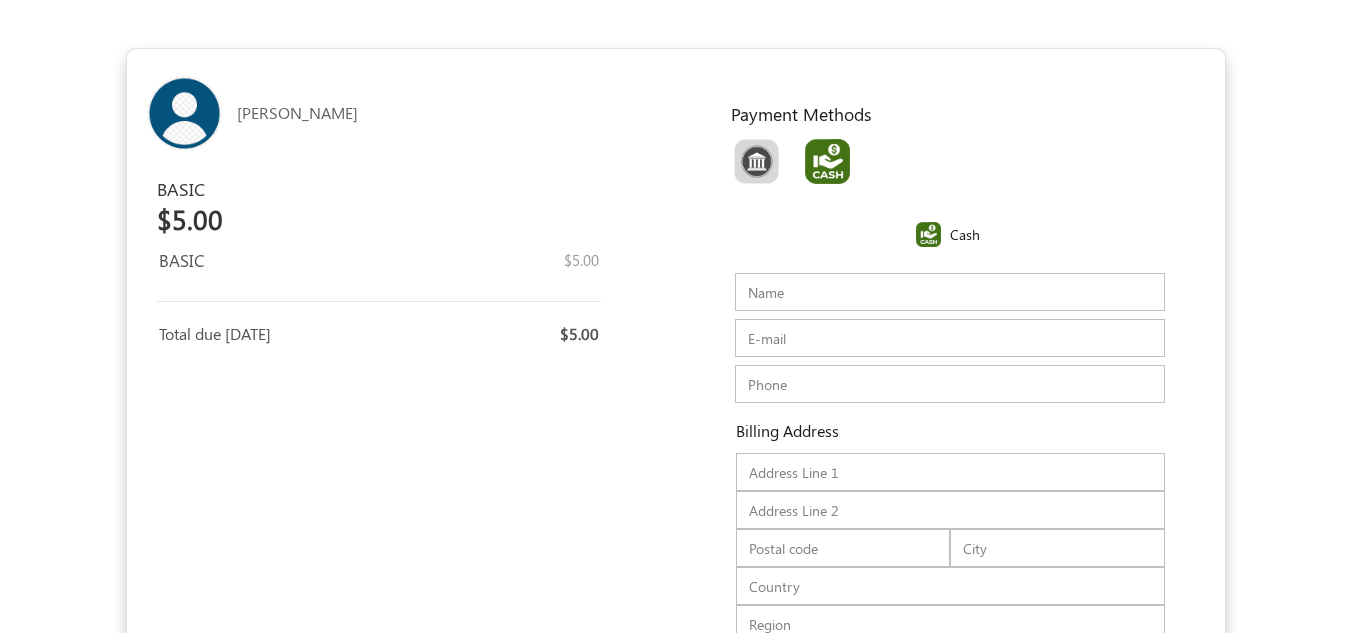 click on "Name" at bounding box center [950, 292] 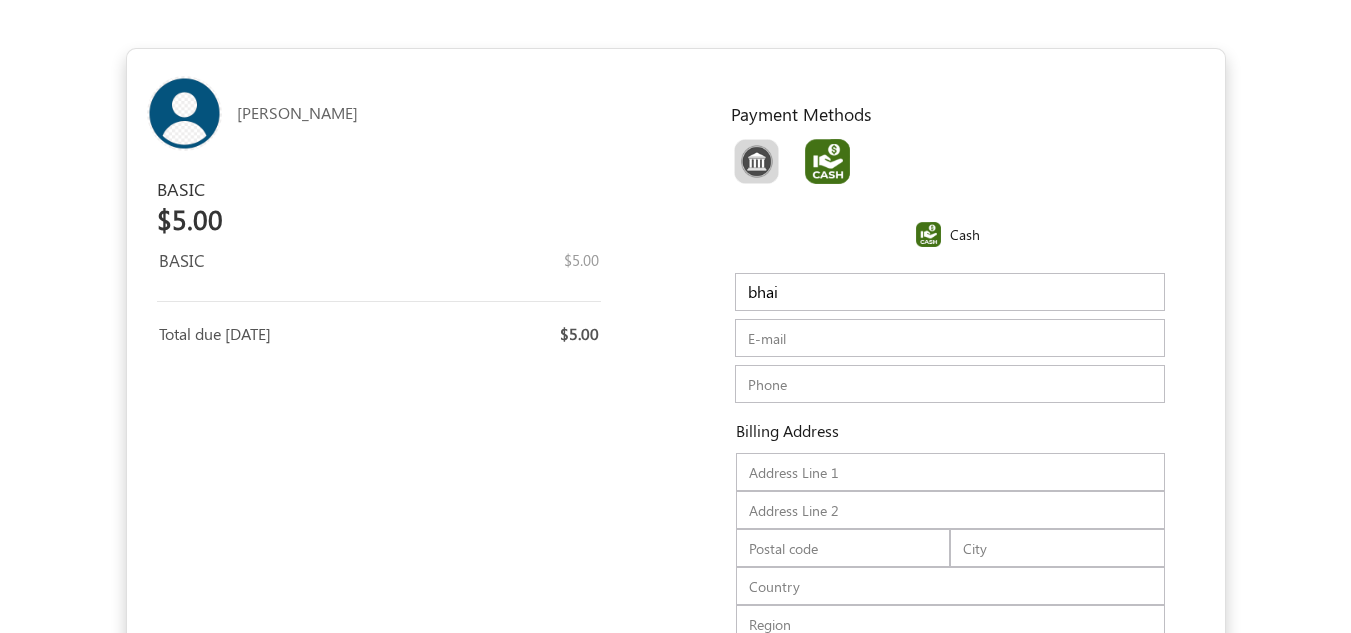 type on "chella mall" 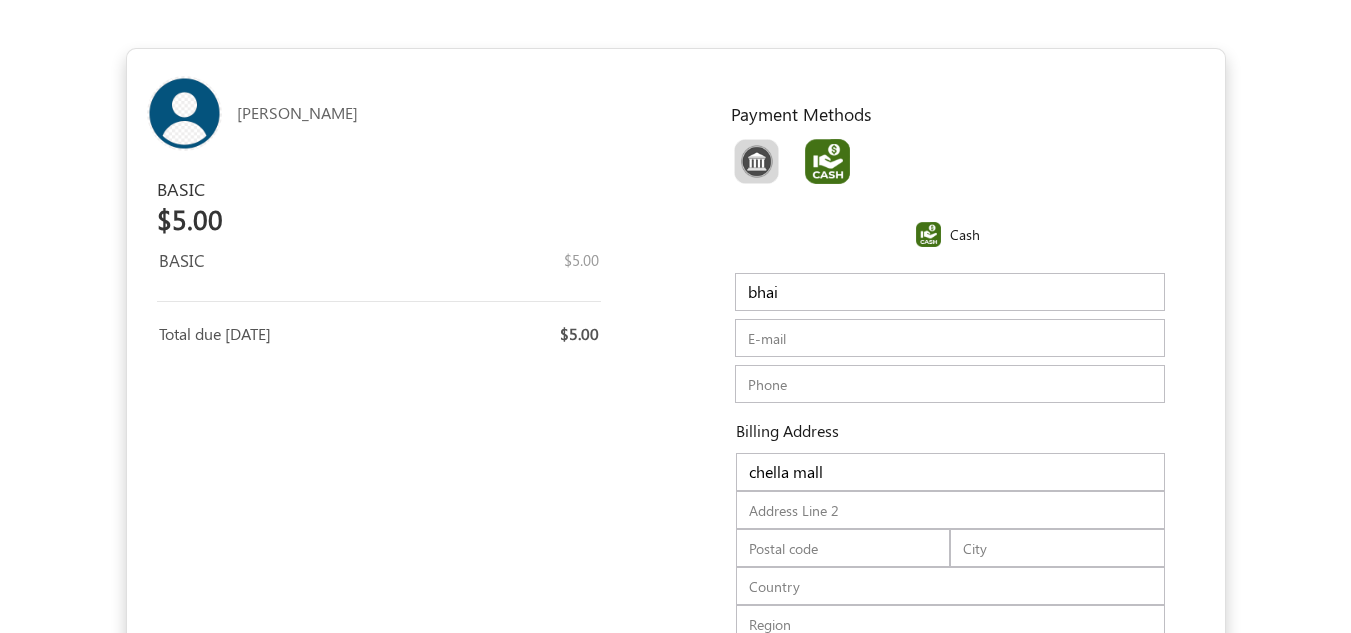 type on "1st floor" 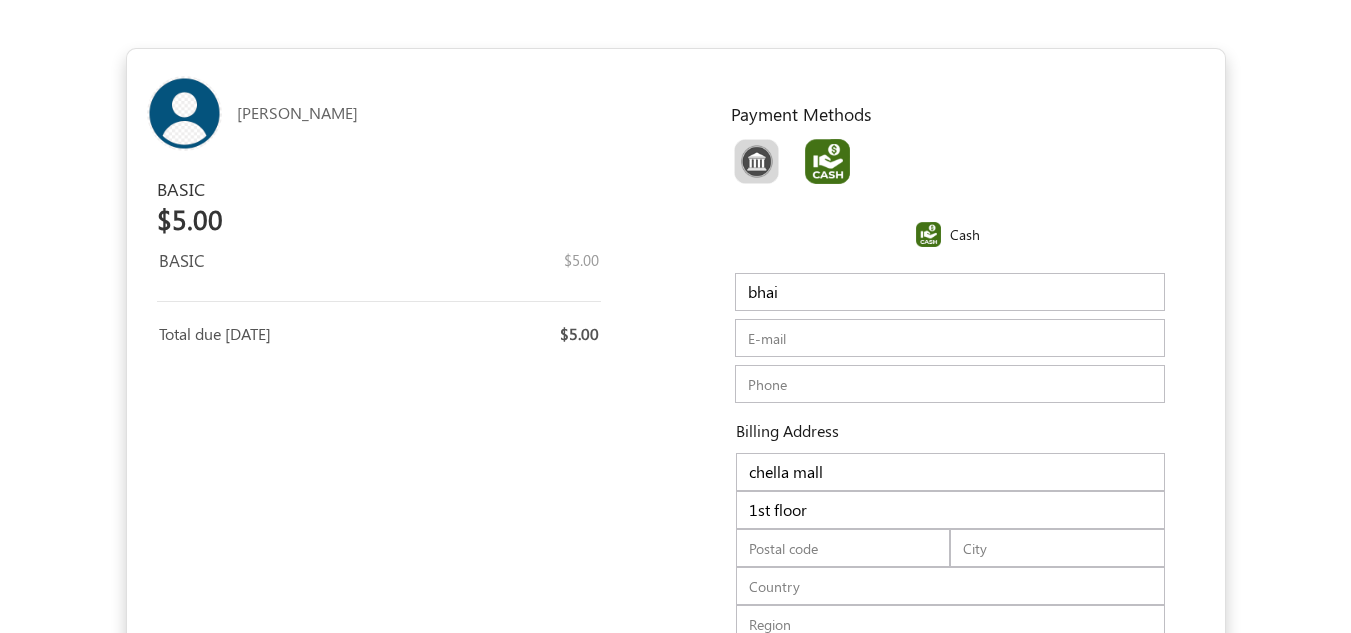 type on "600001" 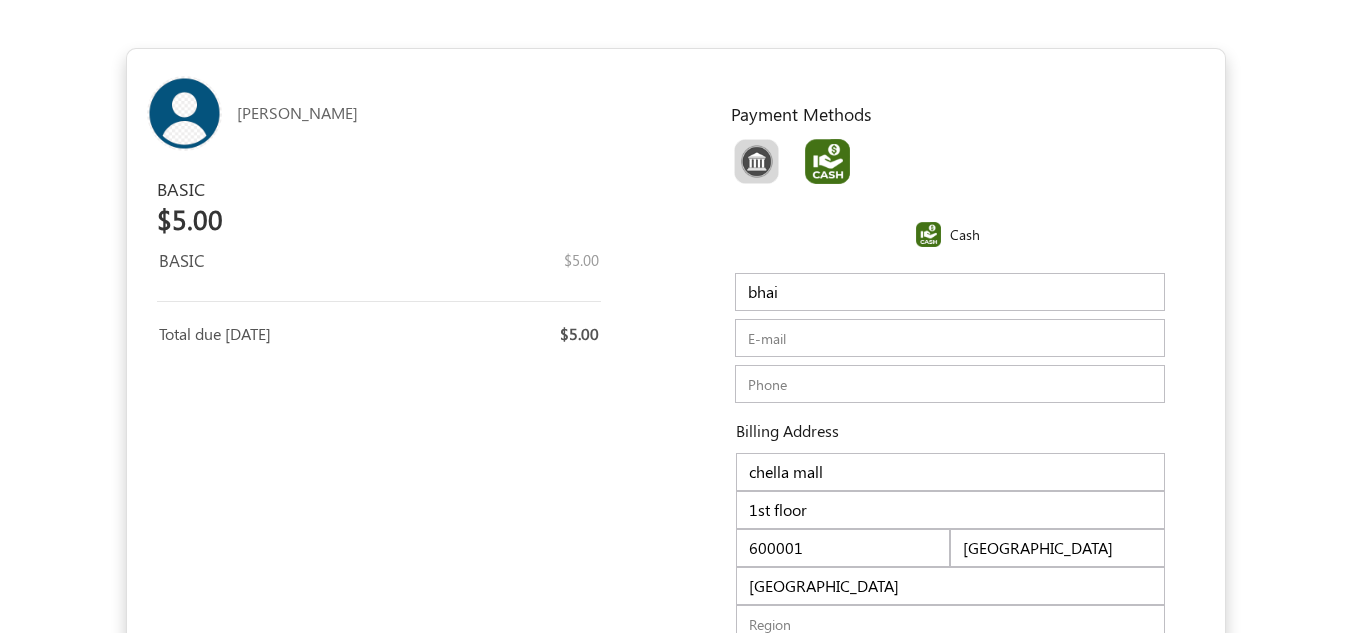 click on "E-mail" at bounding box center (950, 338) 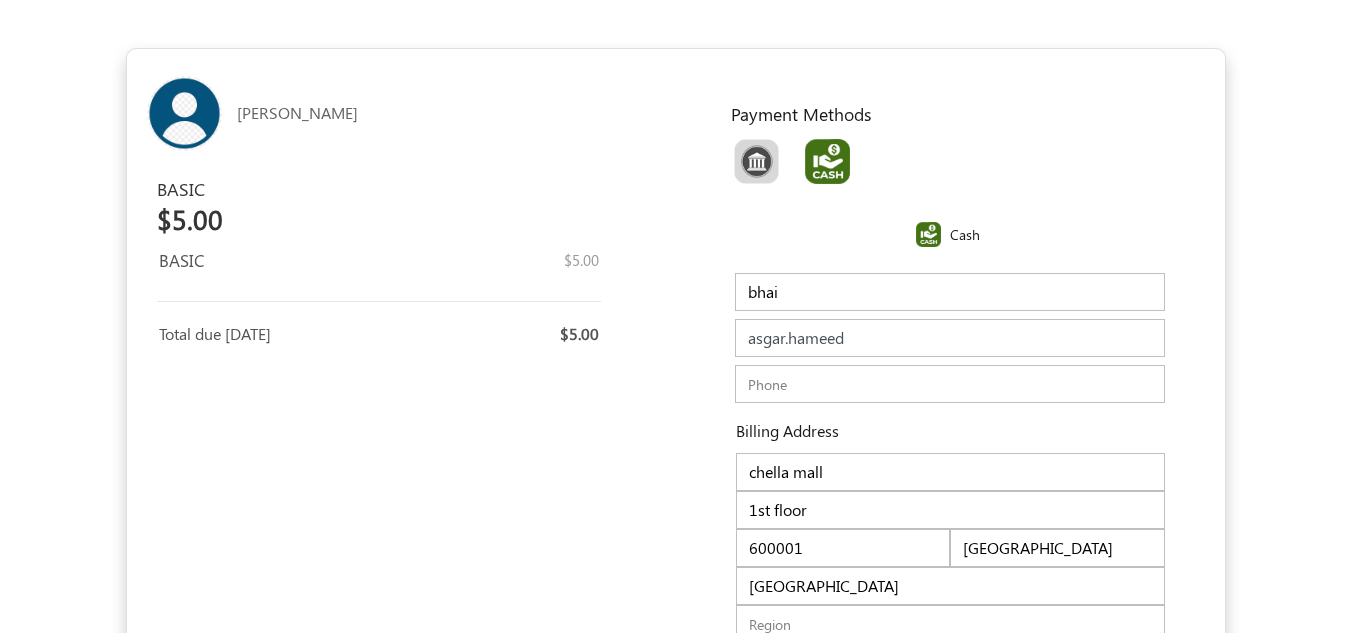 type on "asgar.hameed@myfundbox.de" 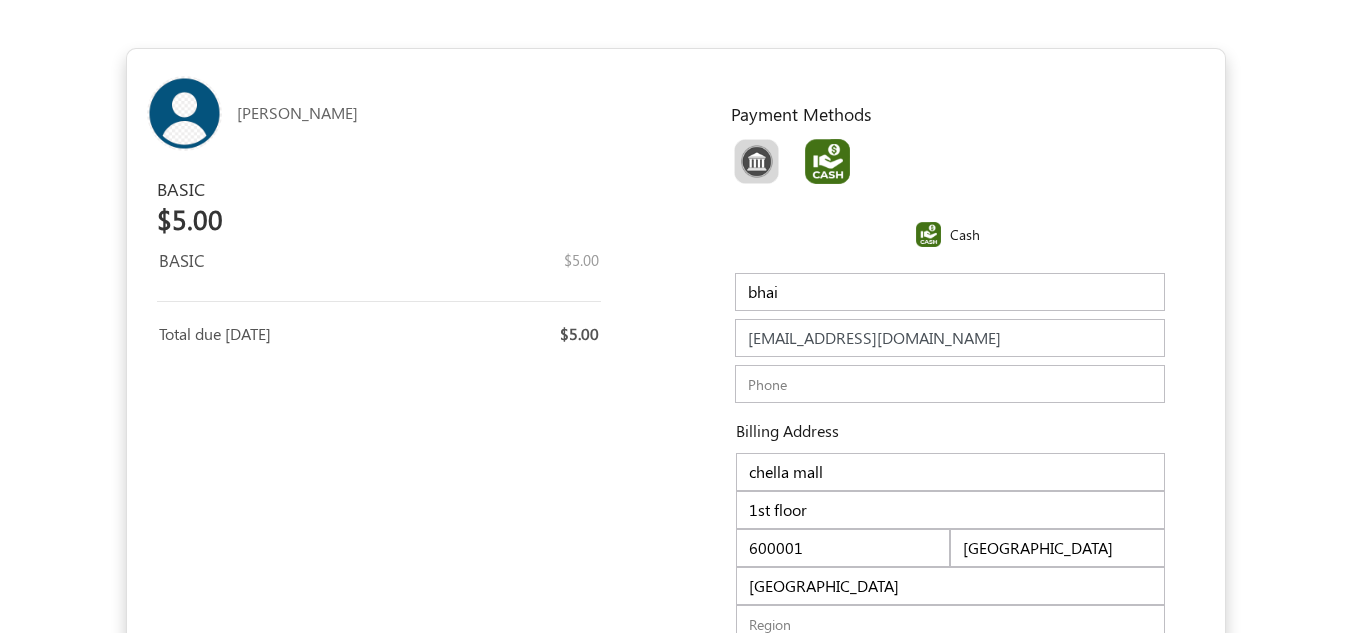 drag, startPoint x: 805, startPoint y: 300, endPoint x: 745, endPoint y: 288, distance: 61.188232 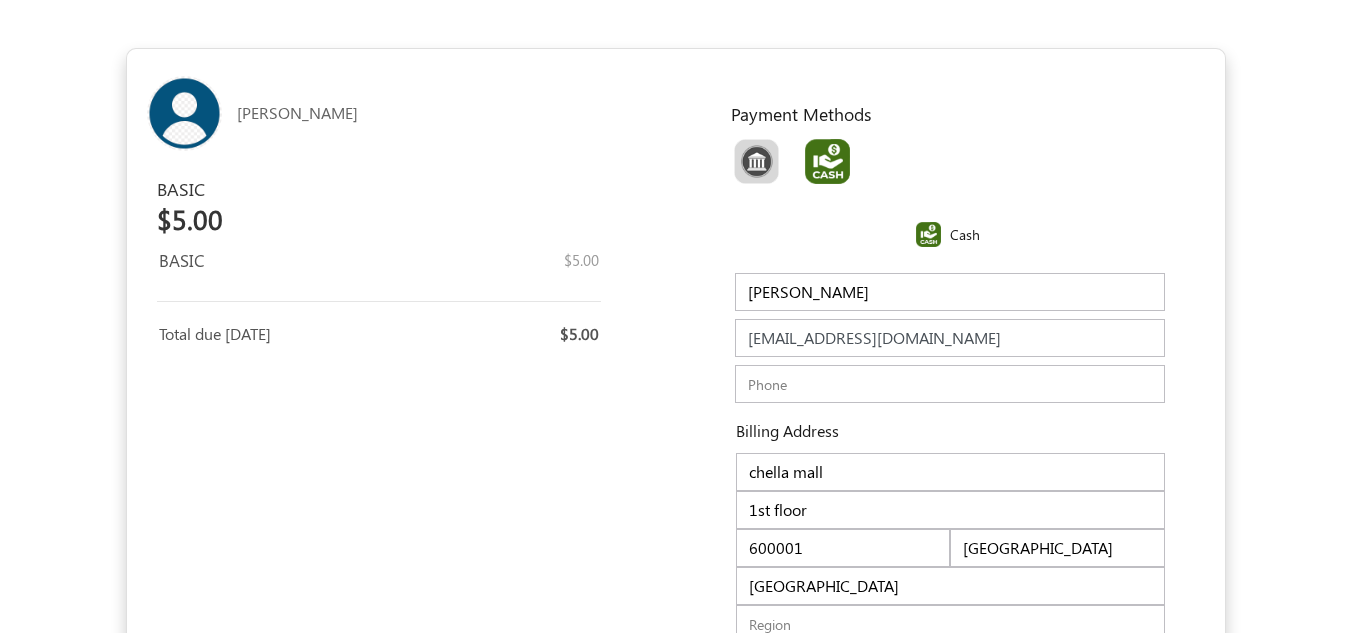 type on "asgar almuchasa" 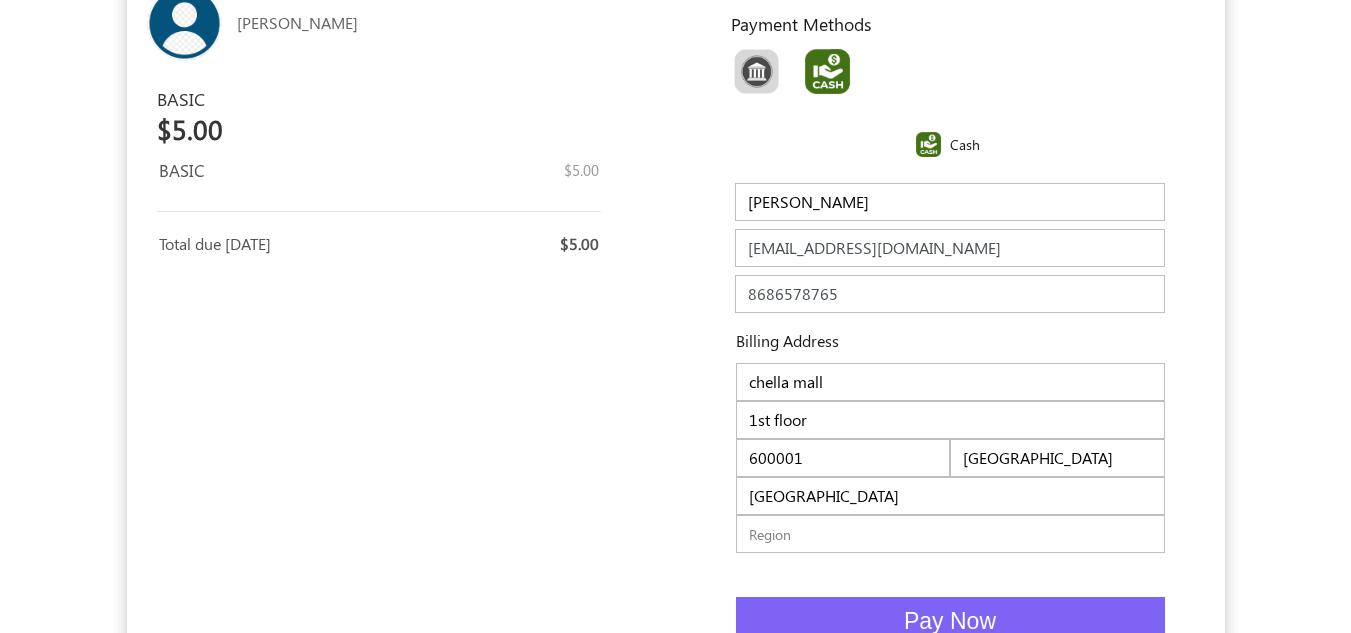 scroll, scrollTop: 175, scrollLeft: 0, axis: vertical 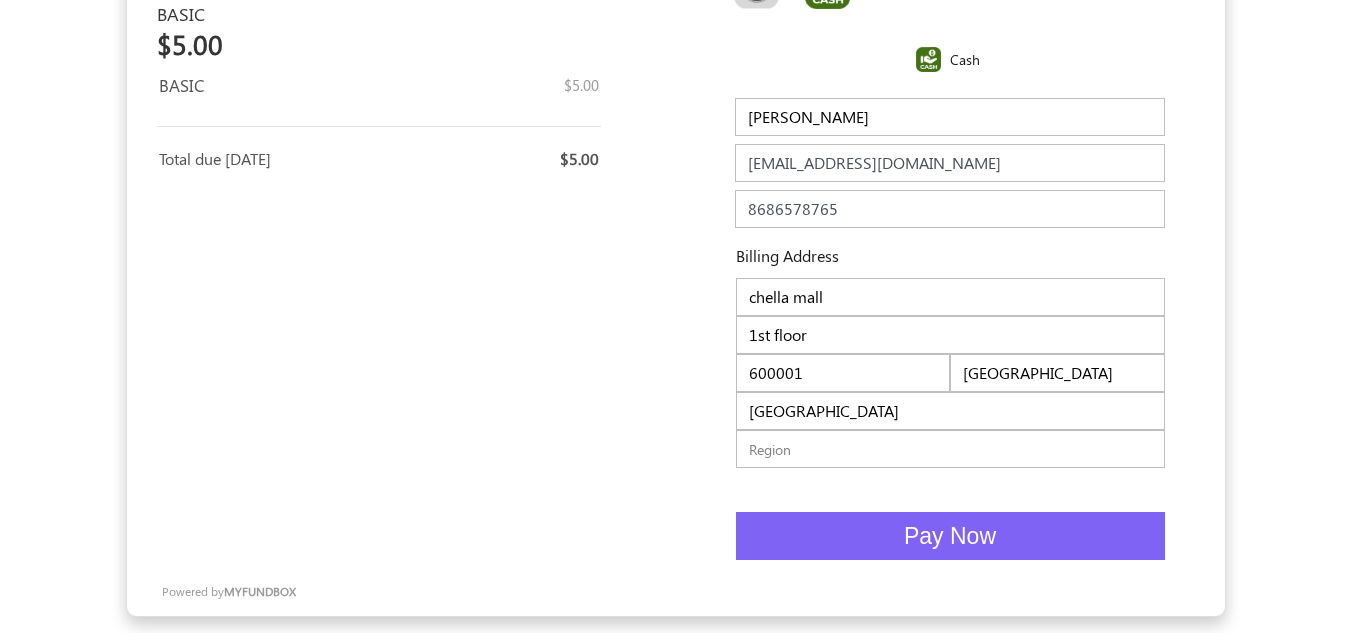 click on "Pay Now" at bounding box center [950, 536] 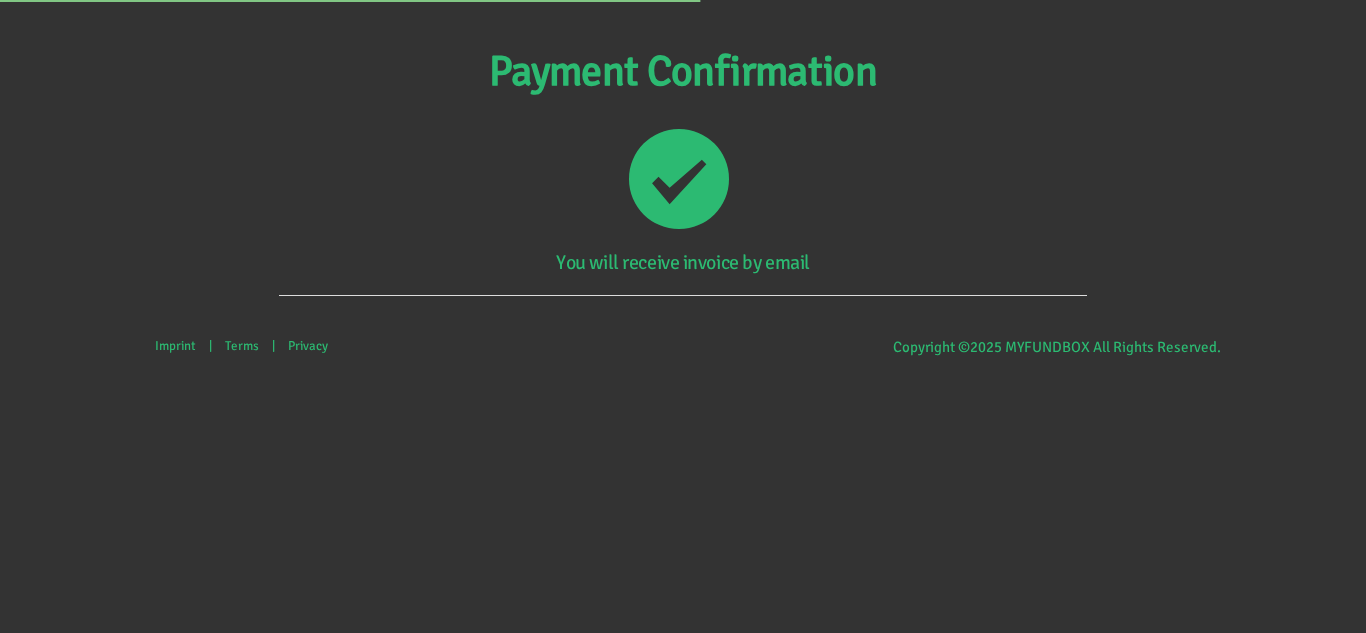scroll, scrollTop: 0, scrollLeft: 0, axis: both 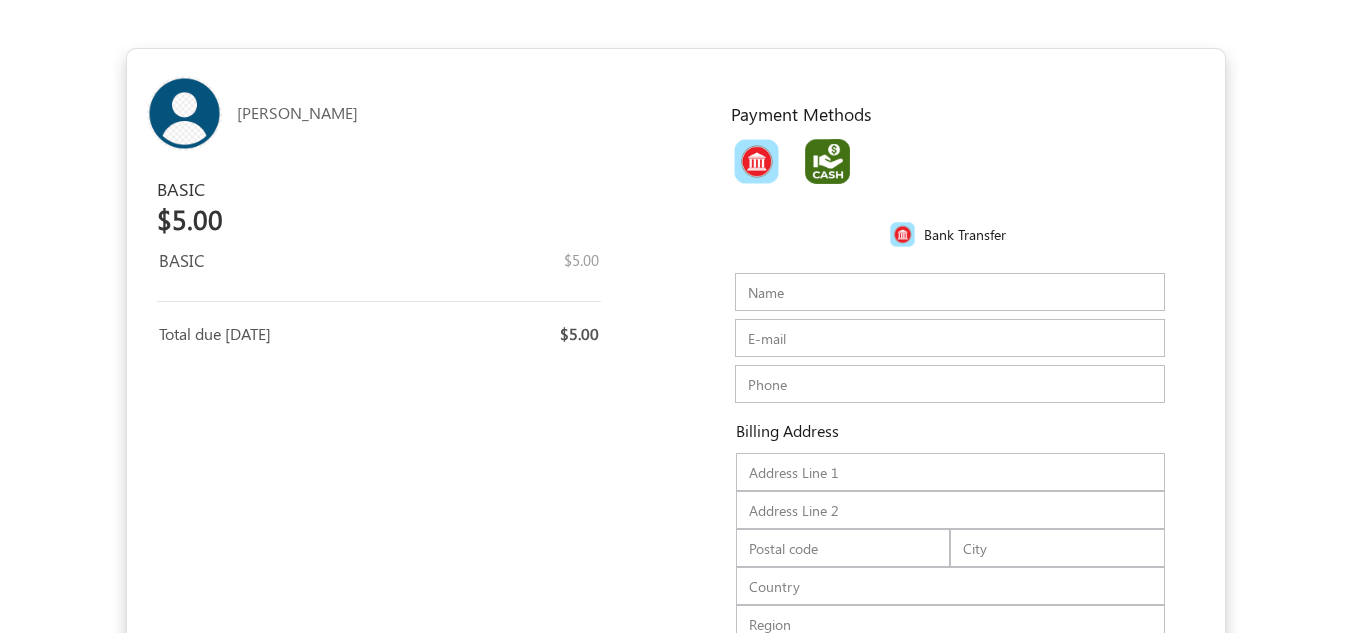 click at bounding box center [827, 161] 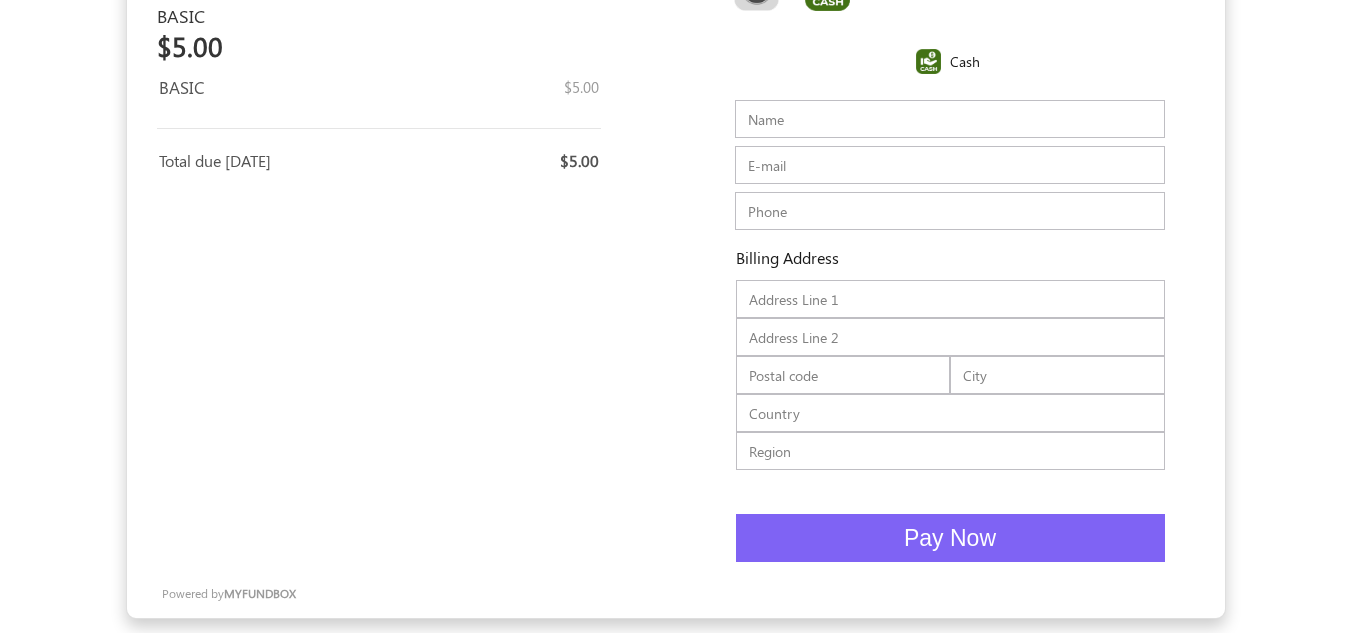 scroll, scrollTop: 175, scrollLeft: 0, axis: vertical 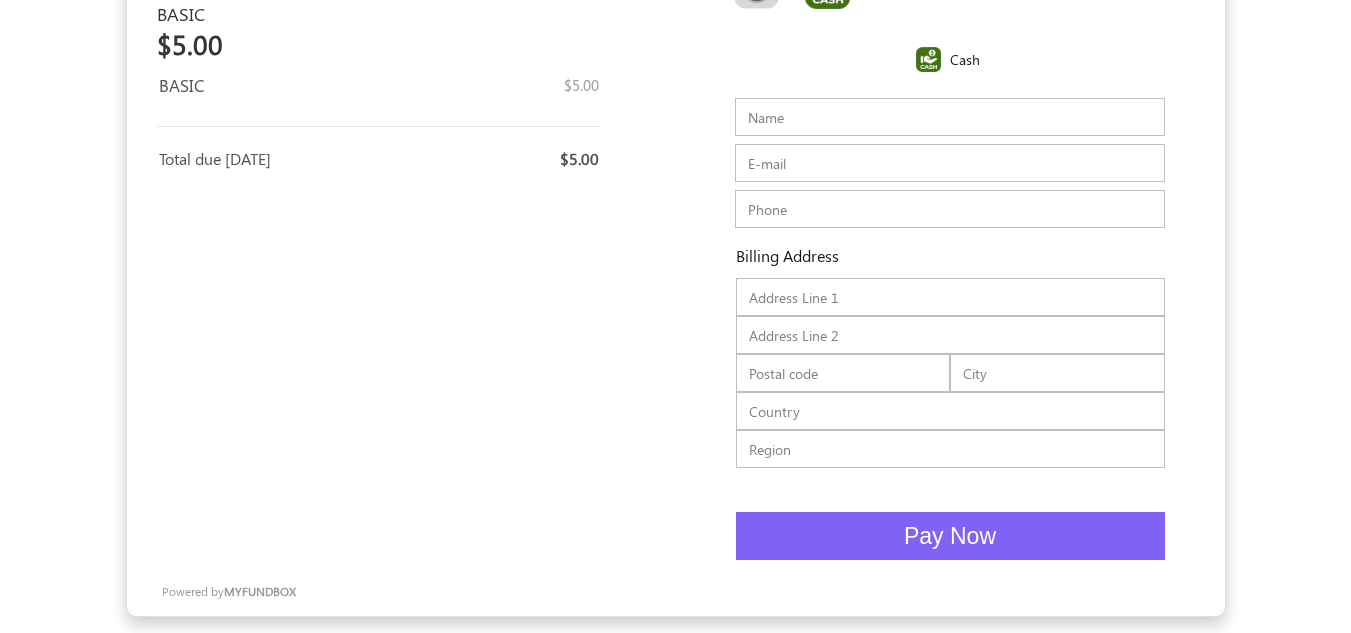 click on "Name" at bounding box center [950, 117] 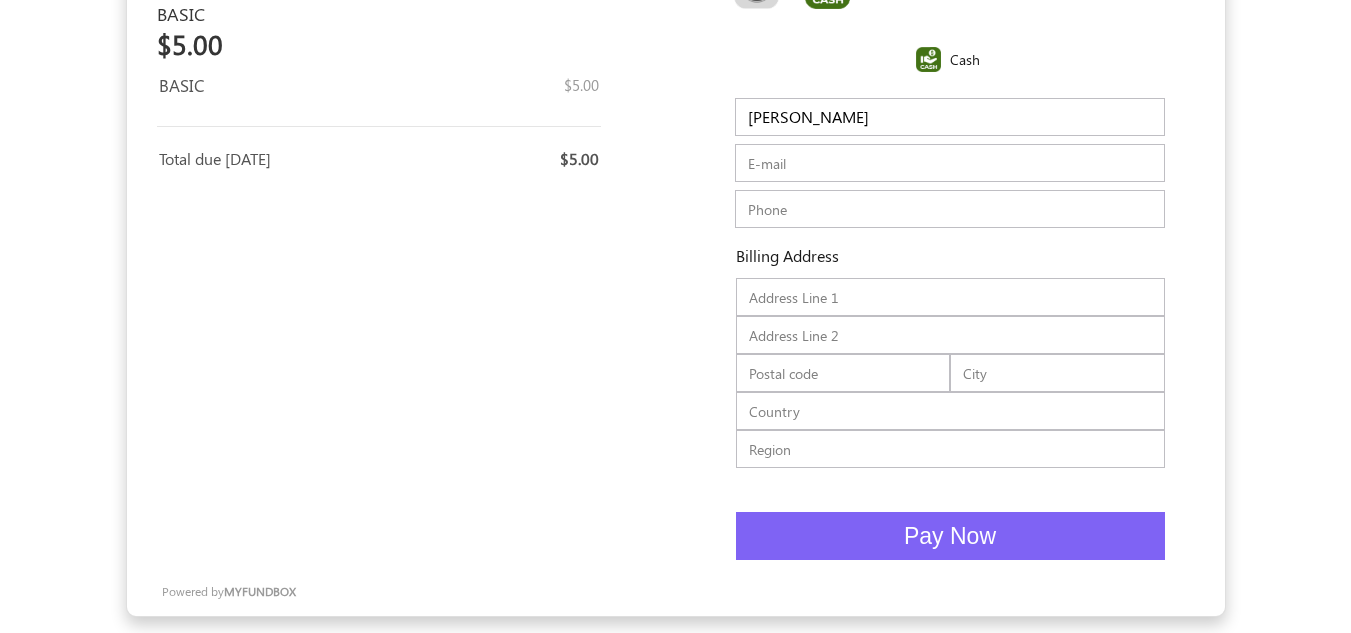type on "asgar almuchasa" 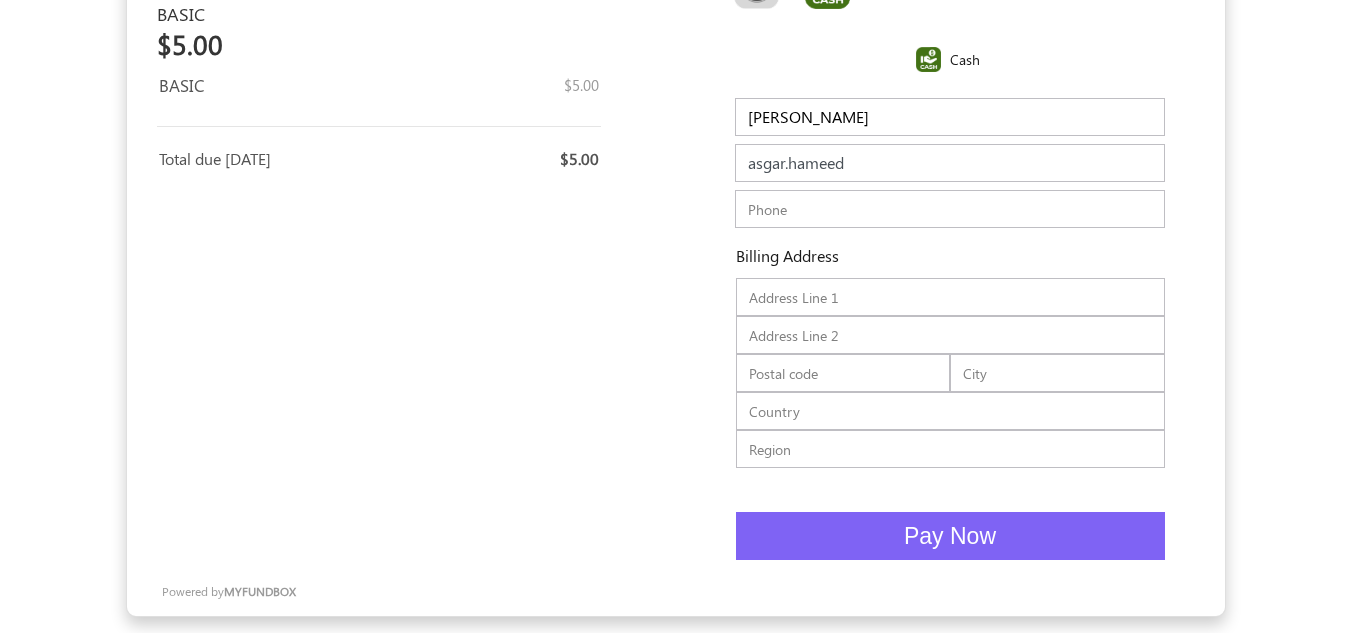 type on "asgar.hameed@myfundbox.de" 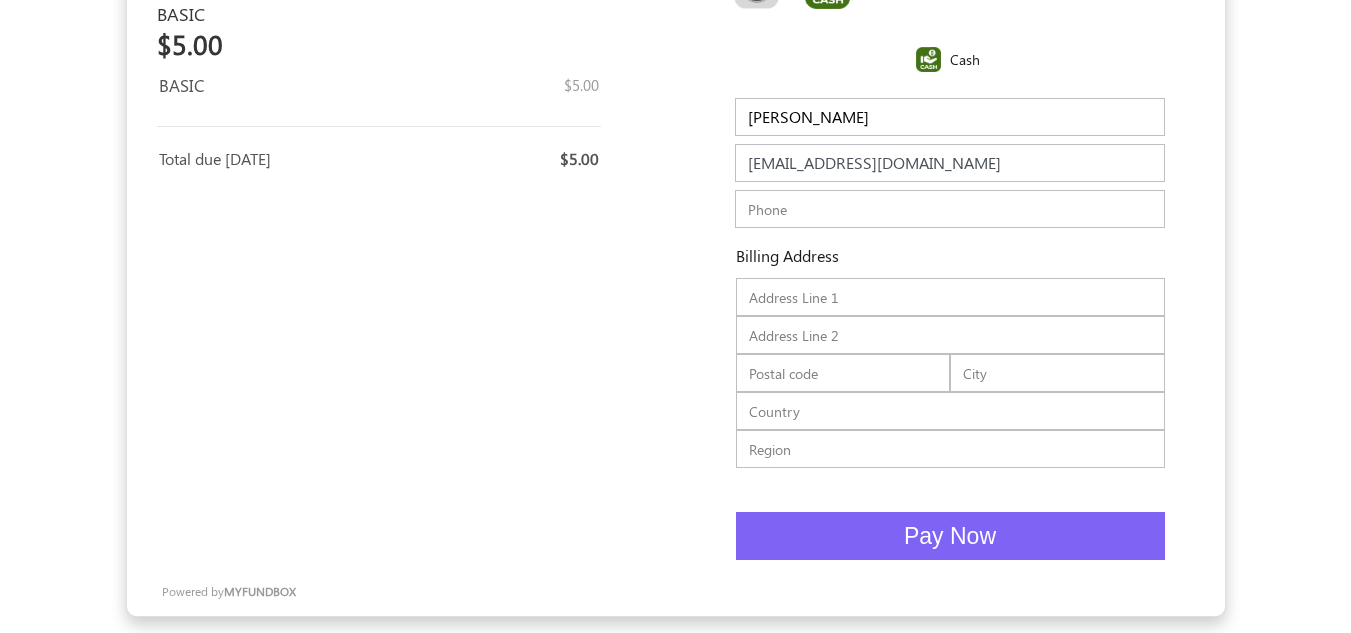 click at bounding box center [950, 209] 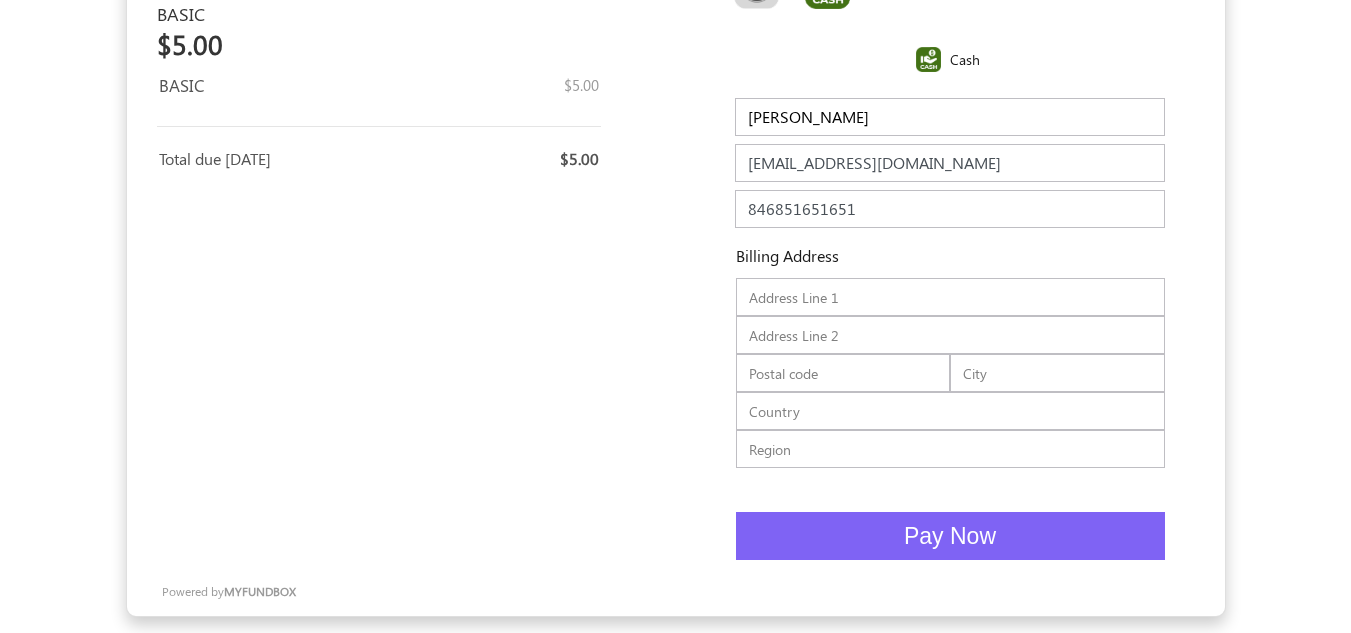 click on "Pay Now" at bounding box center [950, 536] 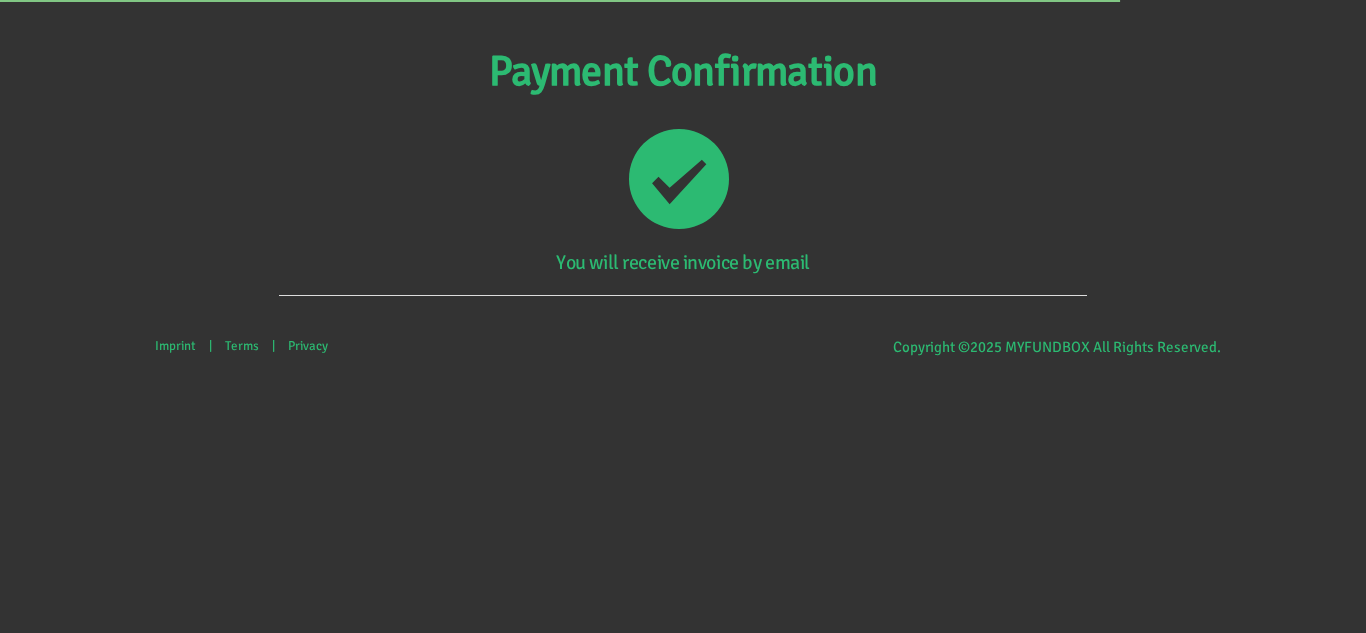 scroll, scrollTop: 0, scrollLeft: 0, axis: both 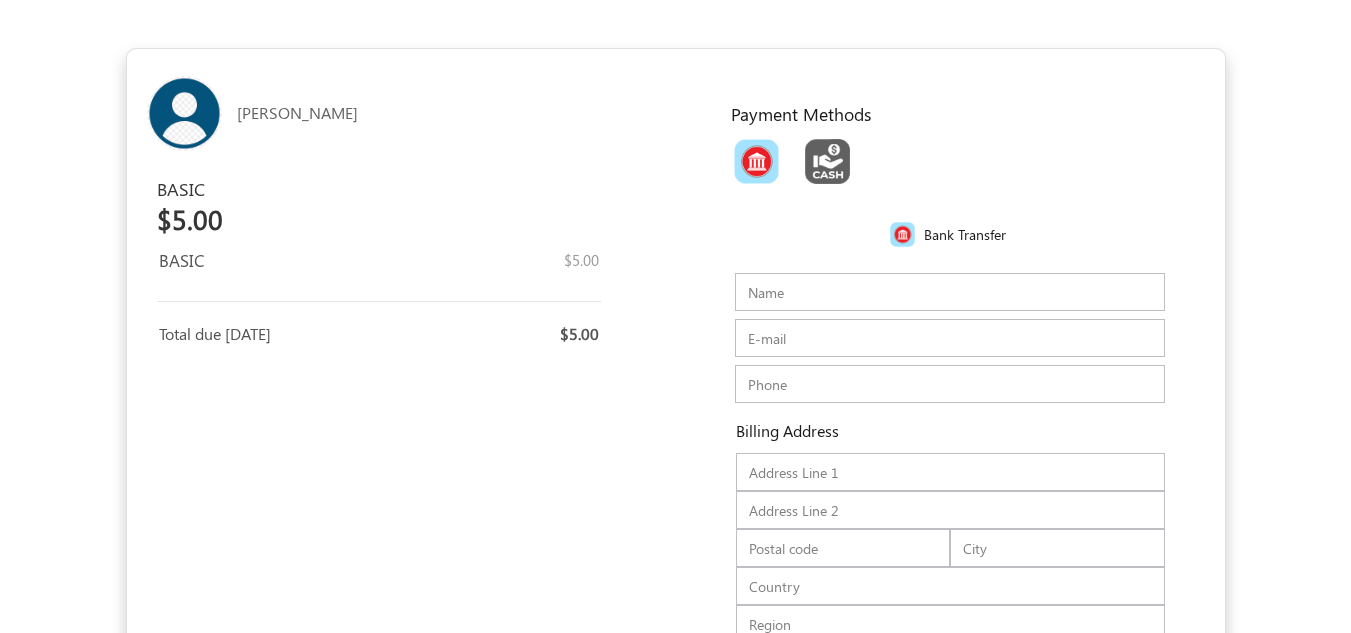 click at bounding box center (756, 161) 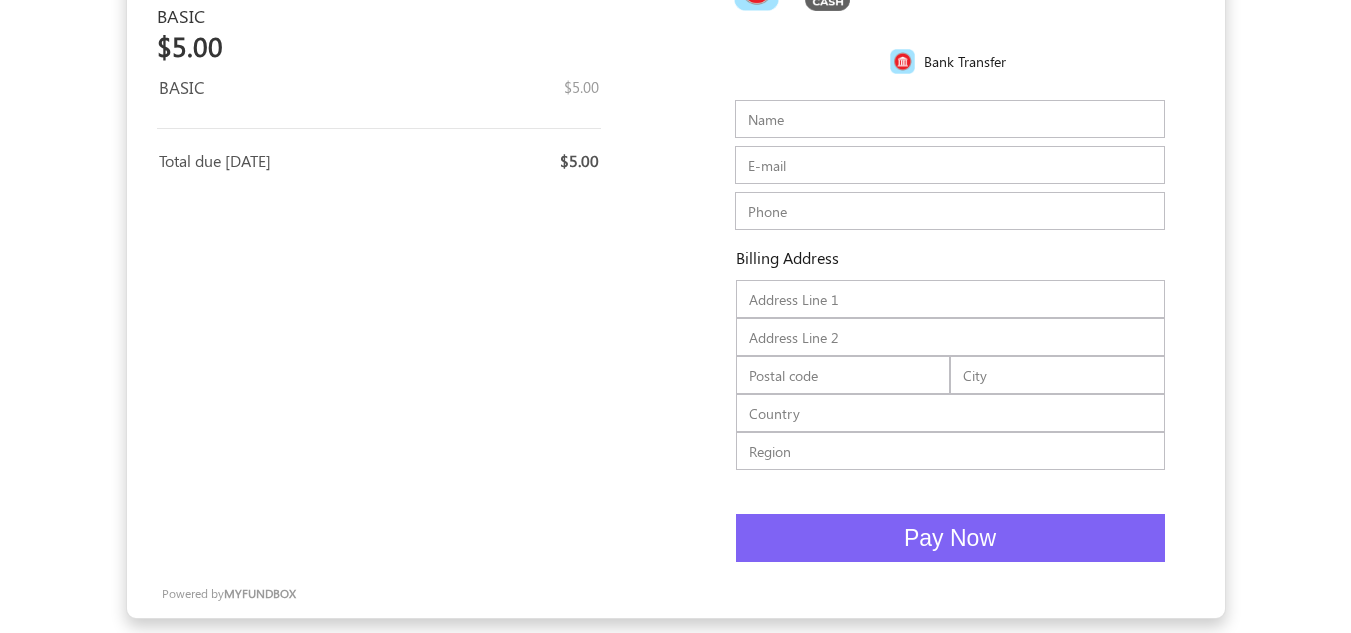 scroll, scrollTop: 175, scrollLeft: 0, axis: vertical 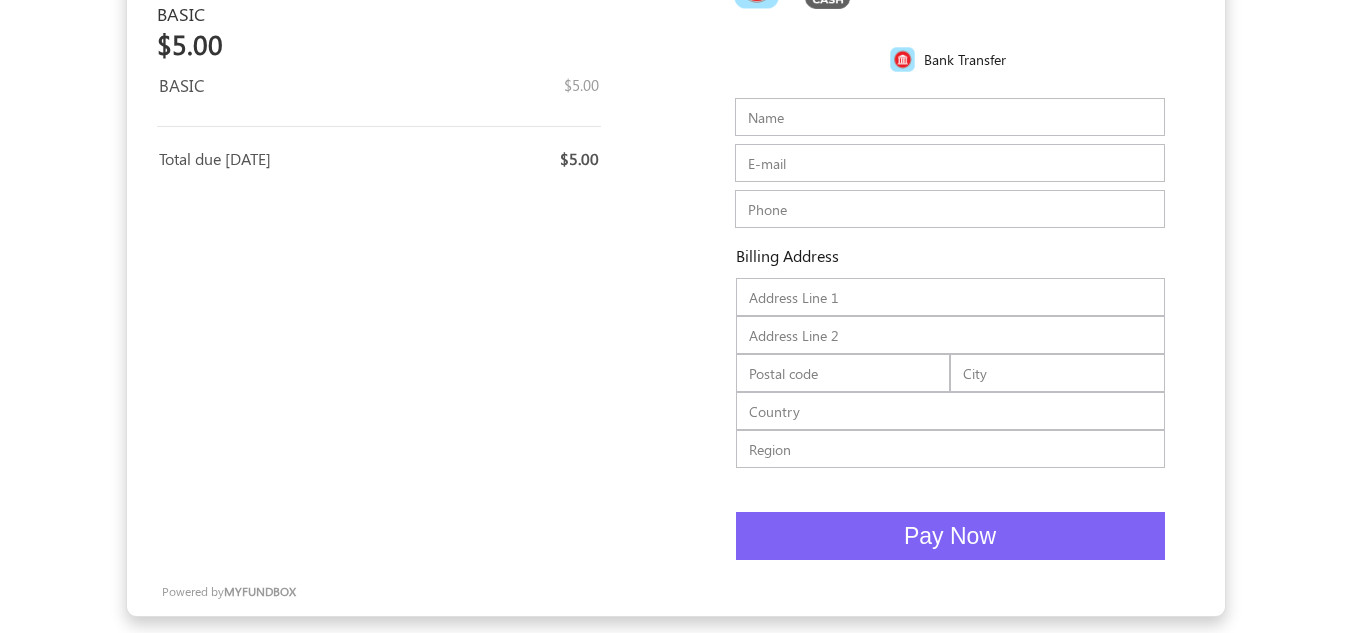 click on "Name" at bounding box center [950, 117] 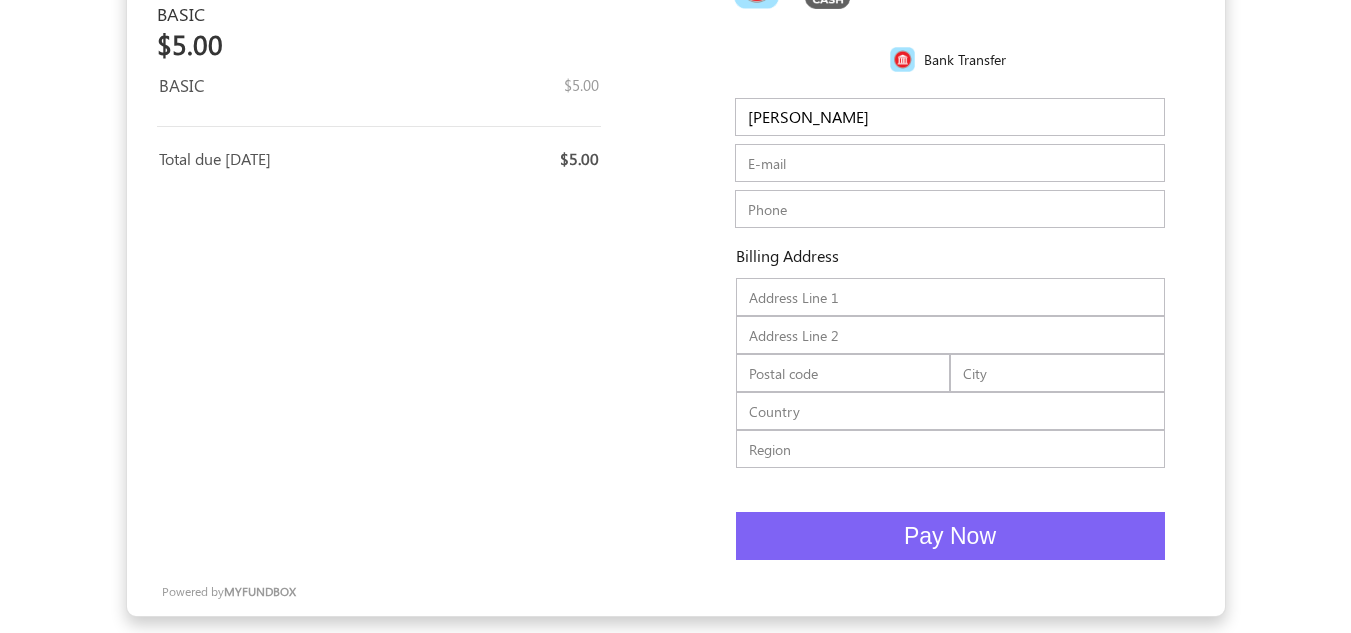 type on "asgar almuchasa" 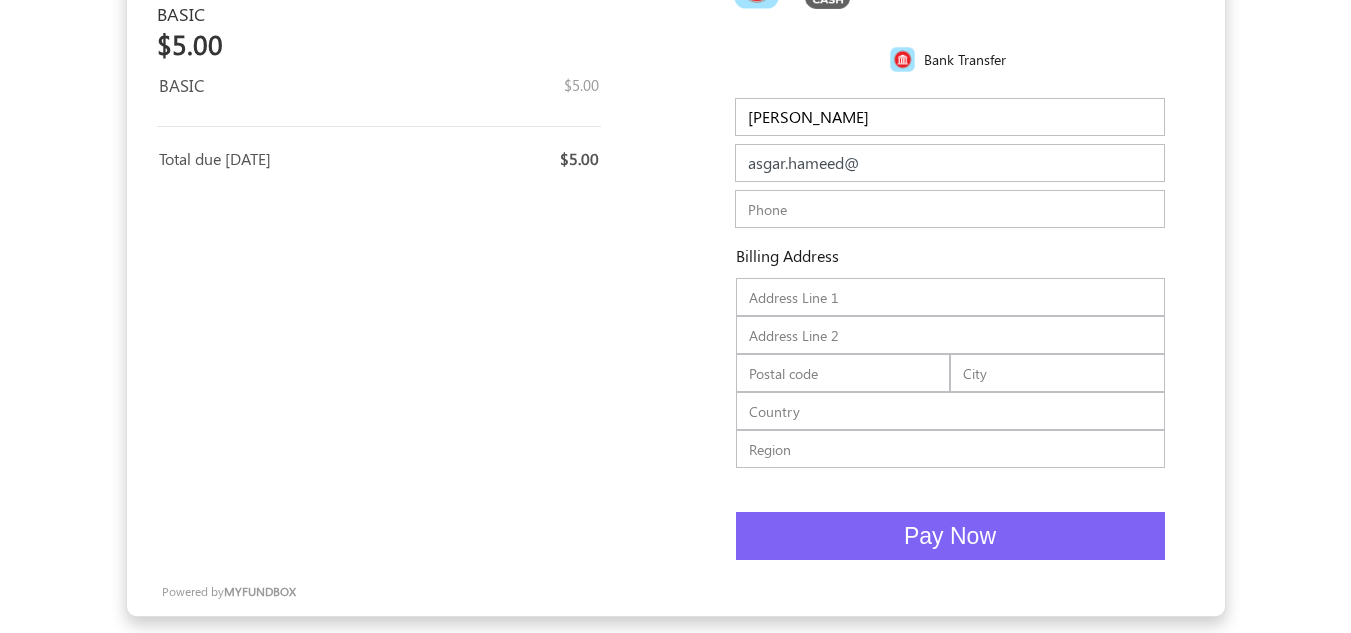 type on "asgar.hameed@myfundbox.de" 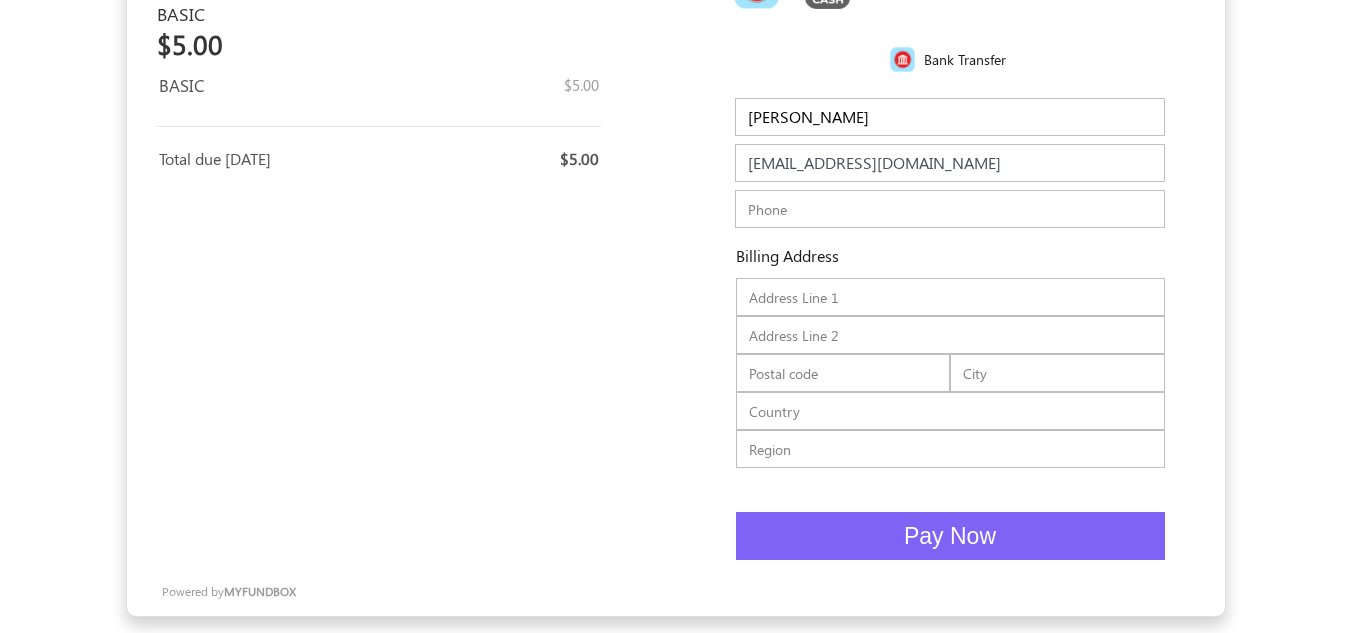 click at bounding box center (950, 209) 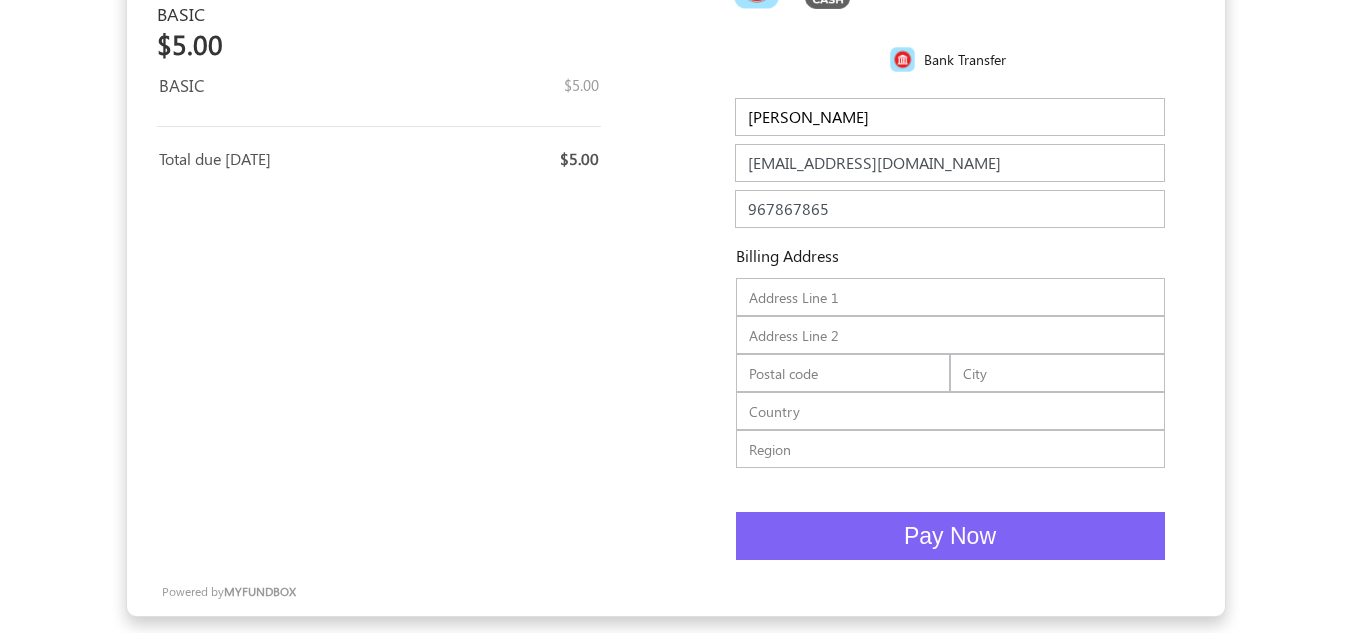 scroll, scrollTop: 0, scrollLeft: 0, axis: both 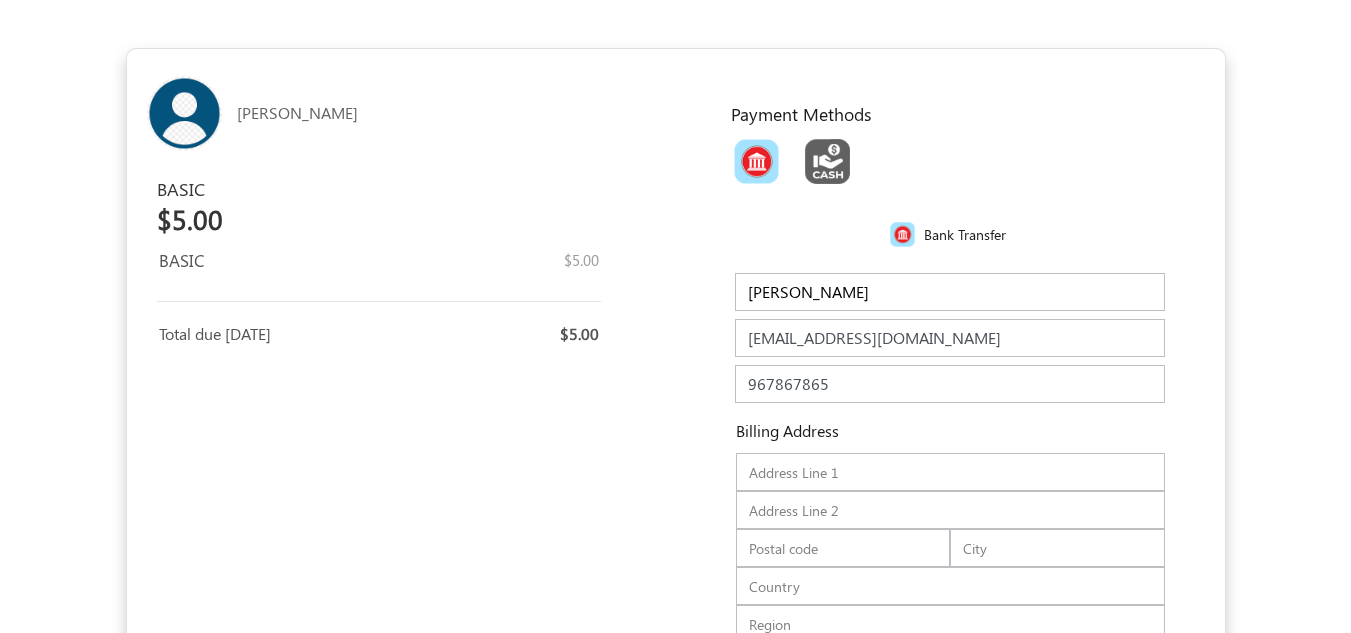 click on "$5.00" at bounding box center [282, 219] 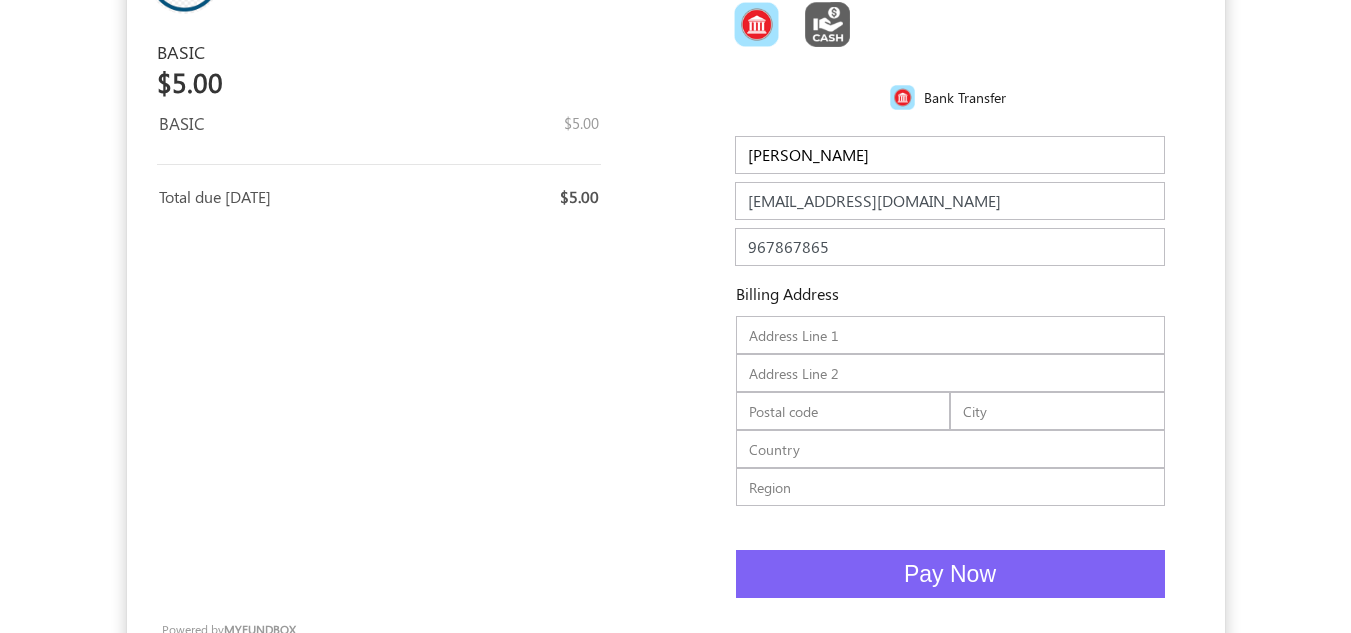 scroll, scrollTop: 175, scrollLeft: 0, axis: vertical 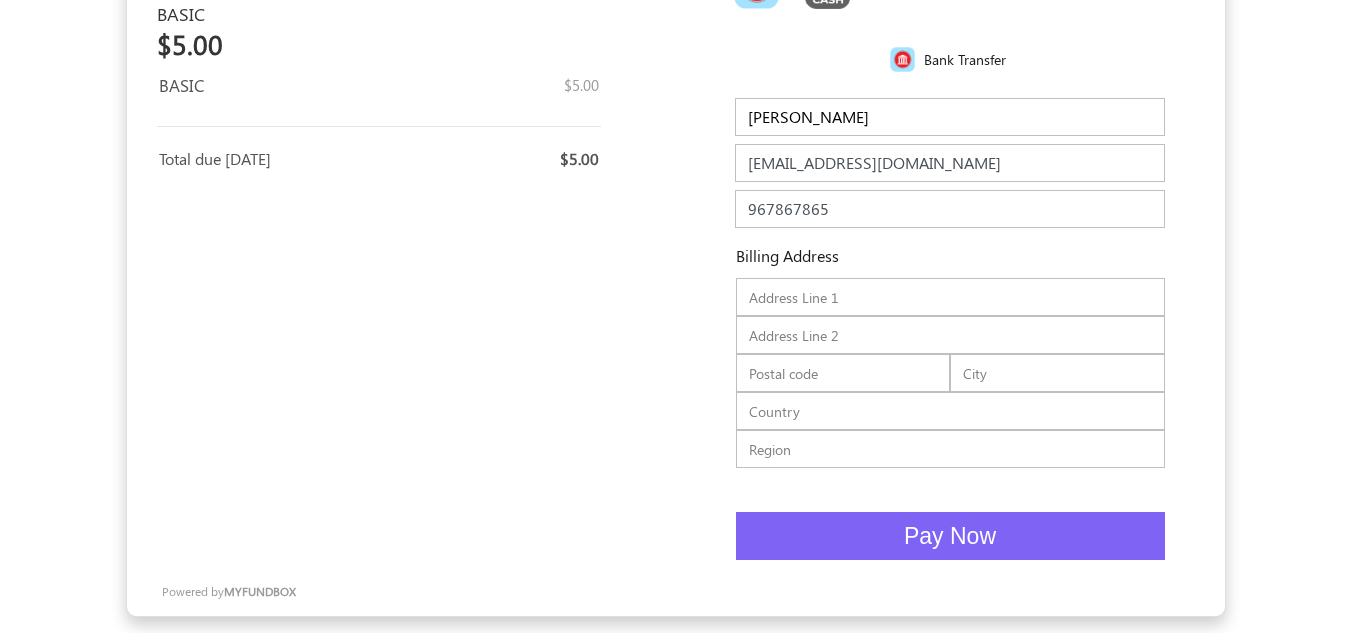click on "Pay Now" at bounding box center [950, 536] 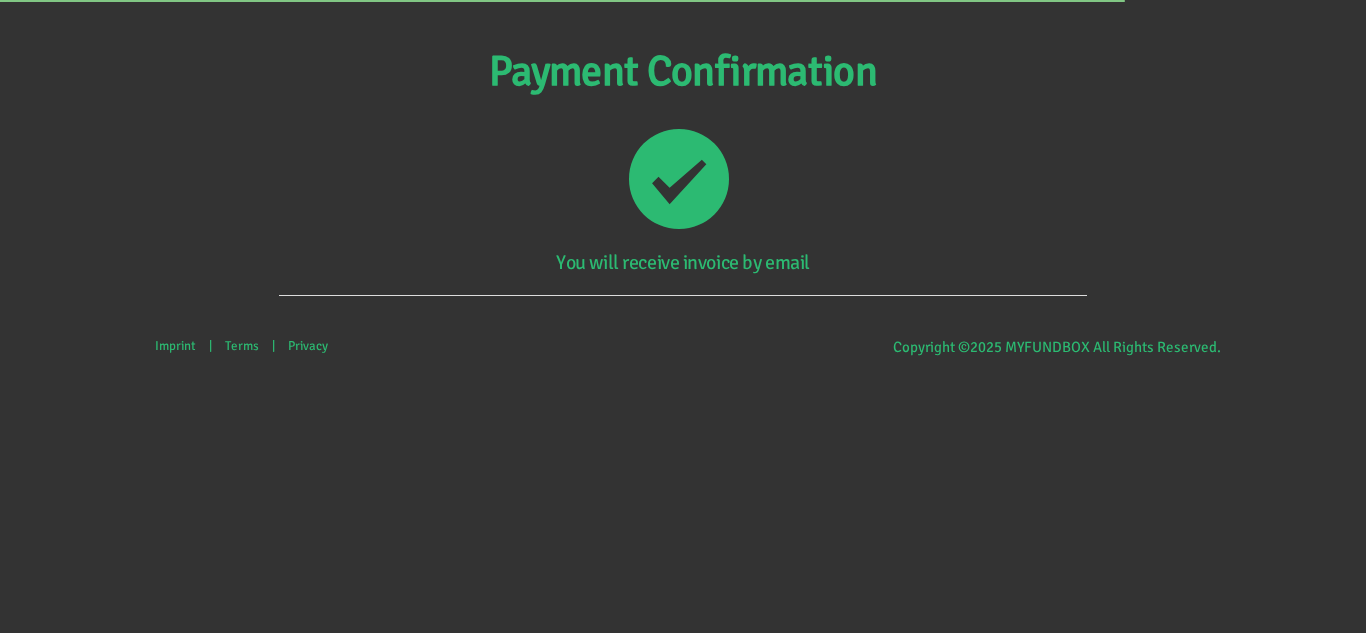 scroll, scrollTop: 0, scrollLeft: 0, axis: both 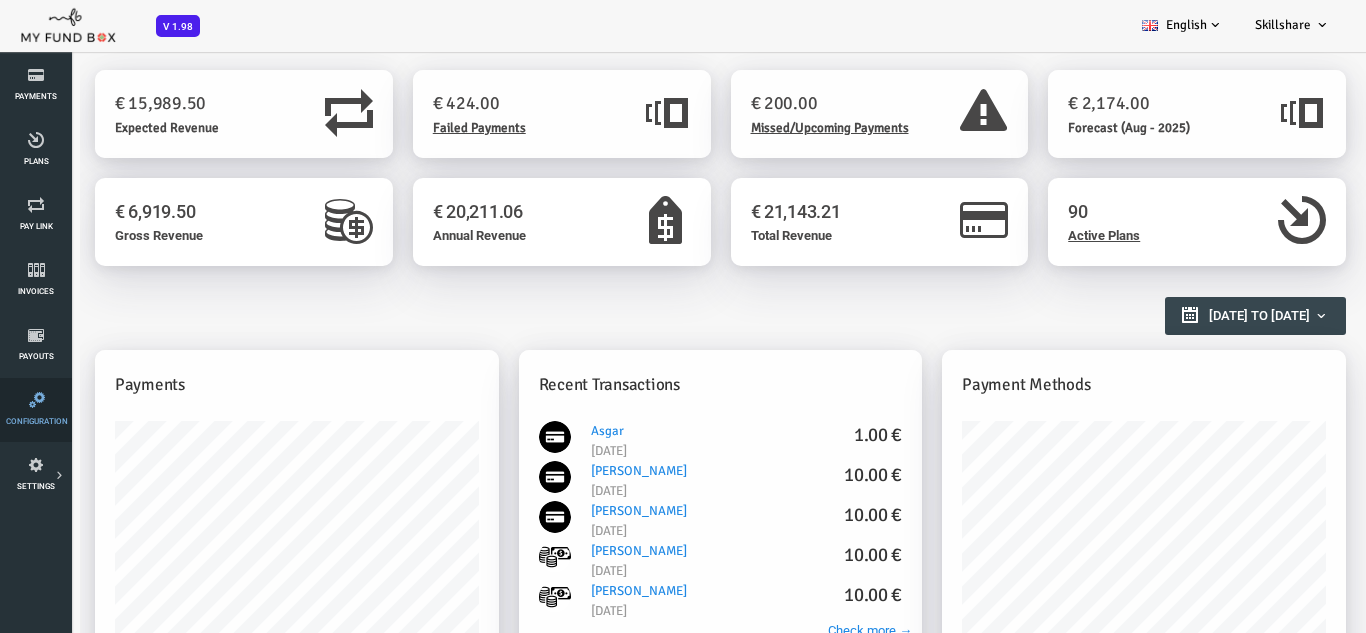 click on "Configuration" at bounding box center [36, 410] 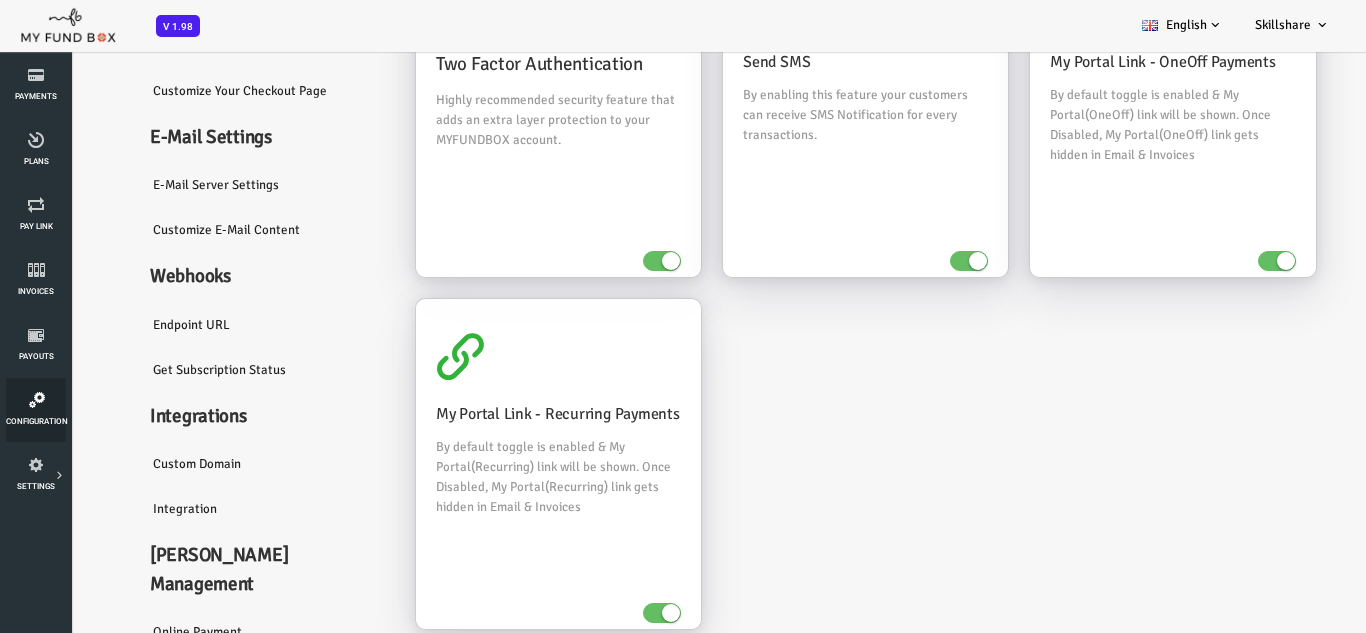 scroll, scrollTop: 271, scrollLeft: 0, axis: vertical 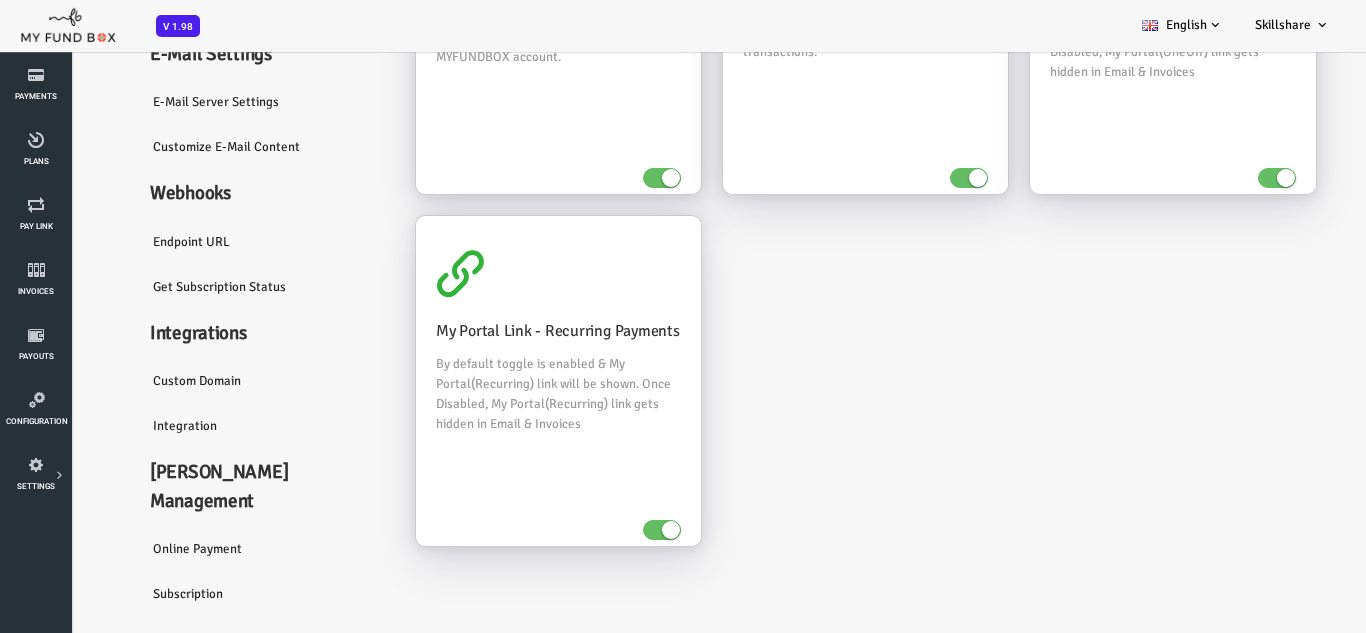 click on "Integration" at bounding box center (210, 426) 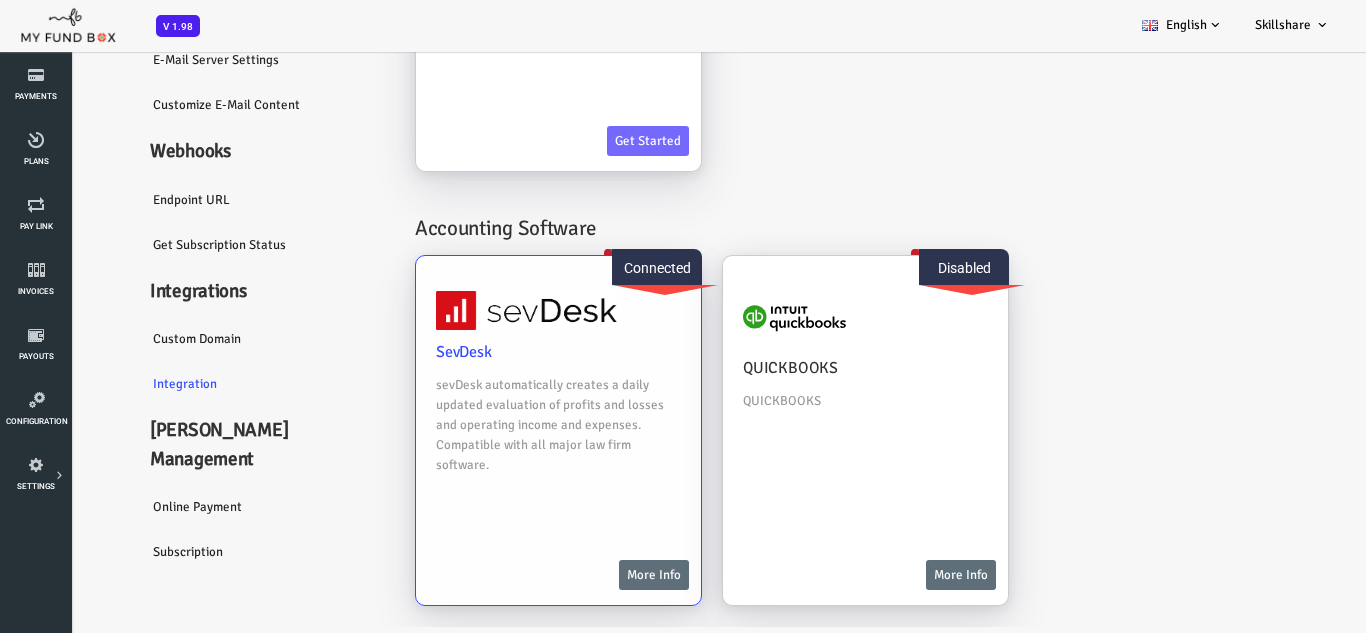 scroll, scrollTop: 111, scrollLeft: 0, axis: vertical 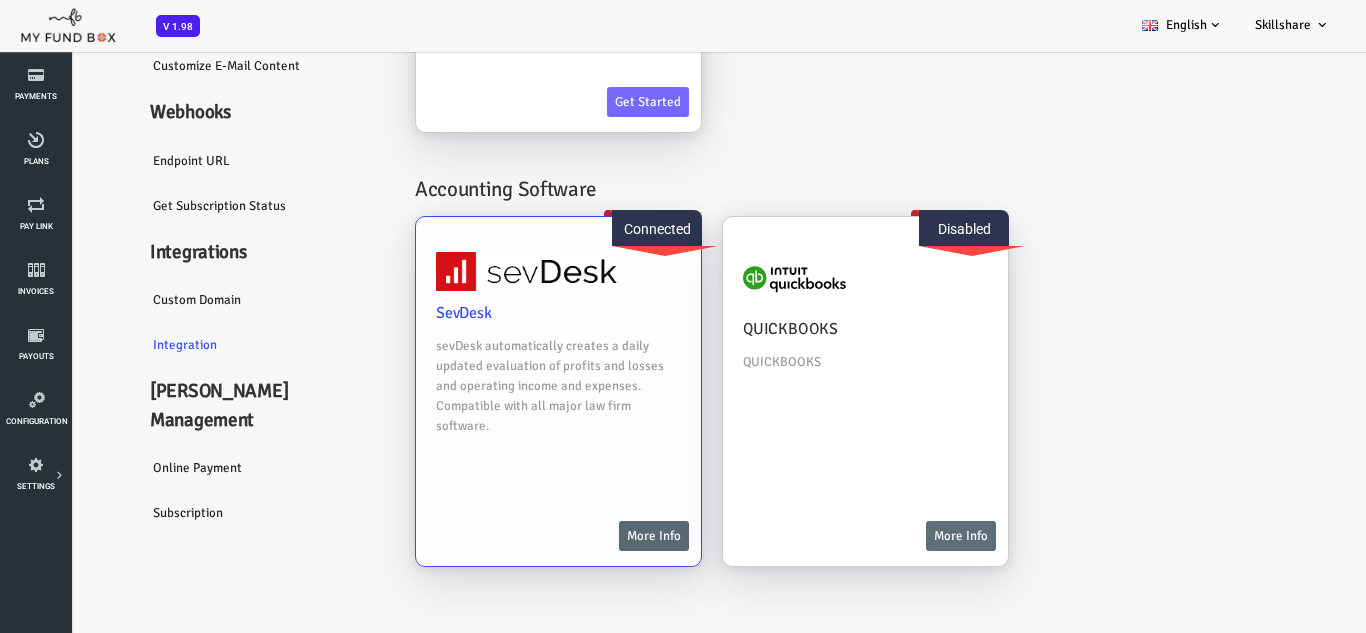 click on "More Info" at bounding box center (599, 536) 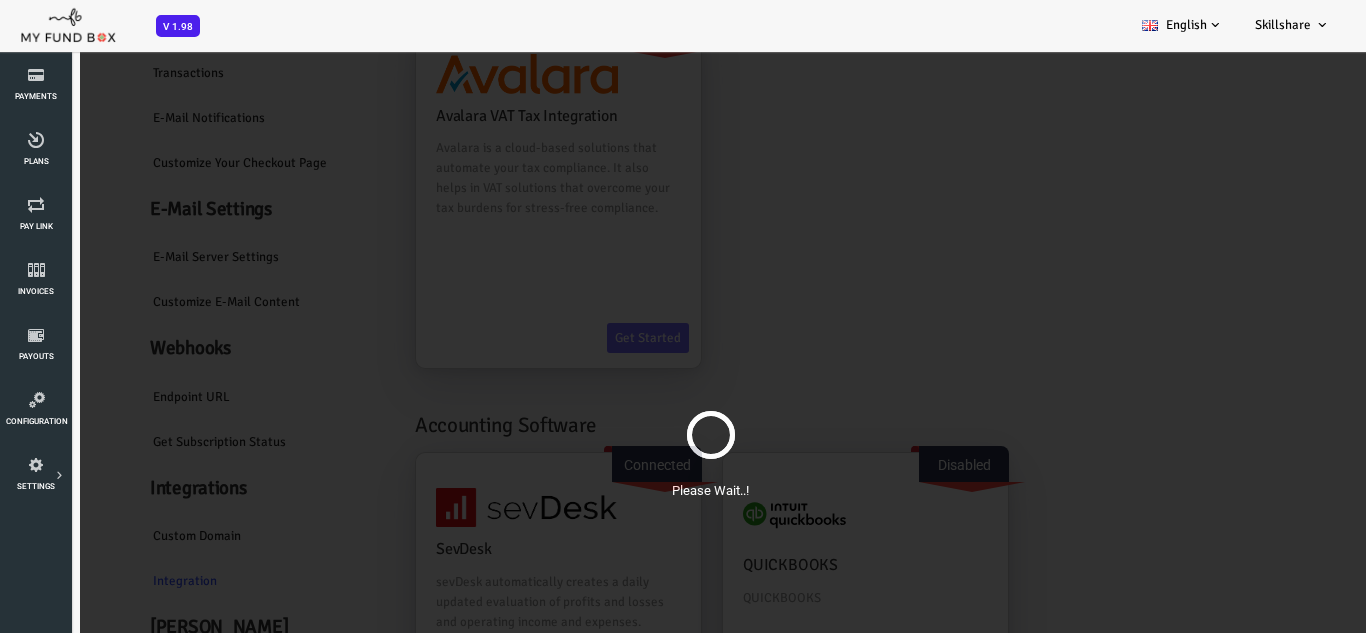 scroll, scrollTop: 0, scrollLeft: 0, axis: both 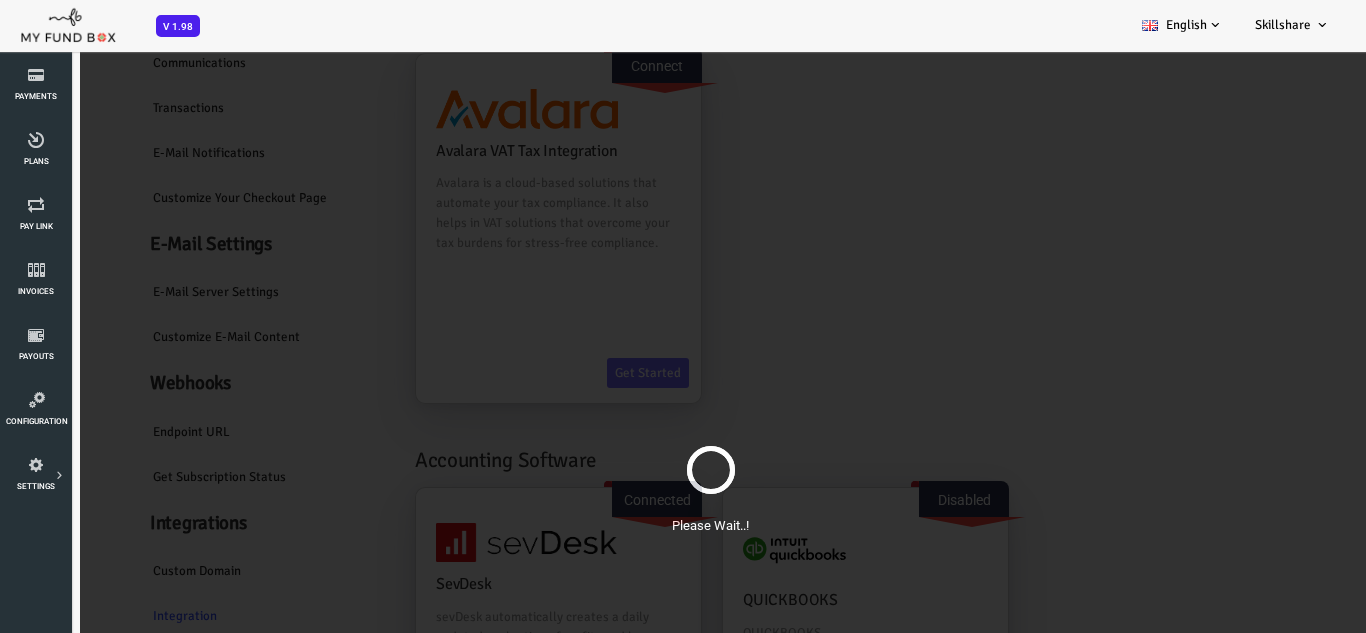 select on "57986aee6bd2d53306068da1" 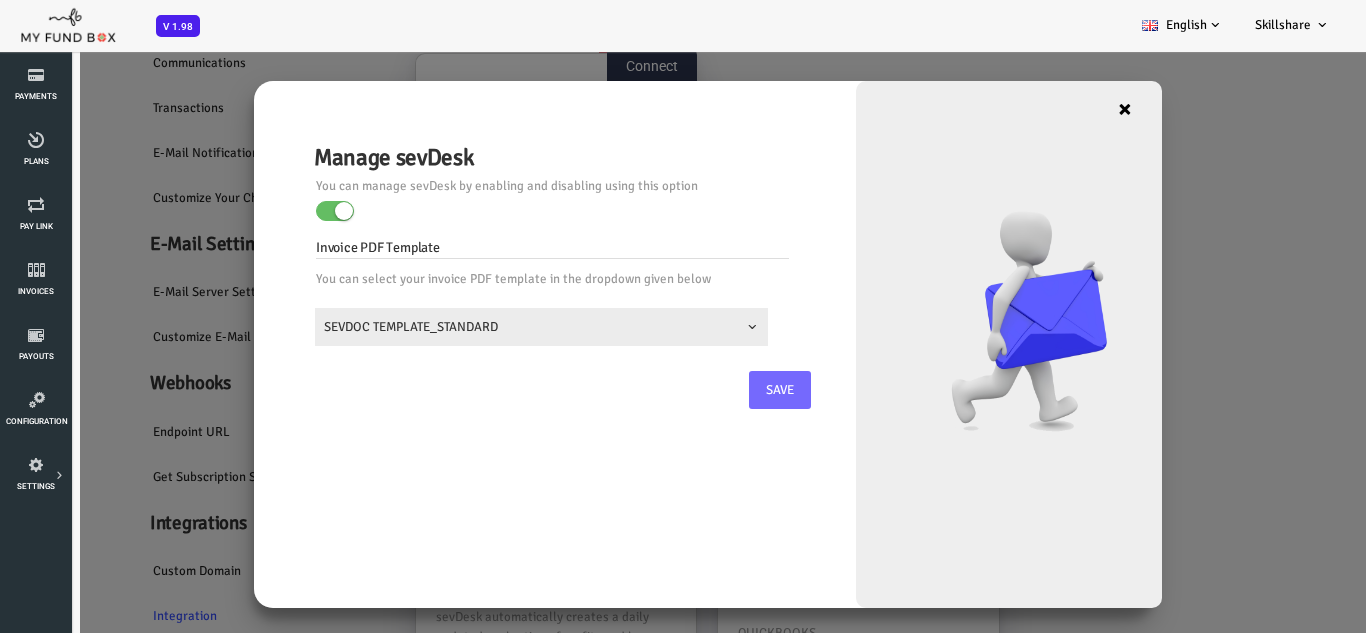 click on "×" at bounding box center (1070, 109) 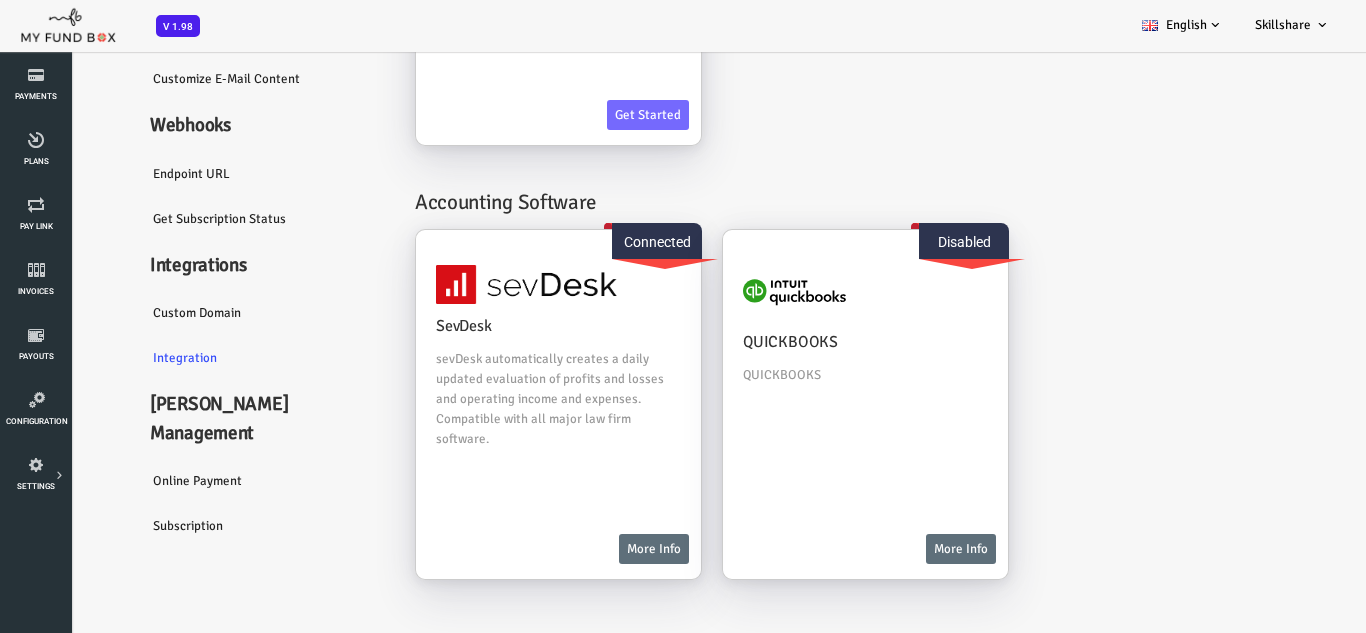 scroll, scrollTop: 340, scrollLeft: 0, axis: vertical 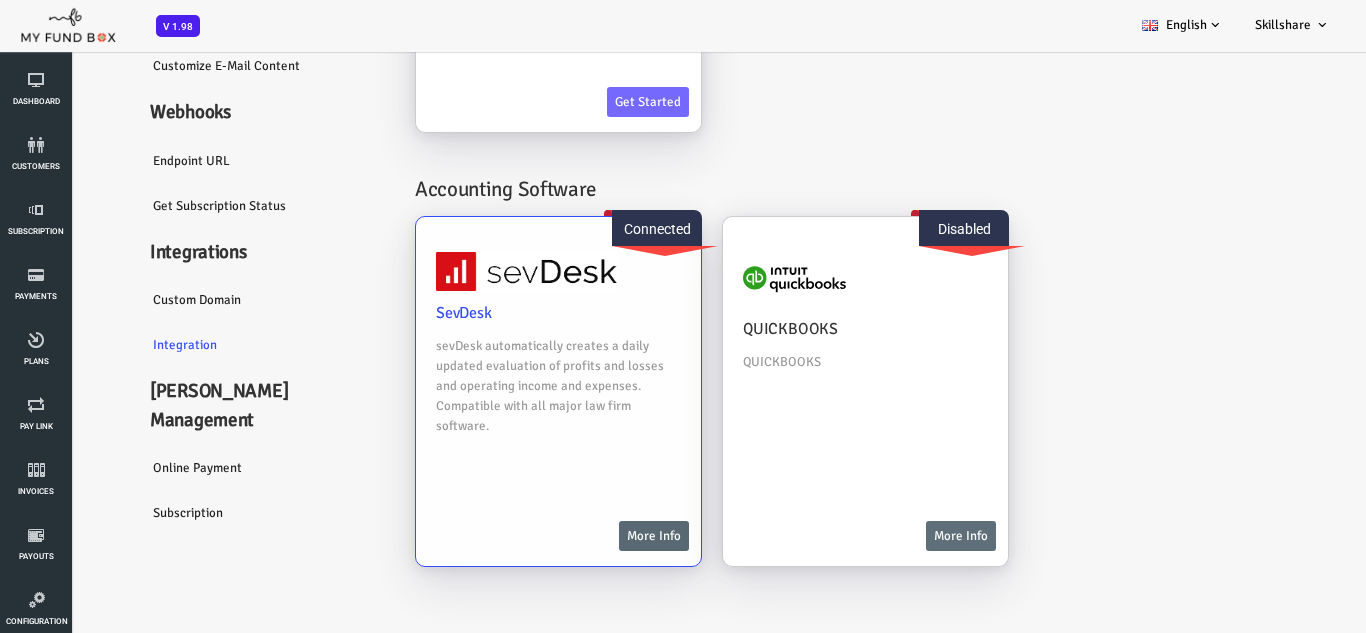 click on "More Info" at bounding box center [599, 536] 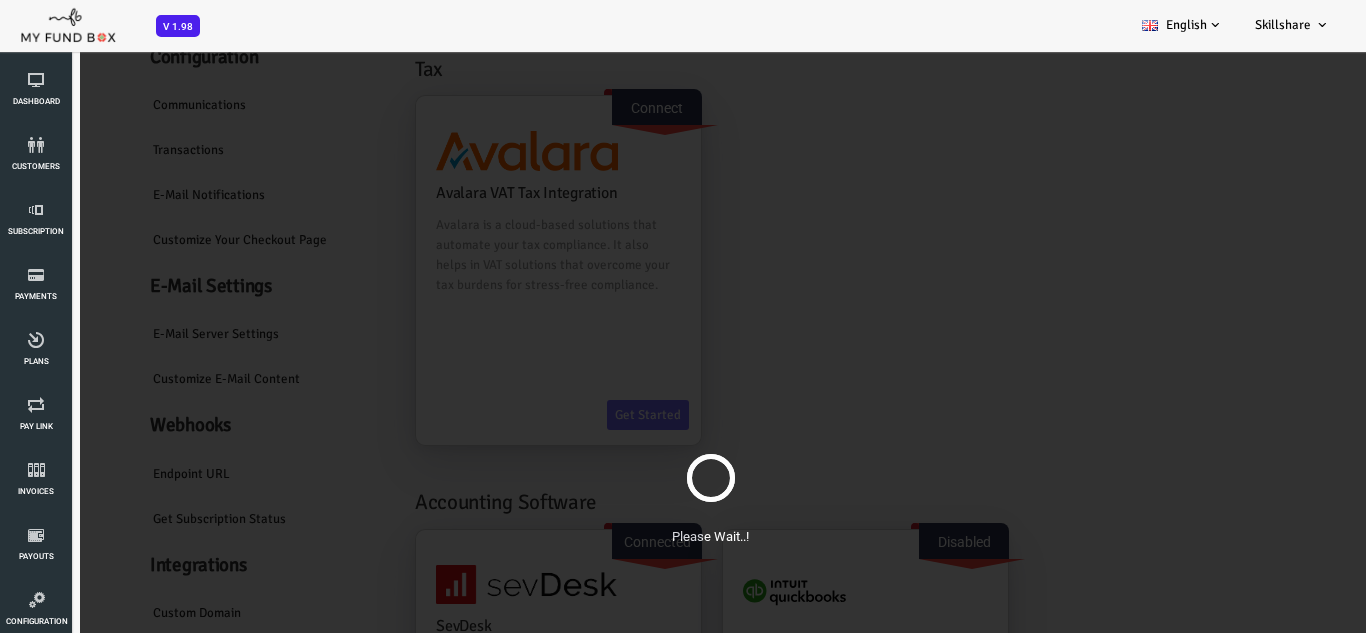 scroll, scrollTop: 0, scrollLeft: 0, axis: both 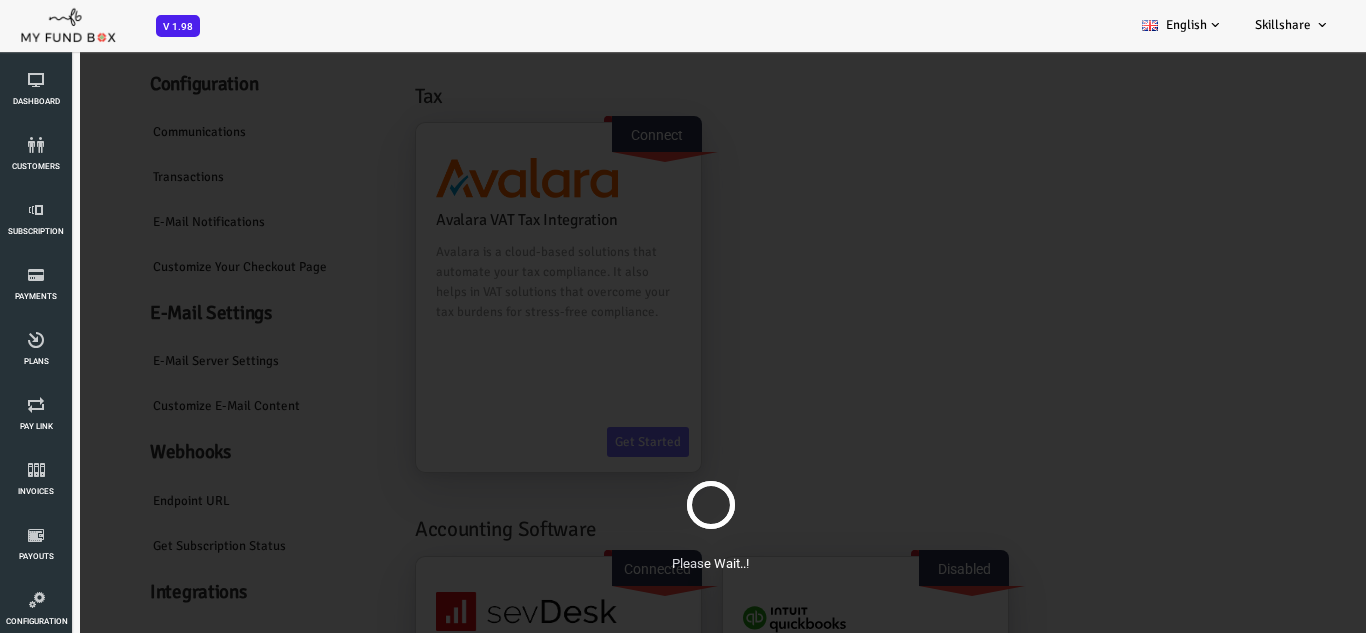 select on "57986aee6bd2d53306068da1" 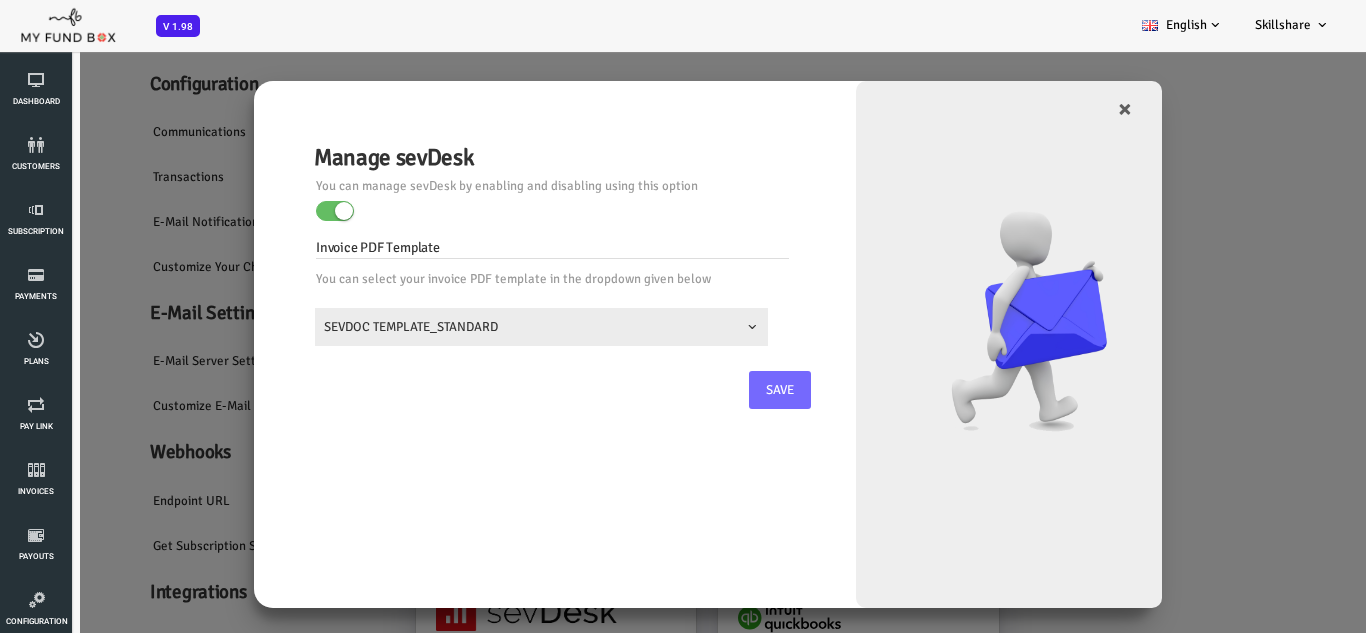 click at bounding box center (280, 211) 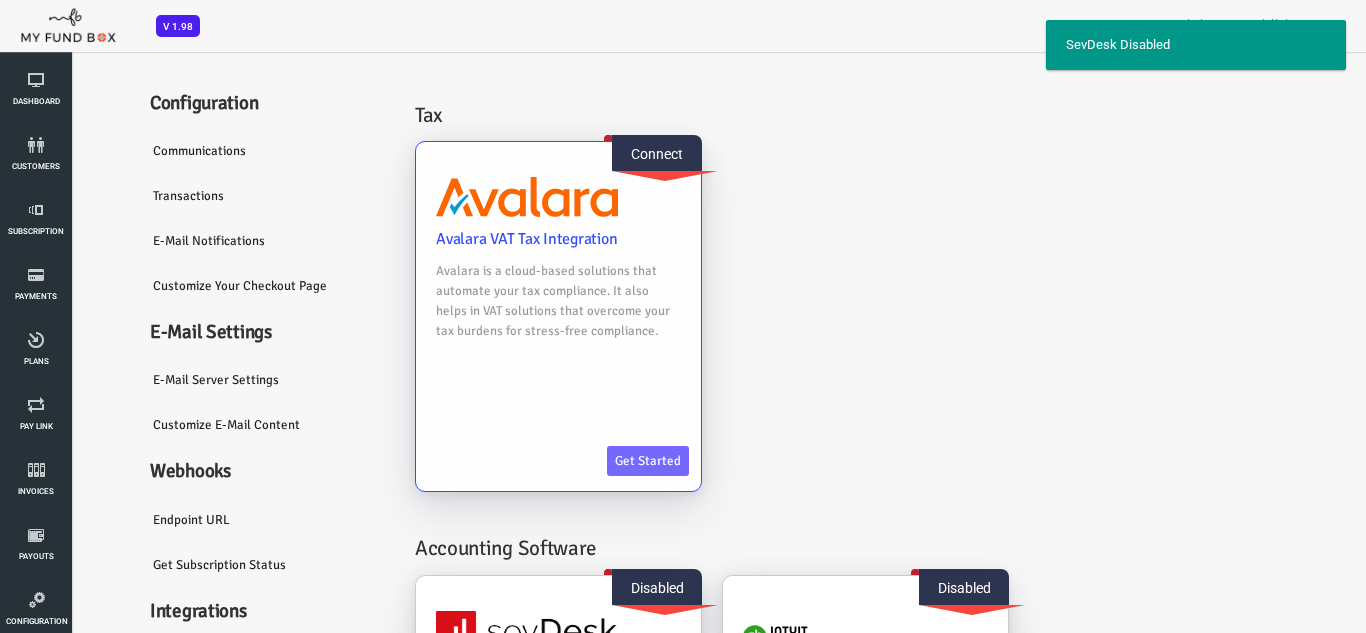 scroll, scrollTop: 30, scrollLeft: 0, axis: vertical 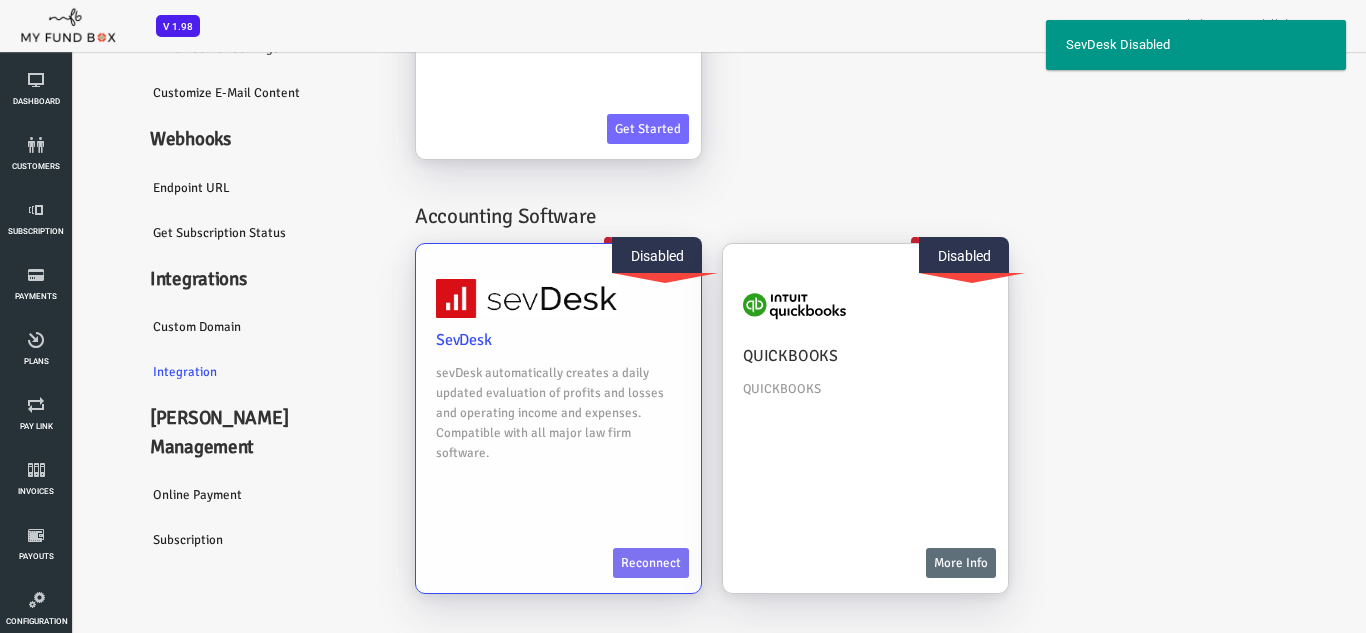 click on "Reconnect" at bounding box center (596, 563) 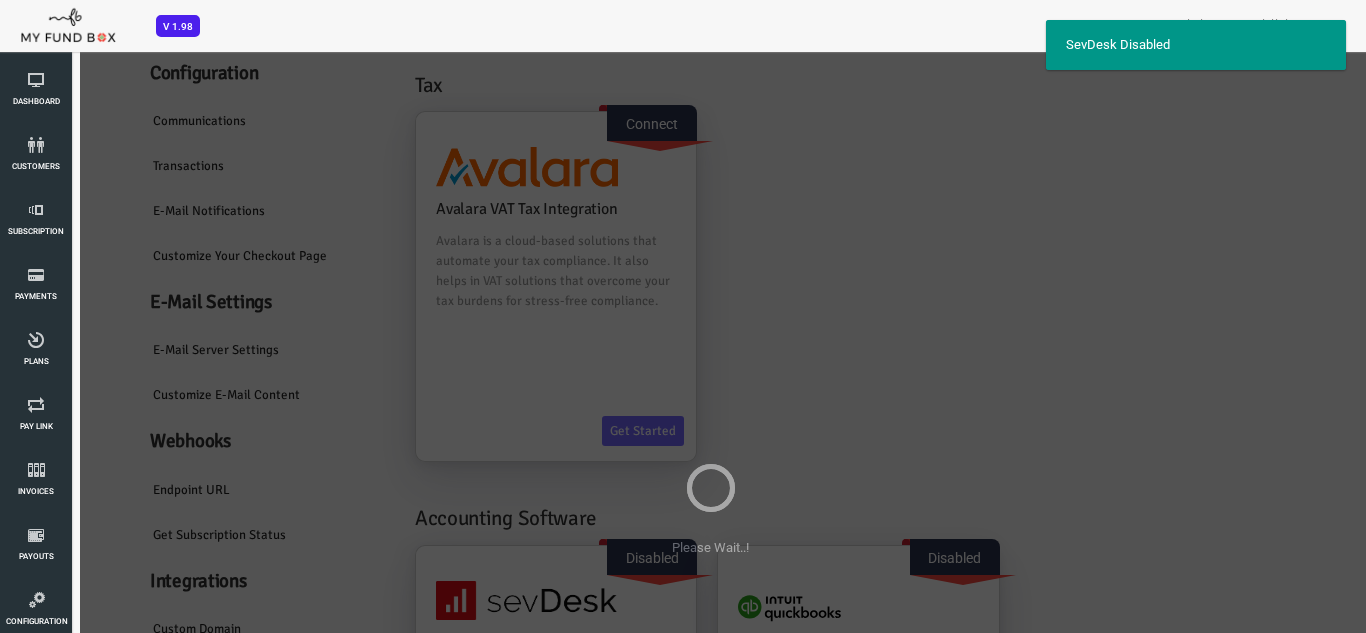 scroll, scrollTop: 0, scrollLeft: 0, axis: both 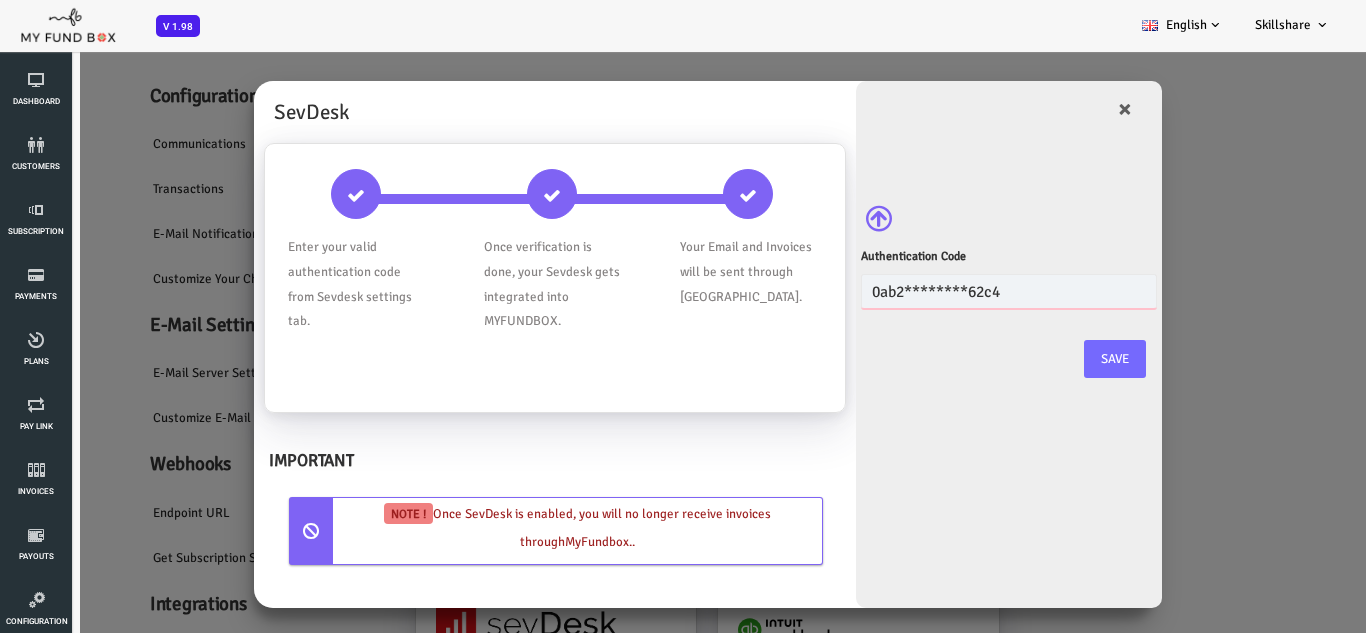 click on "0ab2********62c4" at bounding box center (954, 291) 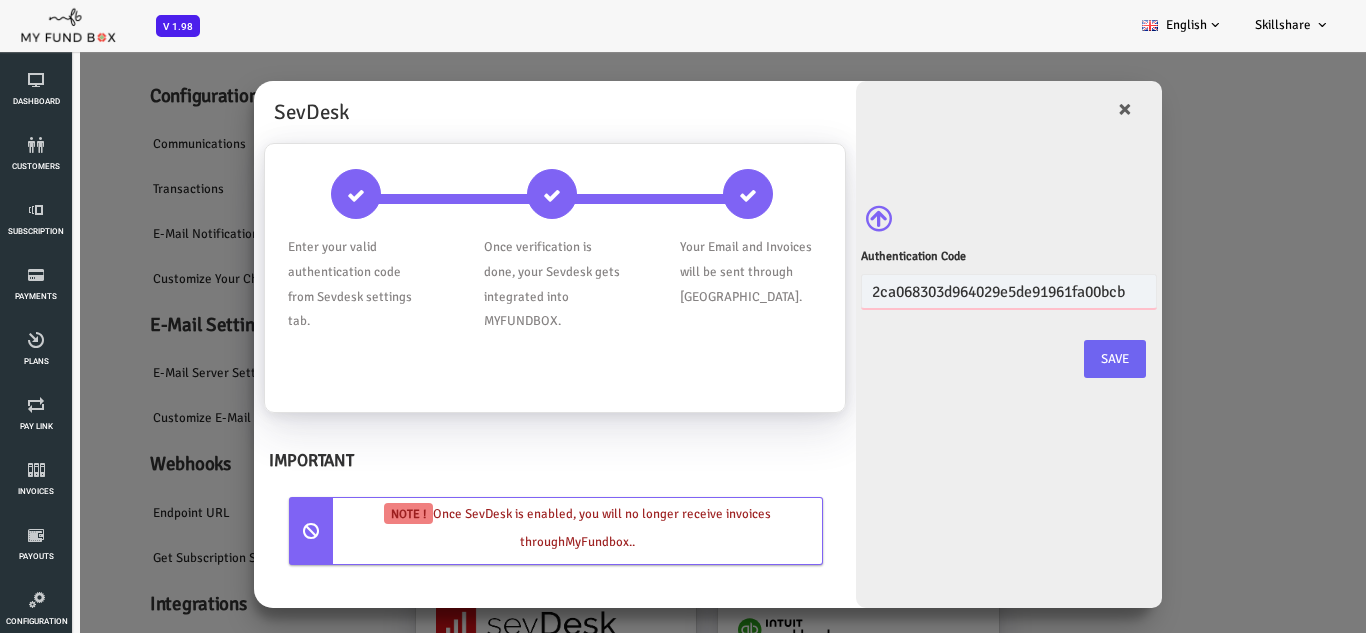 type on "2ca068303d964029e5de91961fa00bcb" 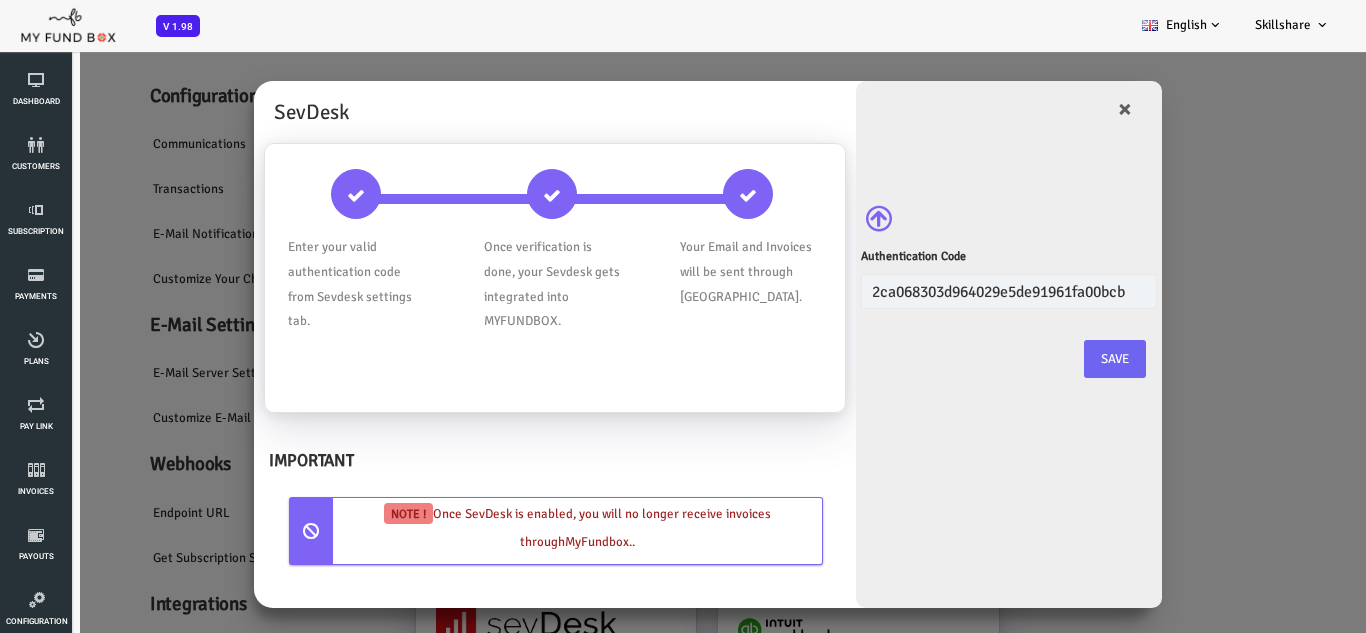 click on "save" at bounding box center [1060, 359] 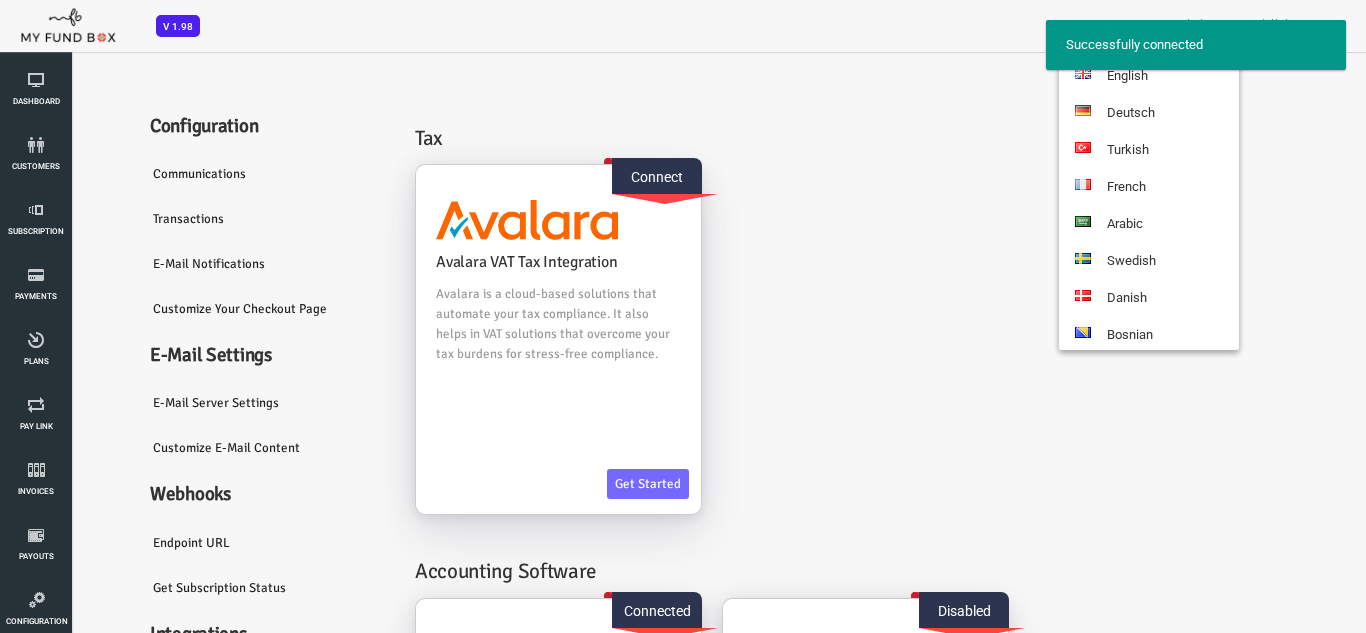 scroll, scrollTop: 0, scrollLeft: 0, axis: both 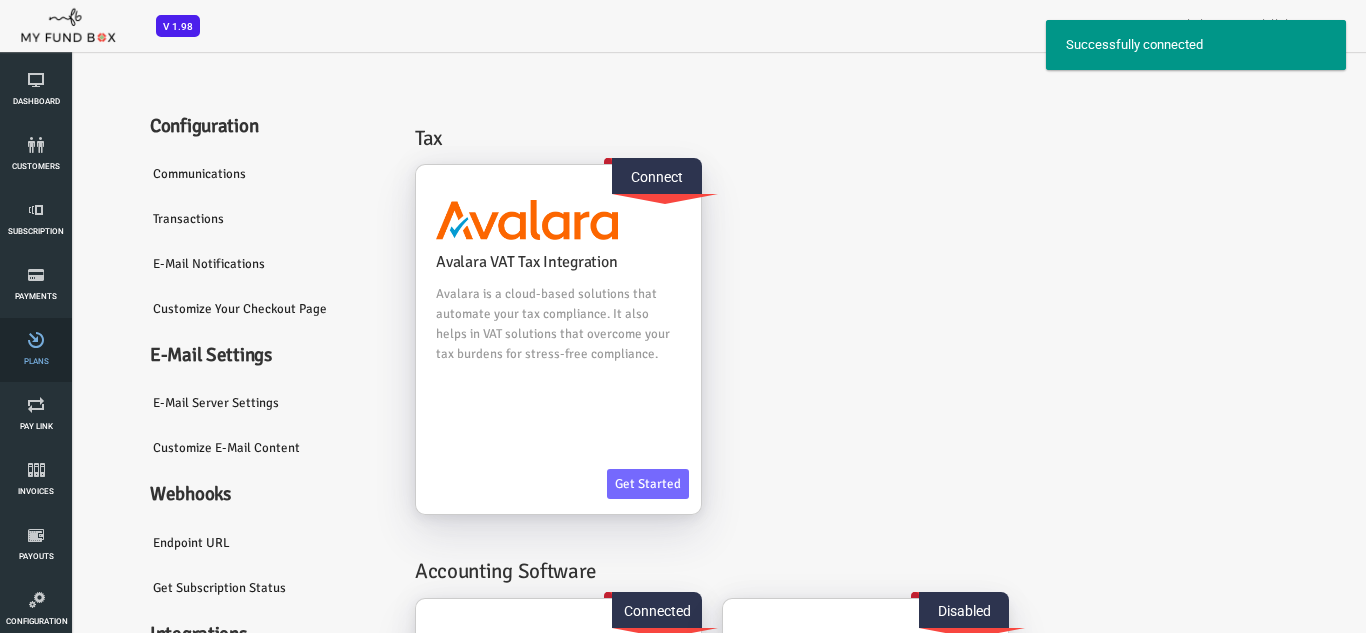 click at bounding box center [36, 340] 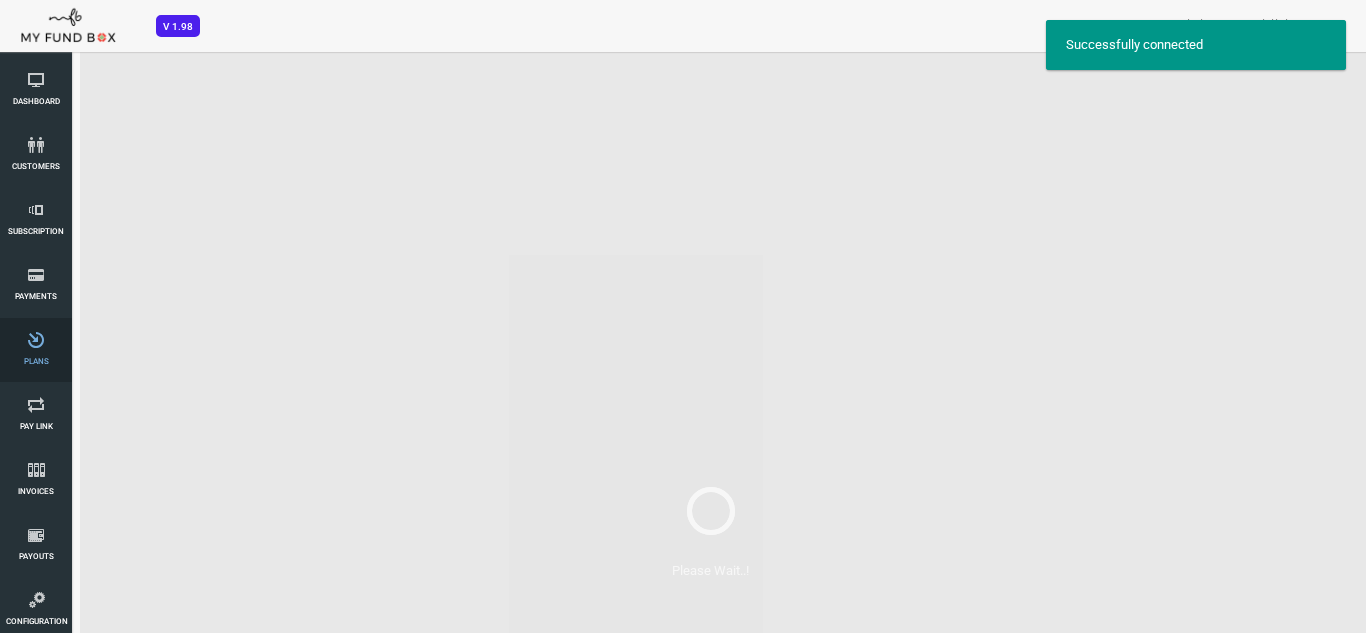 scroll, scrollTop: 0, scrollLeft: 0, axis: both 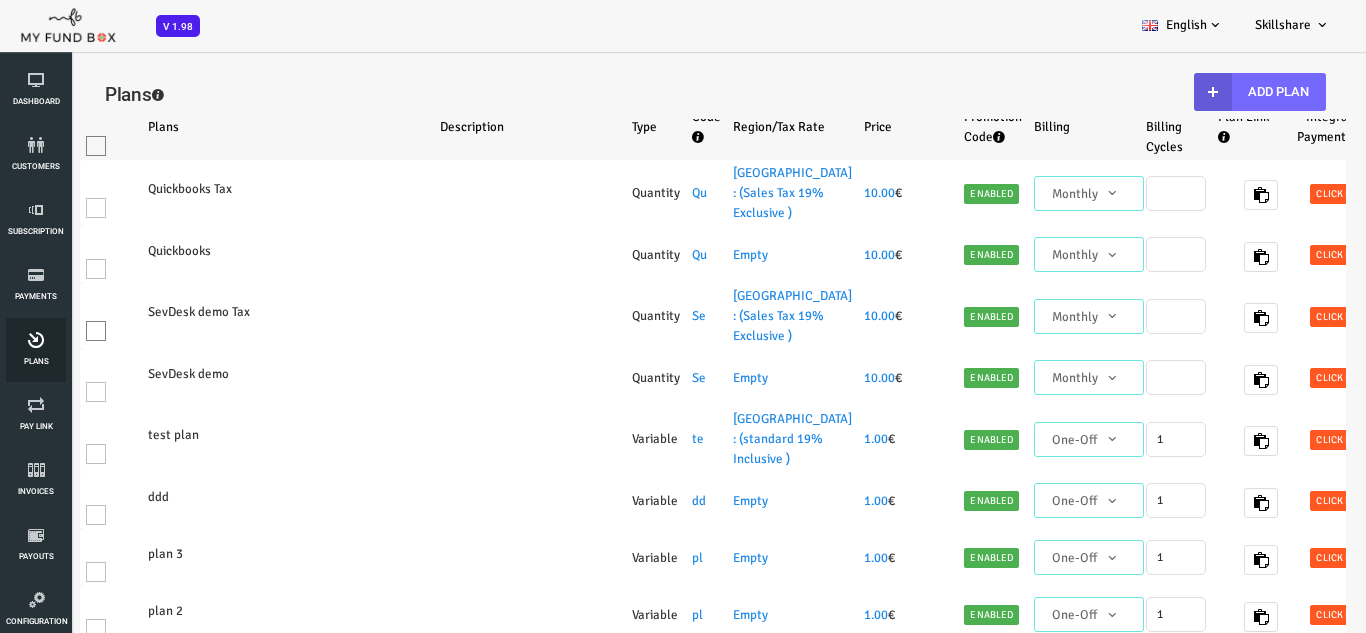 select on "100" 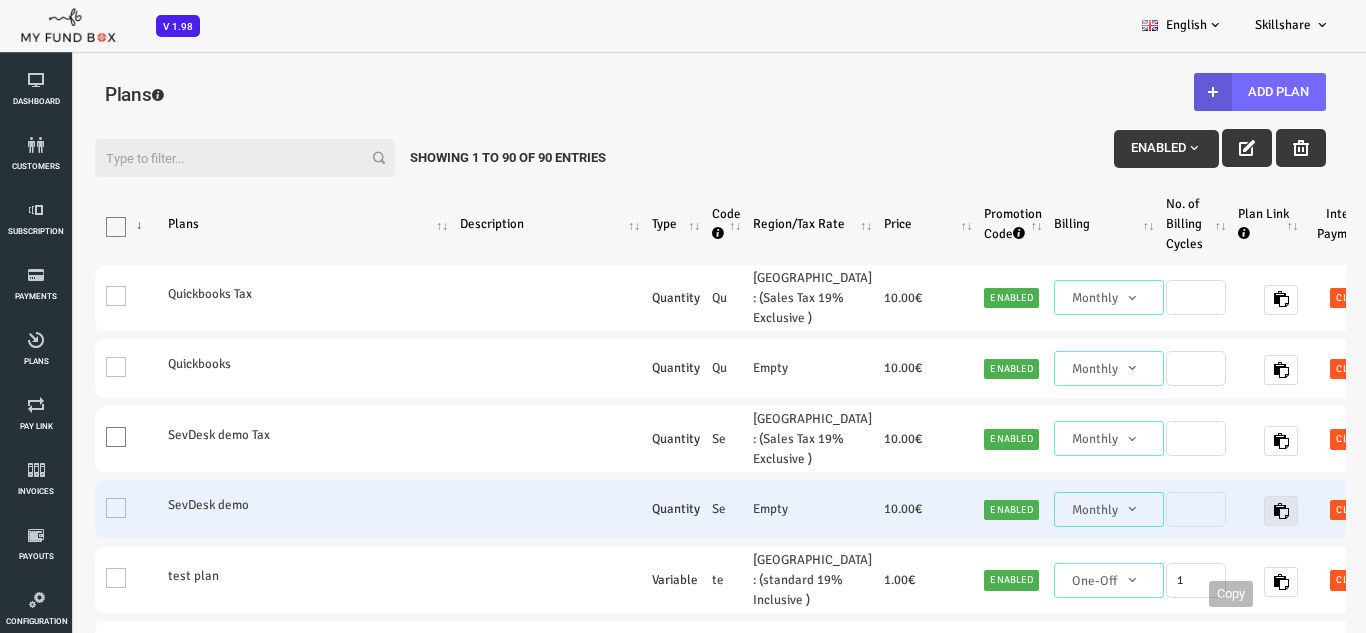 click at bounding box center [1226, 511] 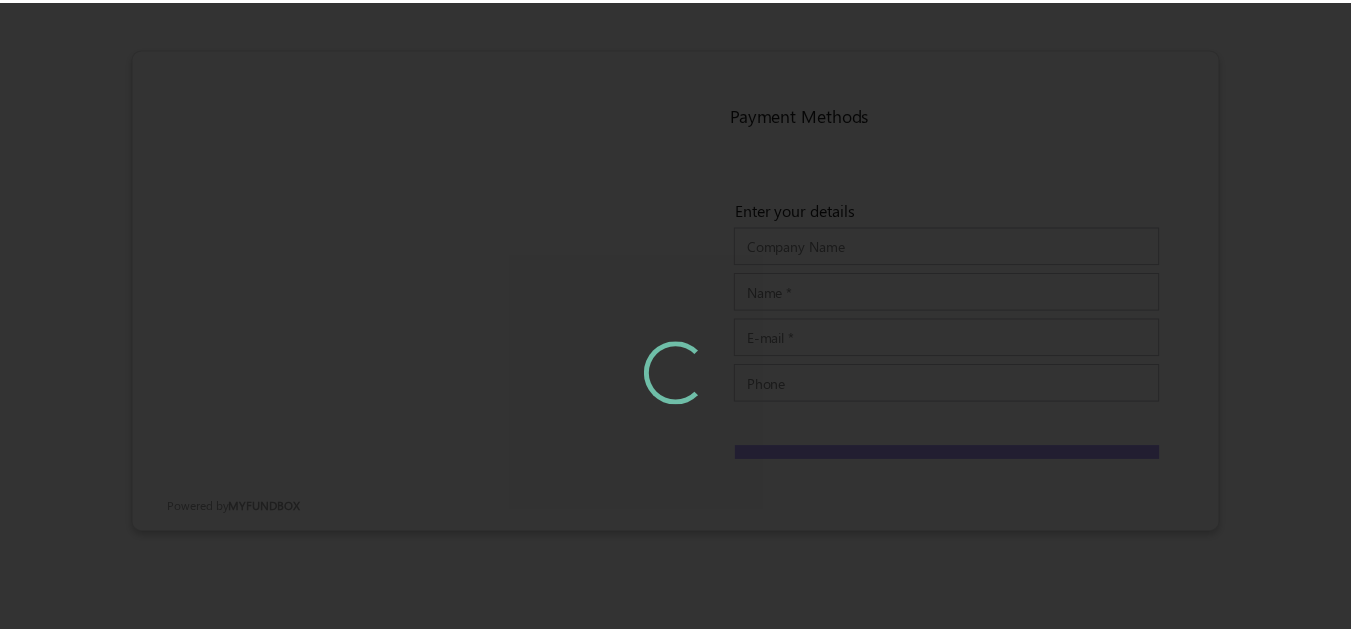 scroll, scrollTop: 0, scrollLeft: 0, axis: both 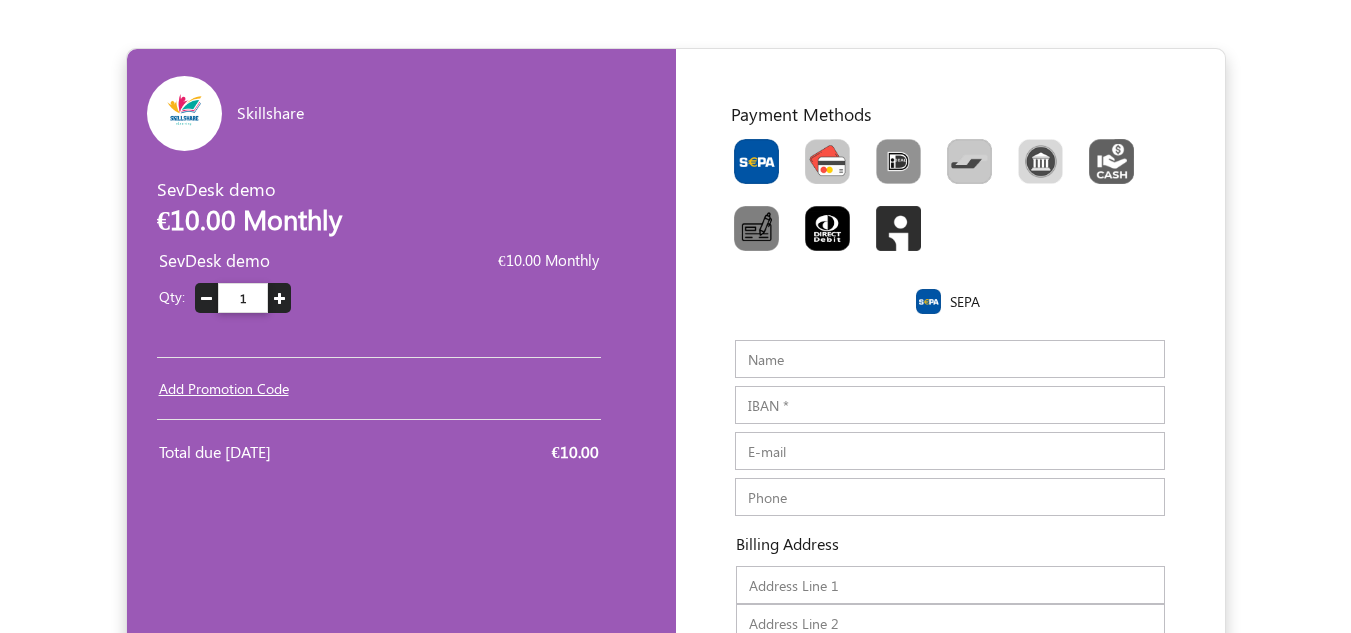 click at bounding box center [827, 161] 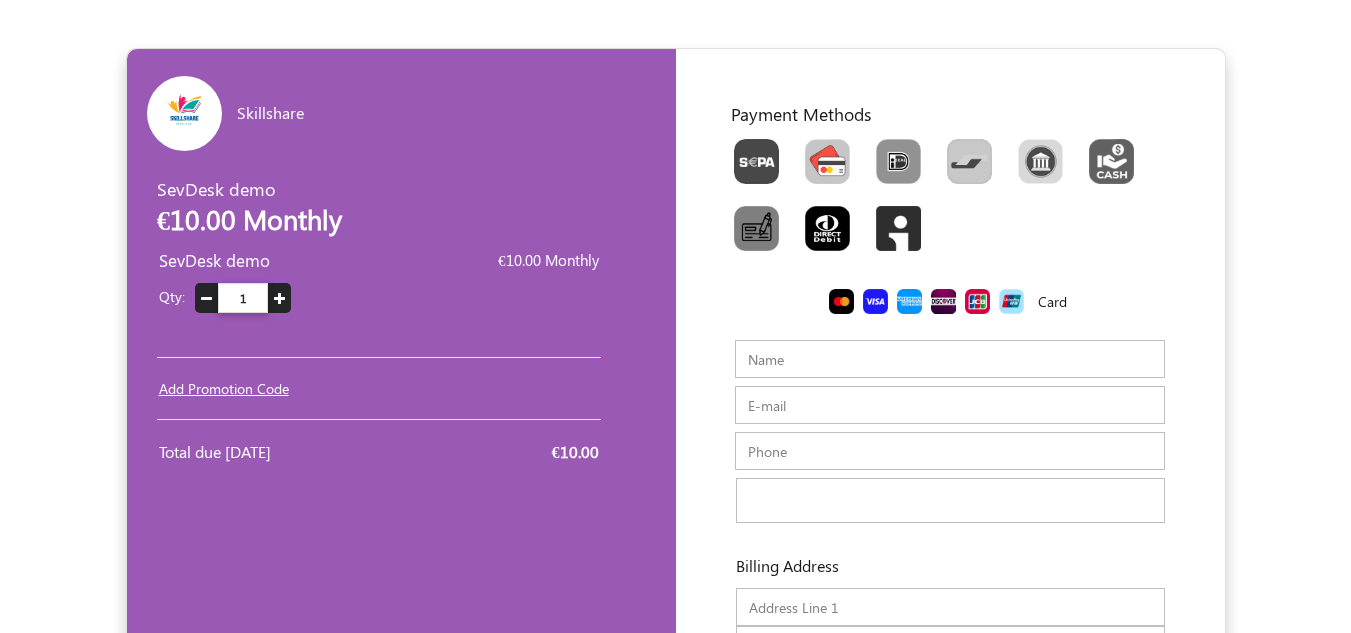 click on "Name" at bounding box center (950, 359) 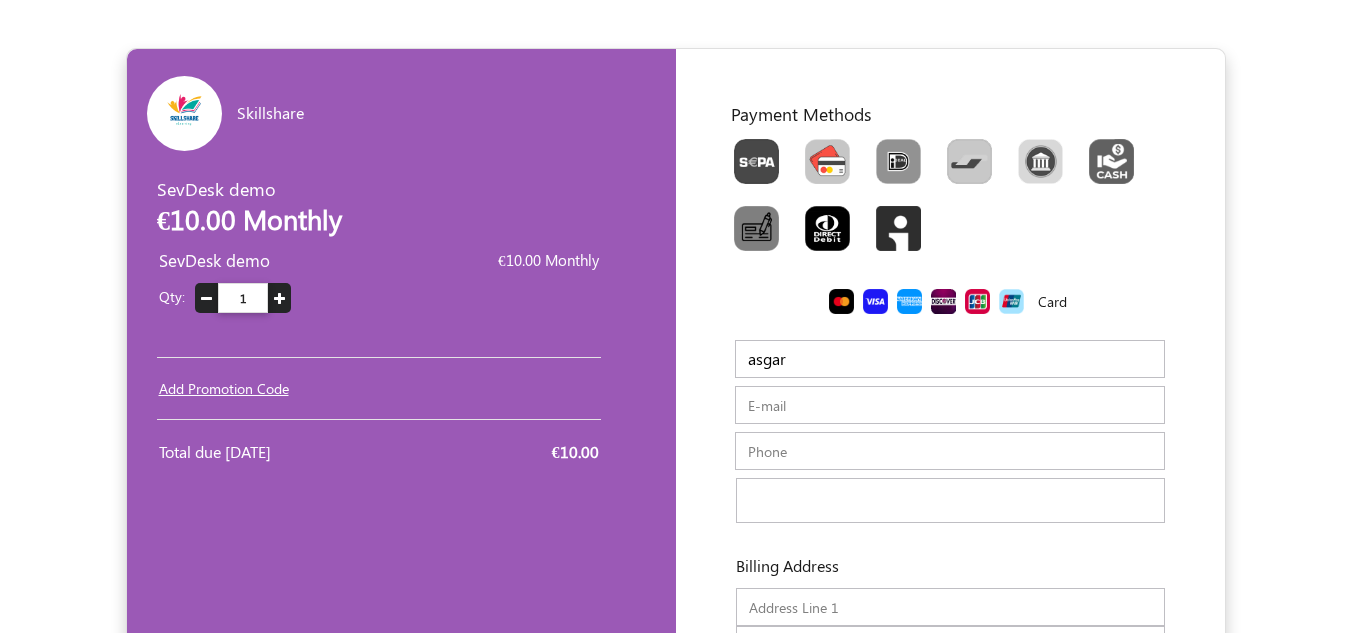 type on "asgar" 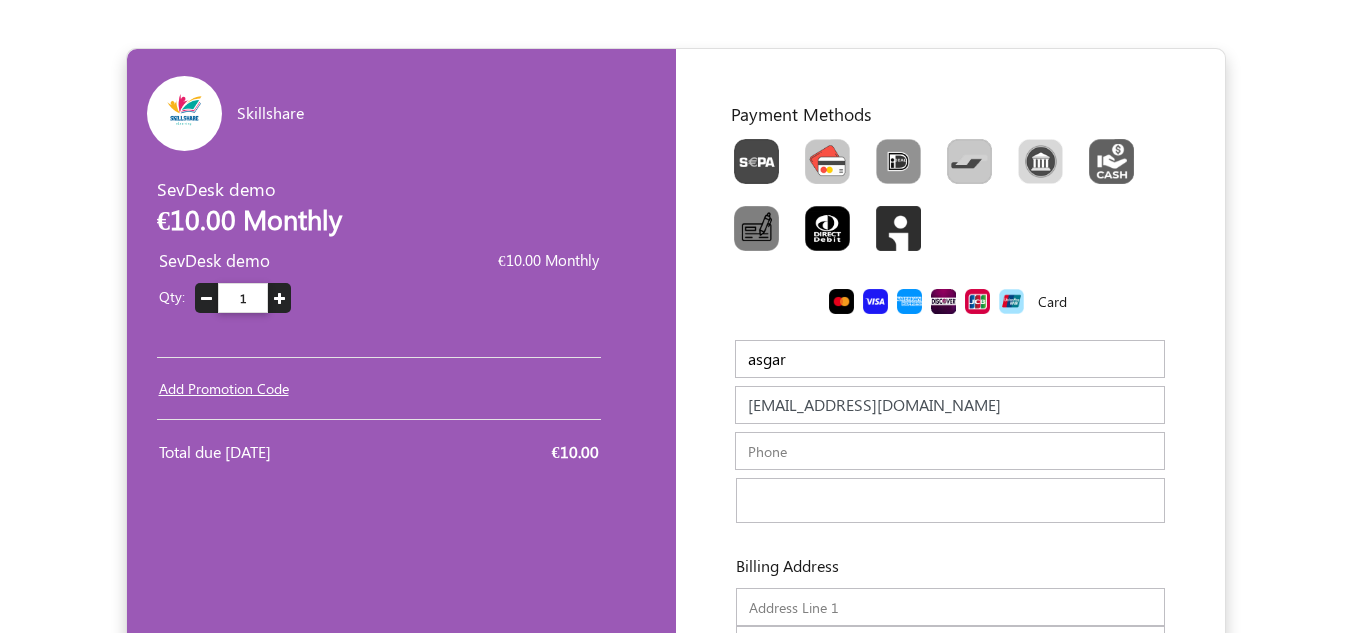 type on "[EMAIL_ADDRESS][DOMAIN_NAME]" 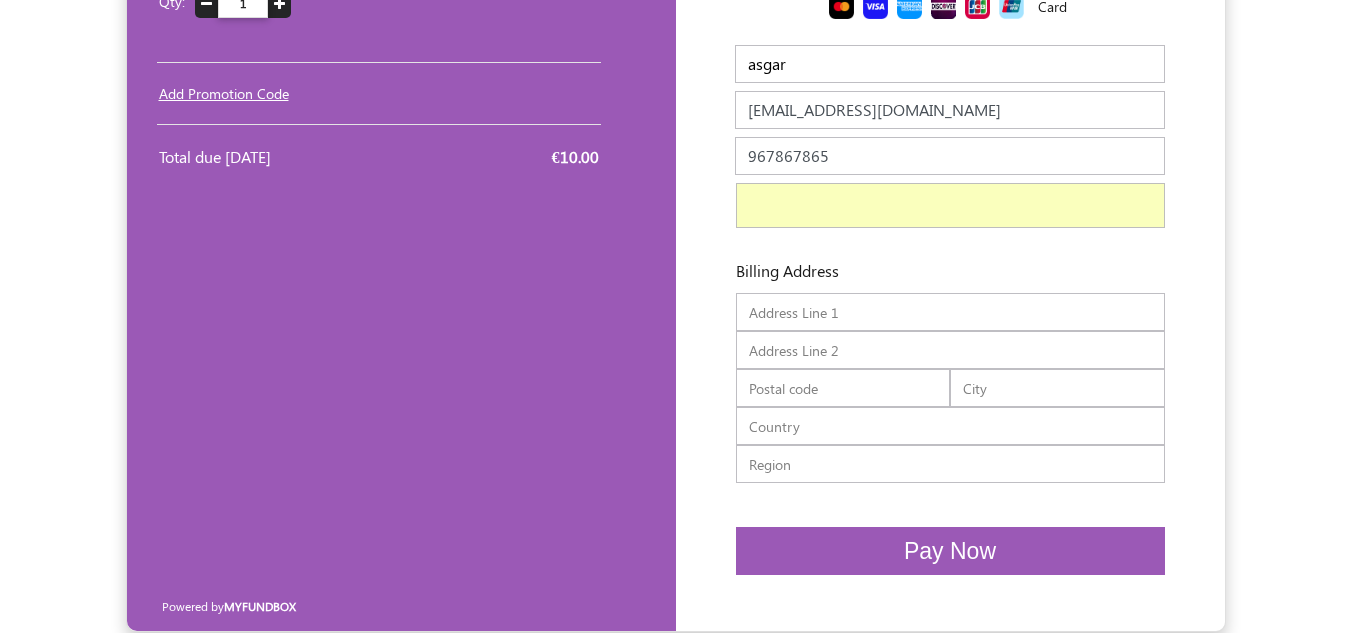 scroll, scrollTop: 310, scrollLeft: 0, axis: vertical 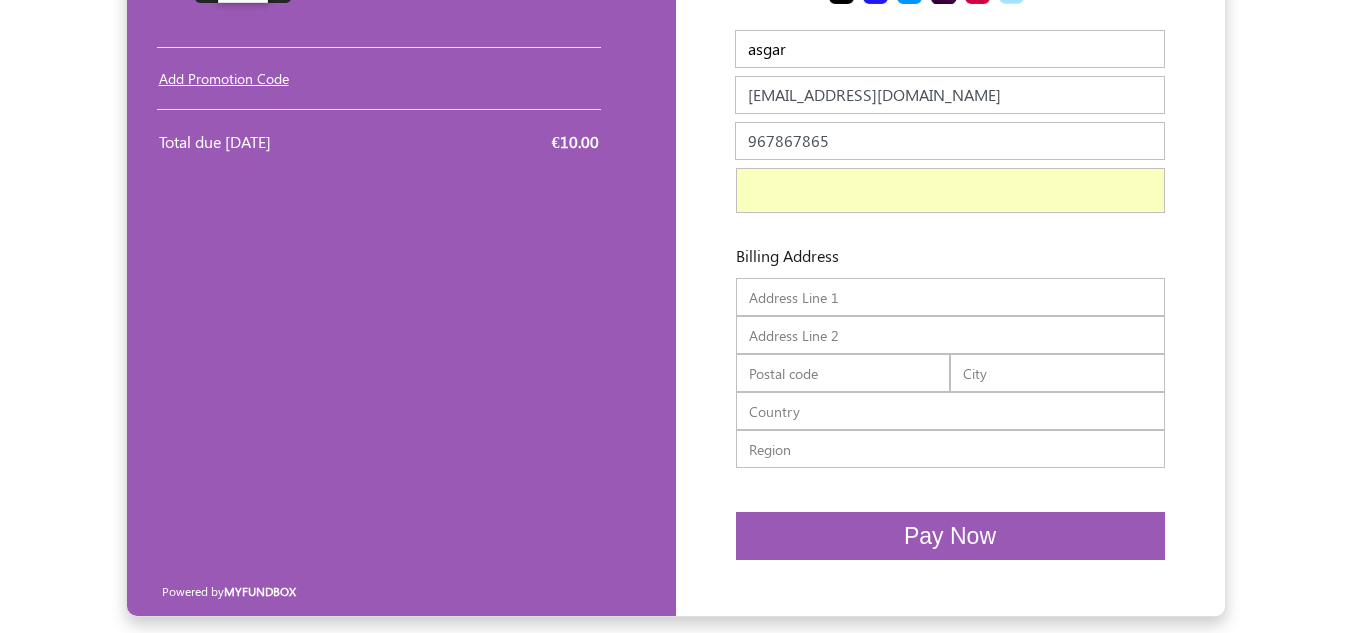 click at bounding box center [950, 297] 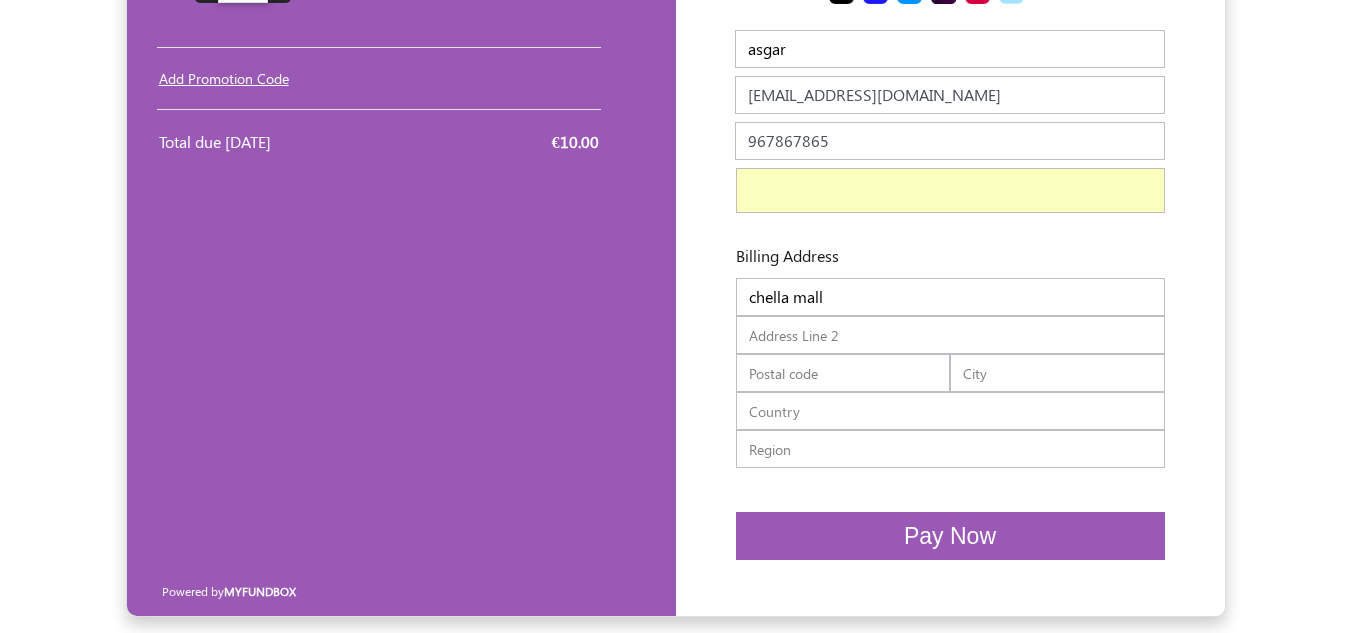 type on "1st floor" 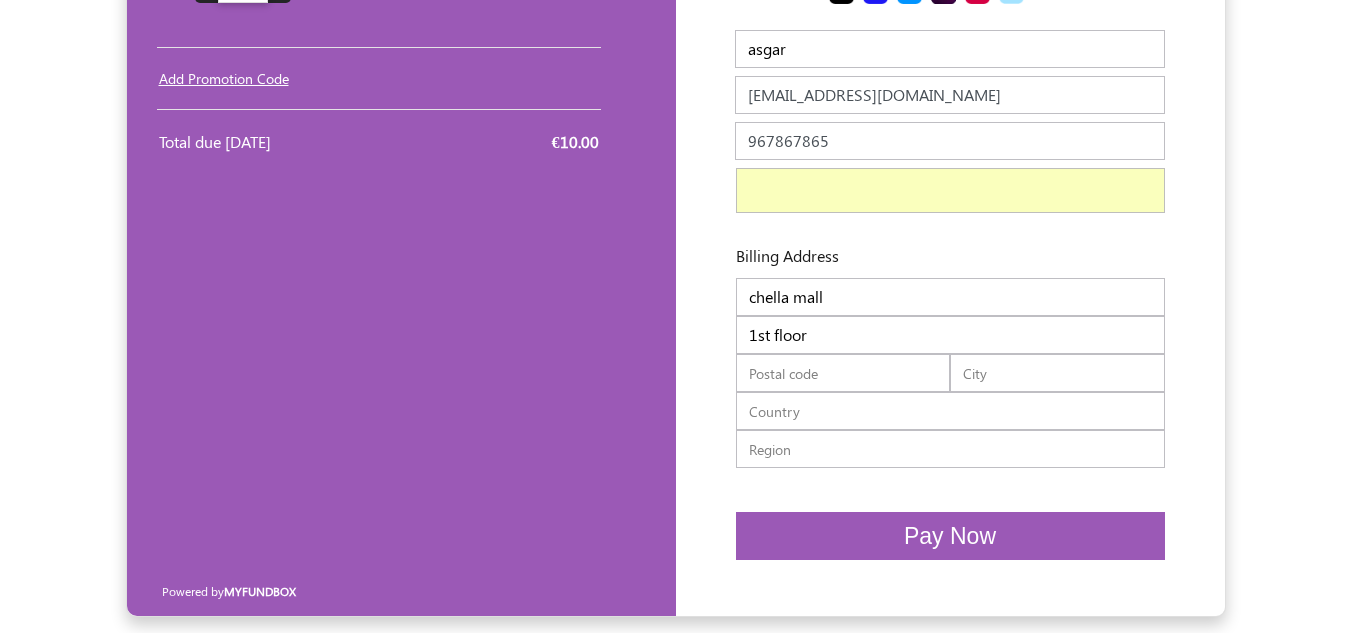 type on "600001" 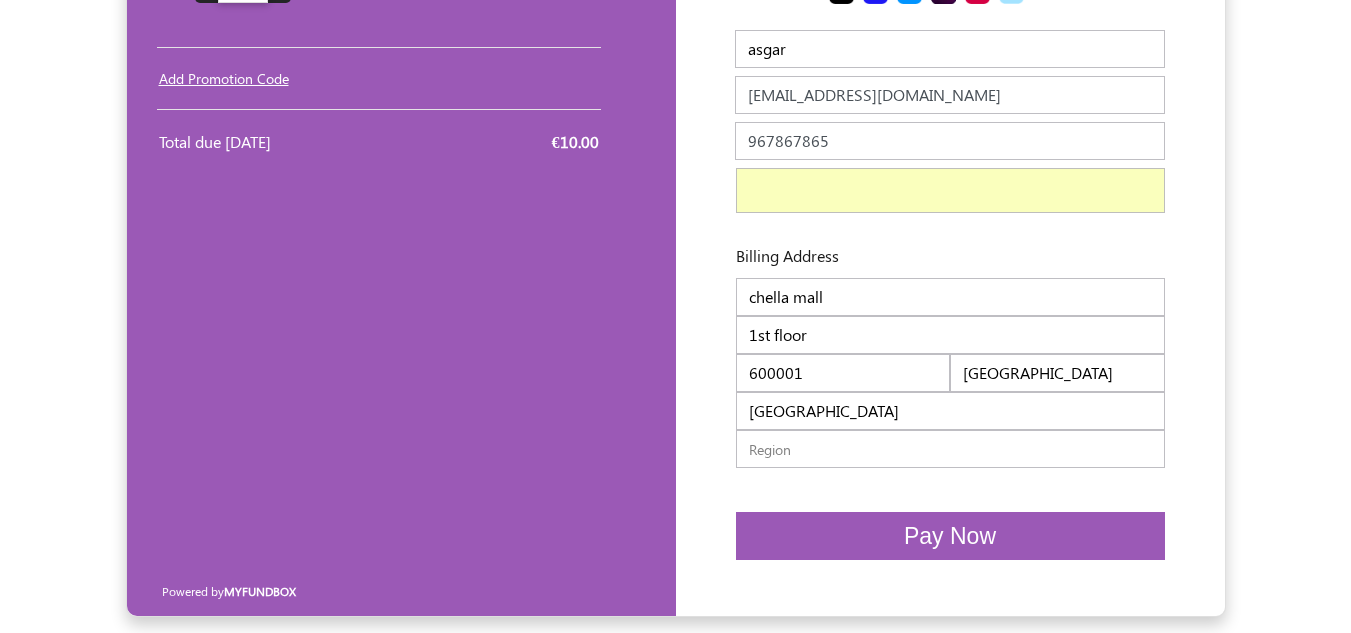click on "Pay Now" at bounding box center [950, 536] 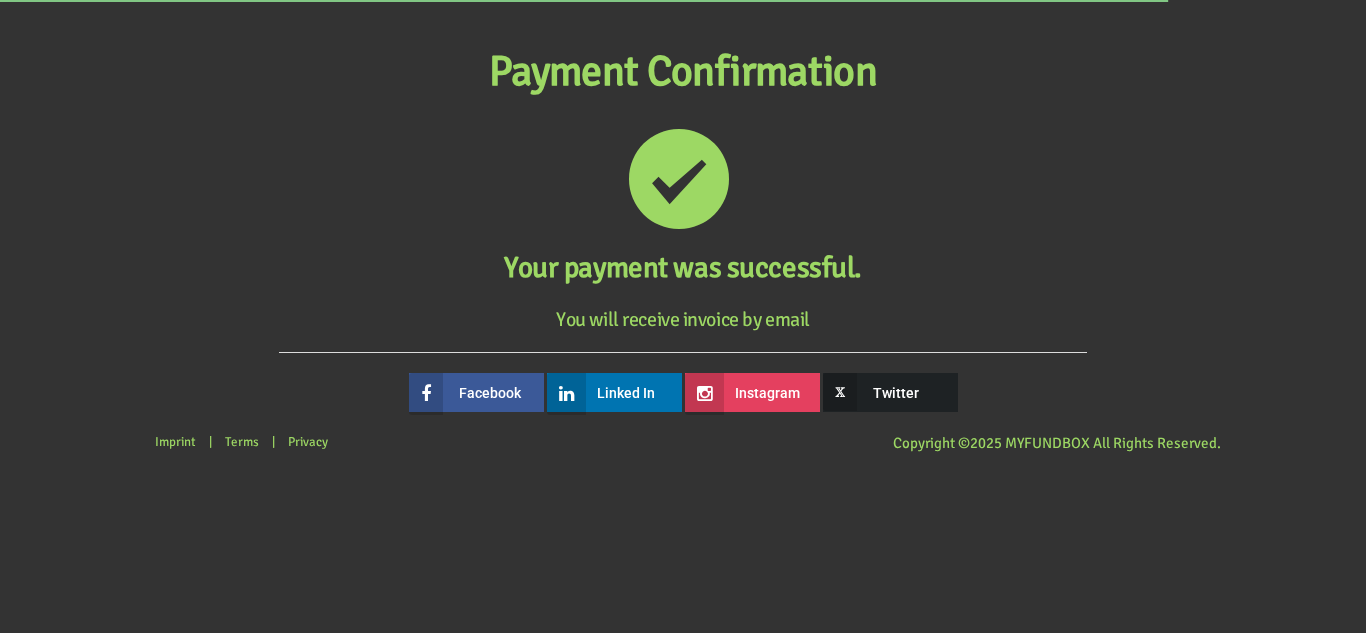 scroll, scrollTop: 0, scrollLeft: 0, axis: both 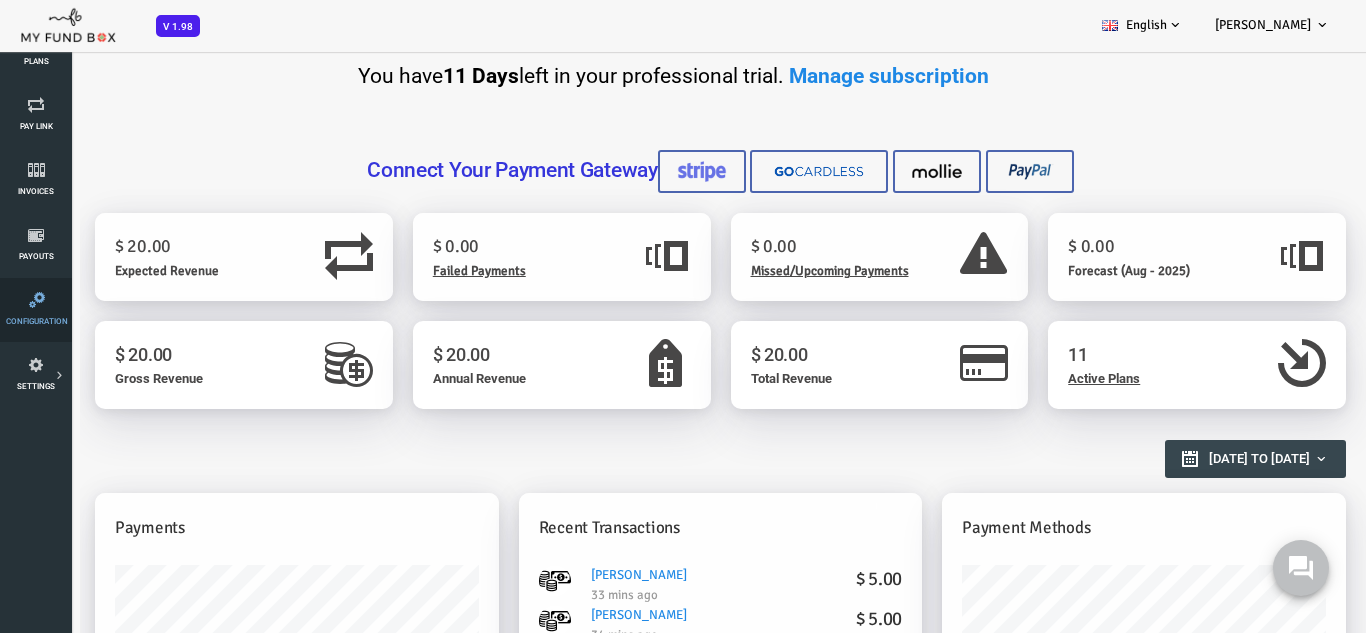 click at bounding box center [37, 300] 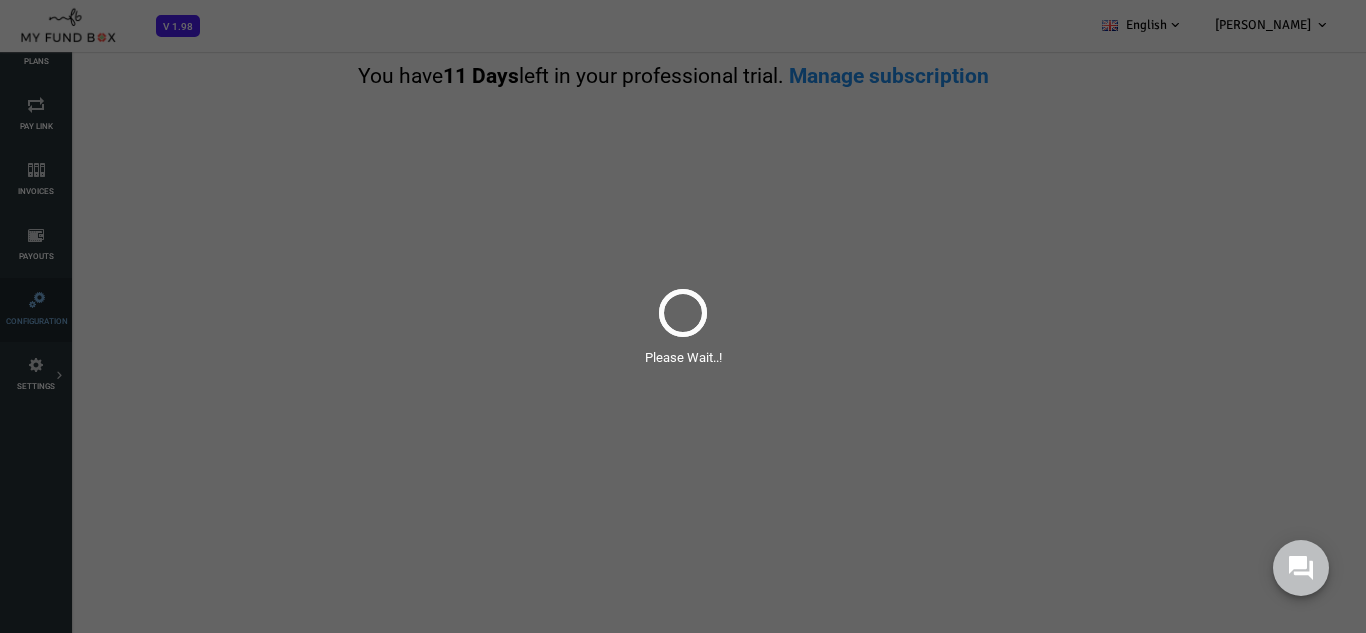 scroll, scrollTop: 0, scrollLeft: 0, axis: both 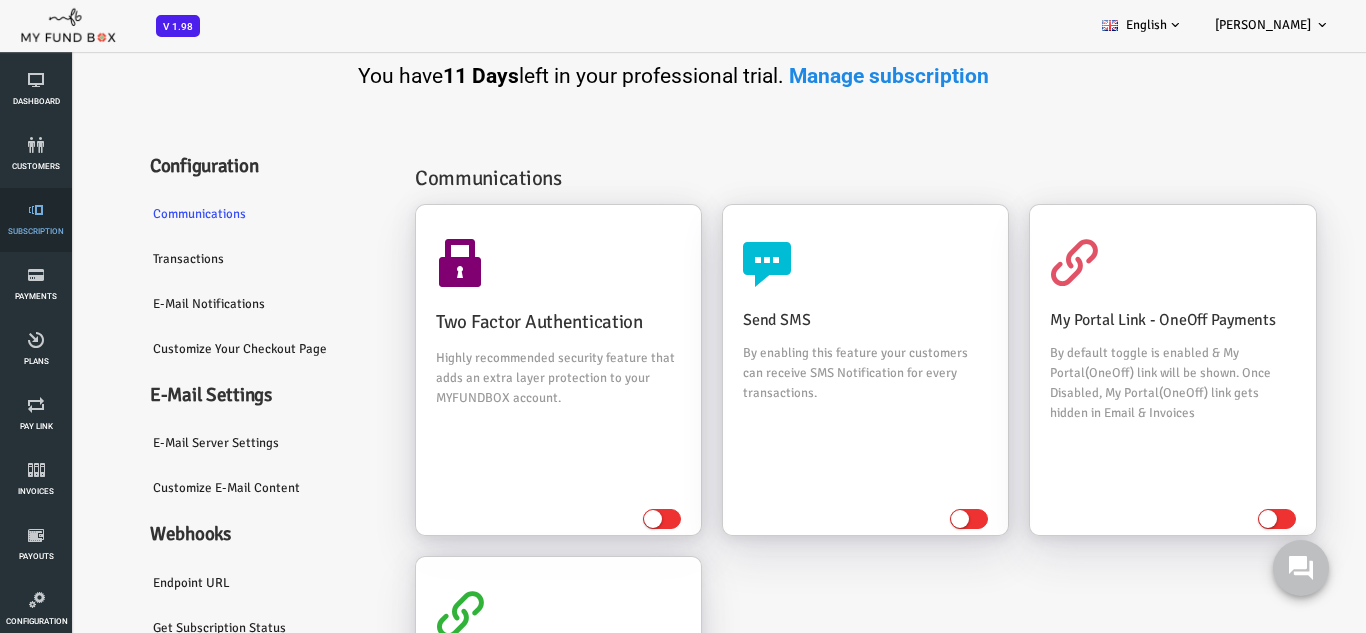 click at bounding box center [36, 210] 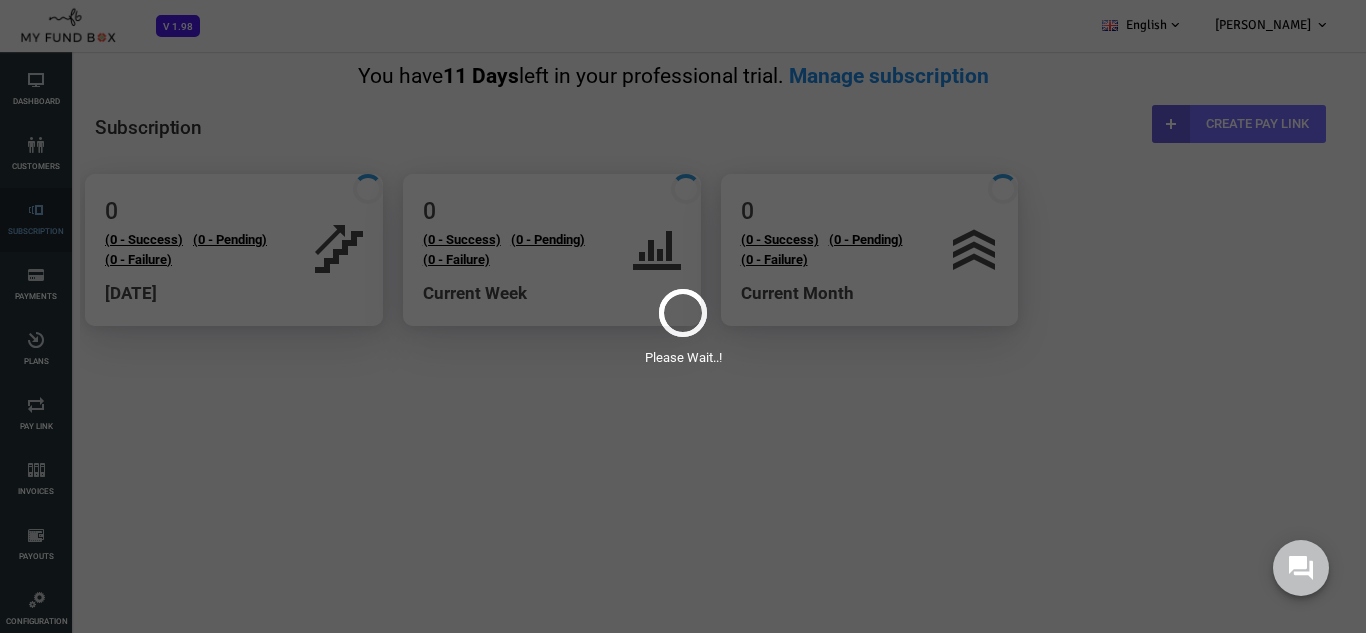 scroll, scrollTop: 0, scrollLeft: 0, axis: both 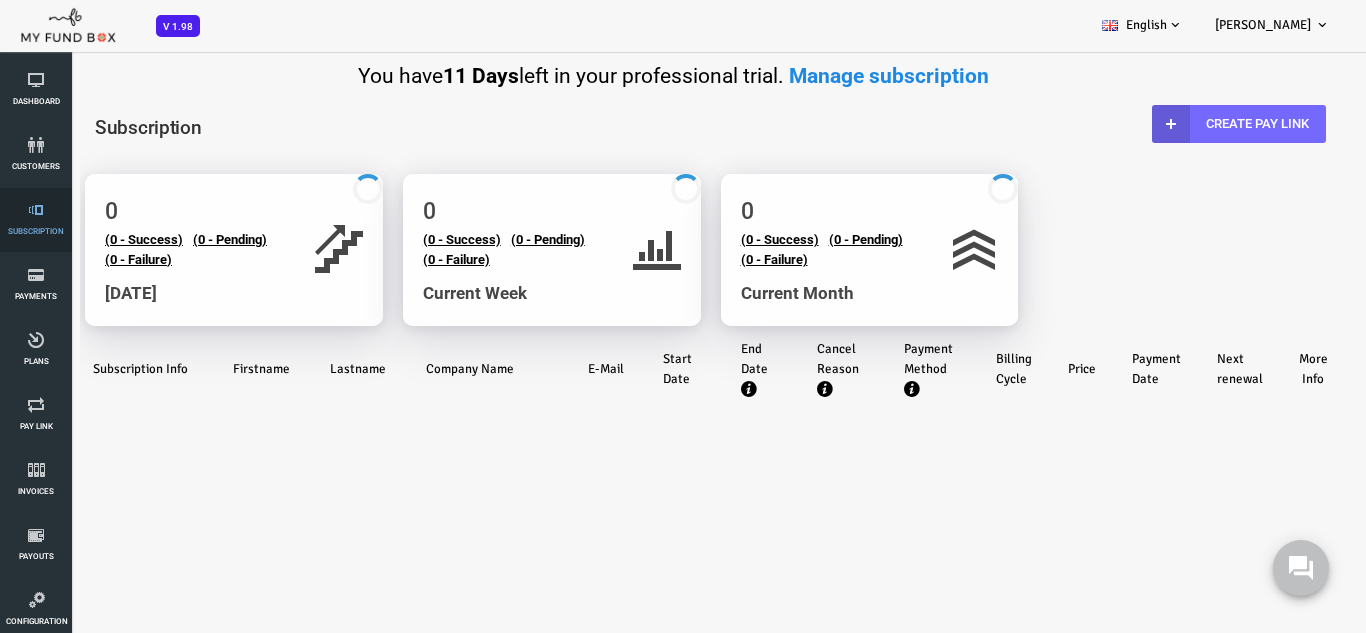 select on "100" 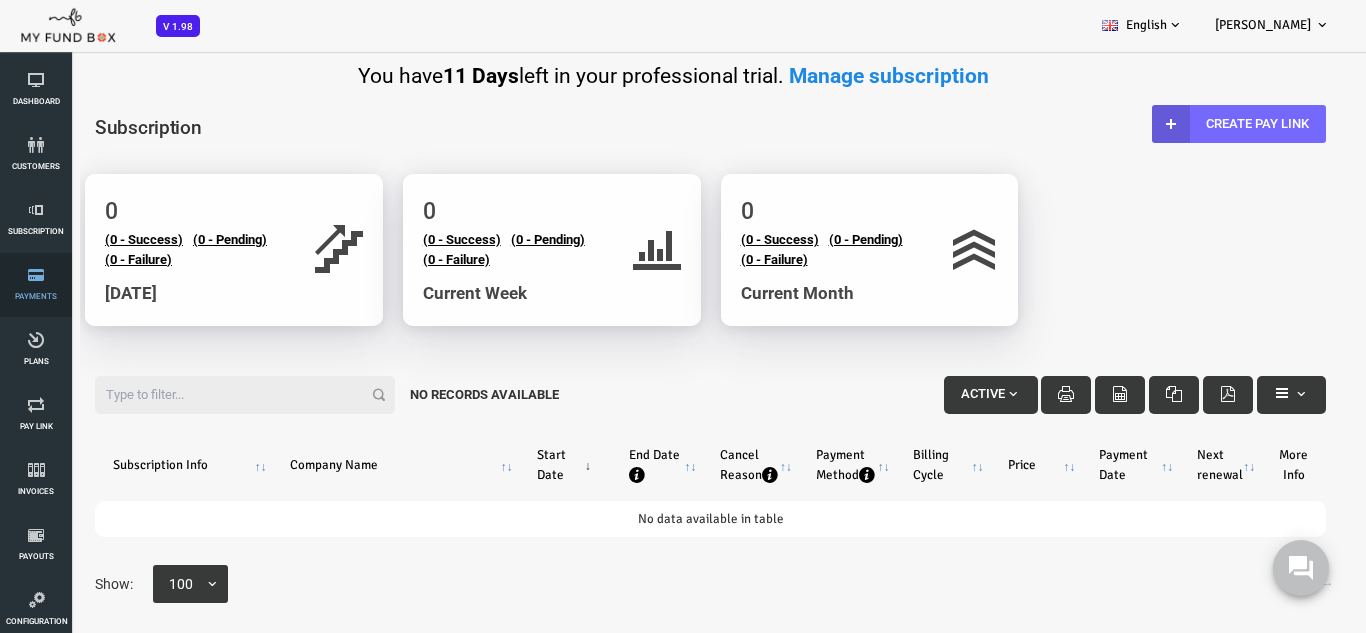 click at bounding box center (36, 275) 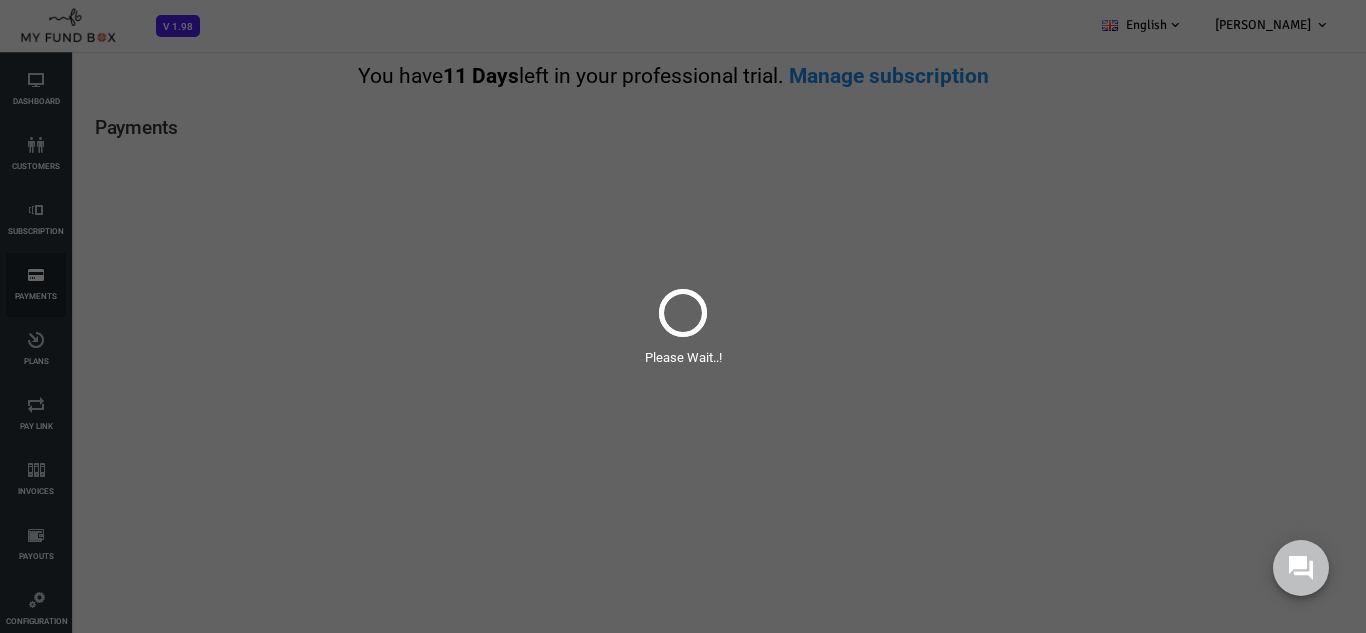 scroll, scrollTop: 0, scrollLeft: 0, axis: both 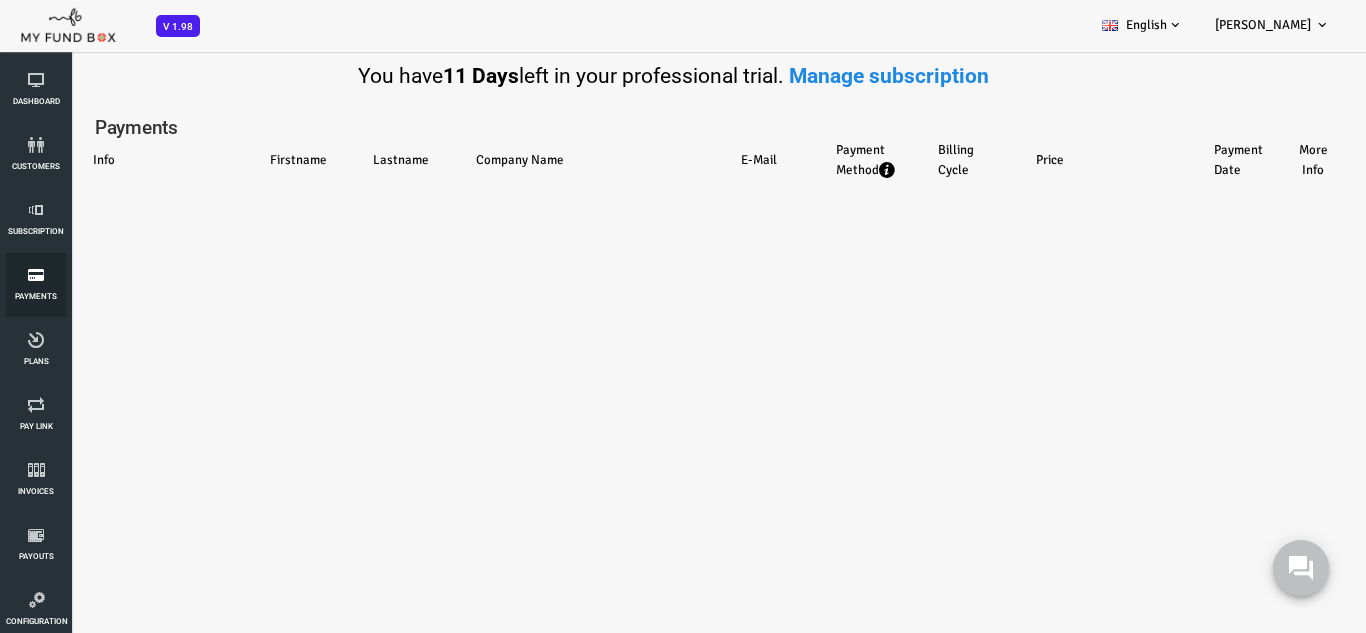 select on "100" 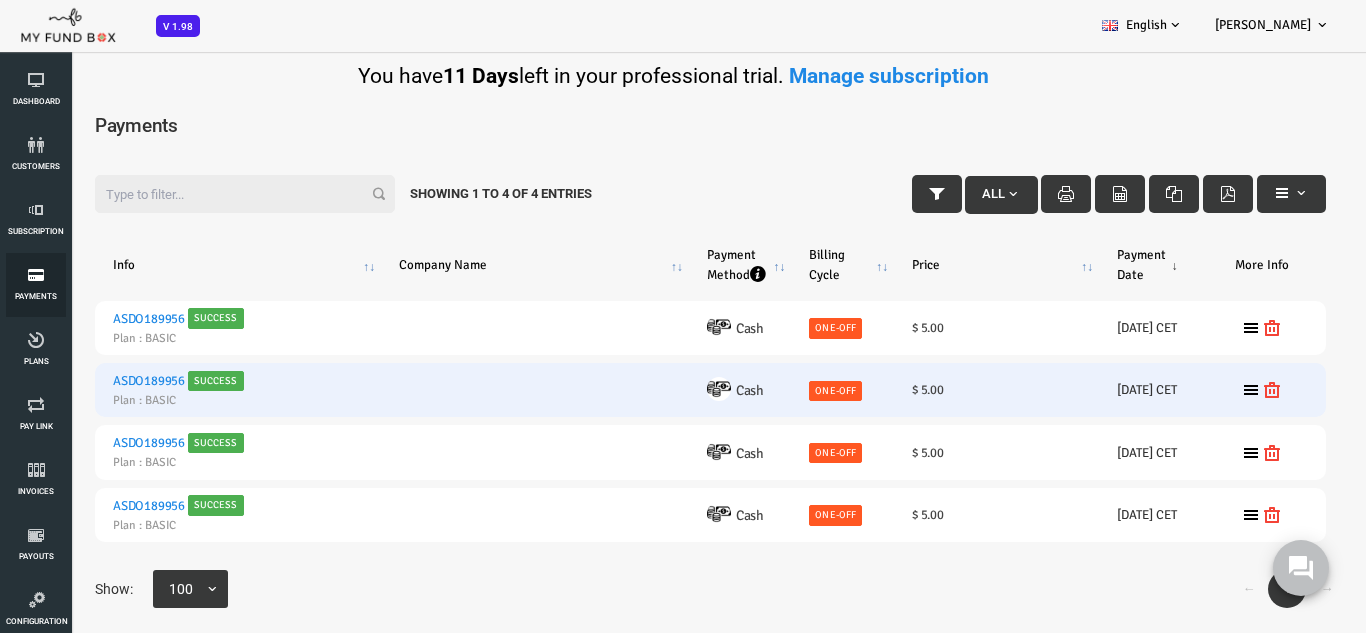 scroll, scrollTop: 0, scrollLeft: 0, axis: both 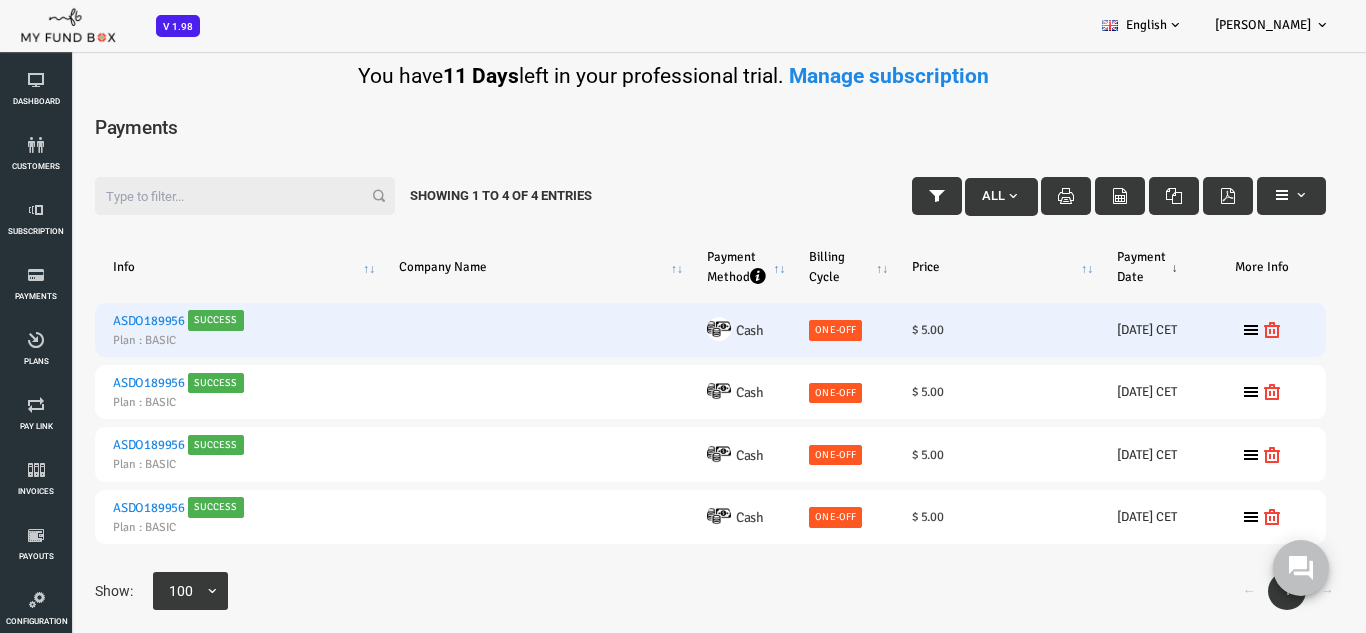 click on "ASDO189956" at bounding box center (94, 321) 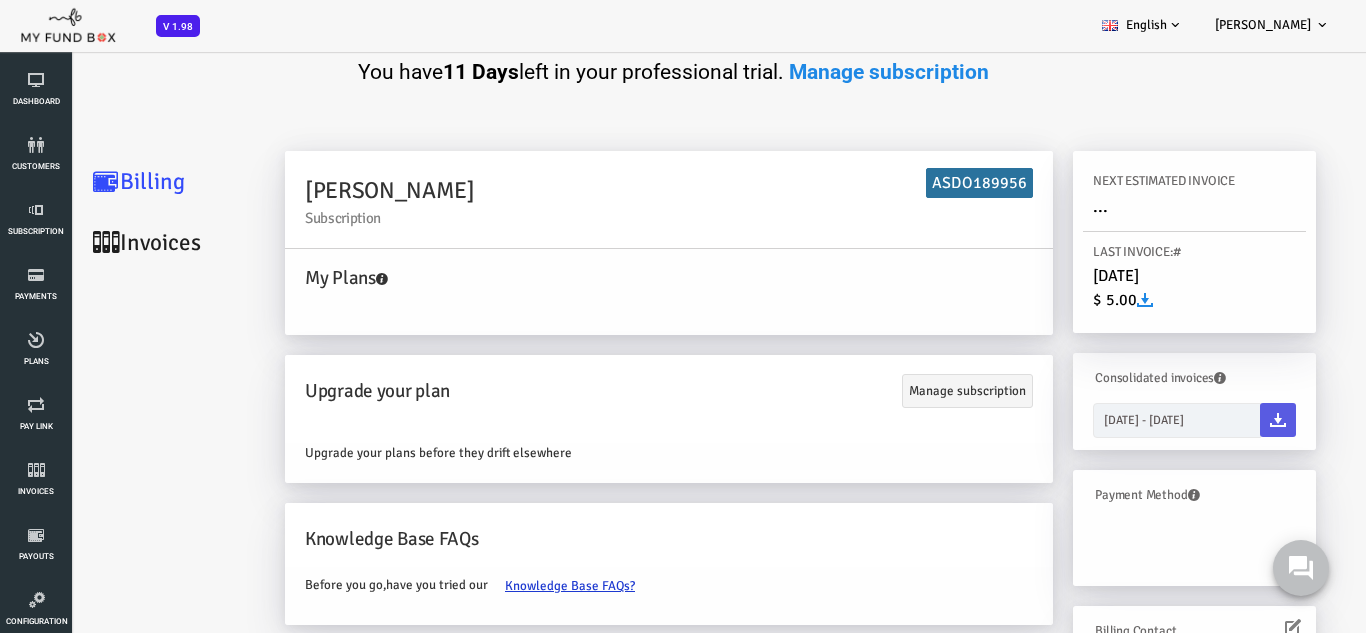 scroll, scrollTop: 0, scrollLeft: 0, axis: both 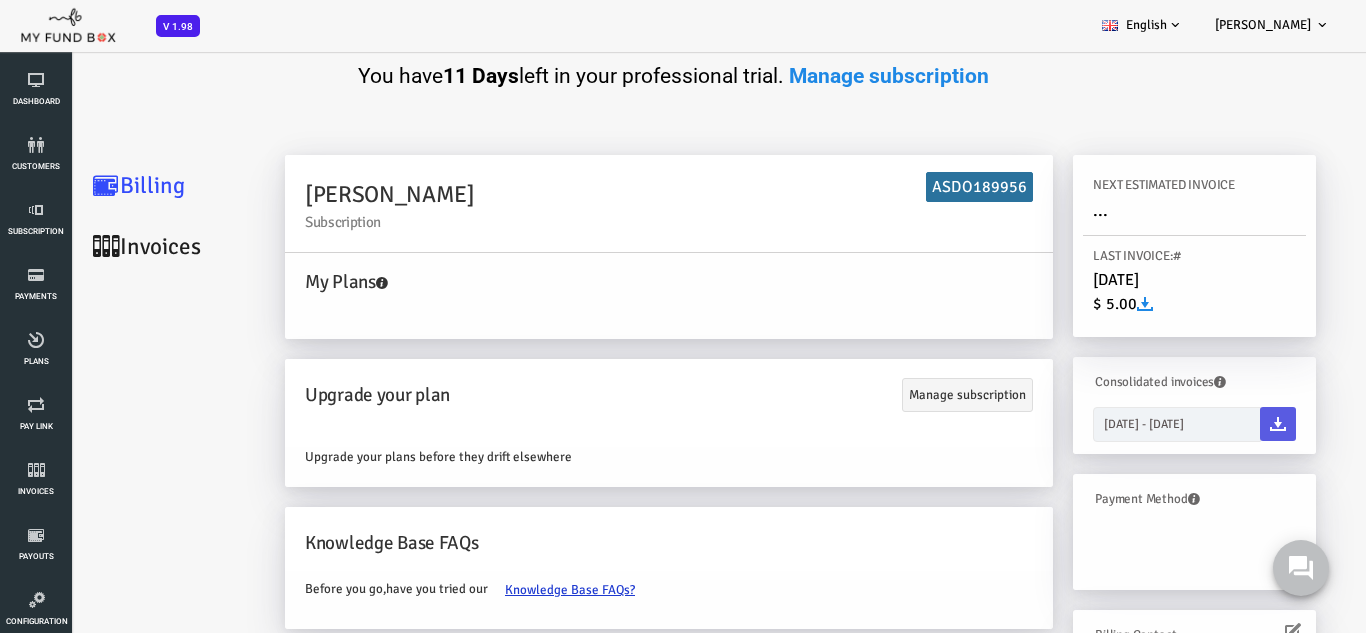 click on "Invoices" at bounding box center (120, 246) 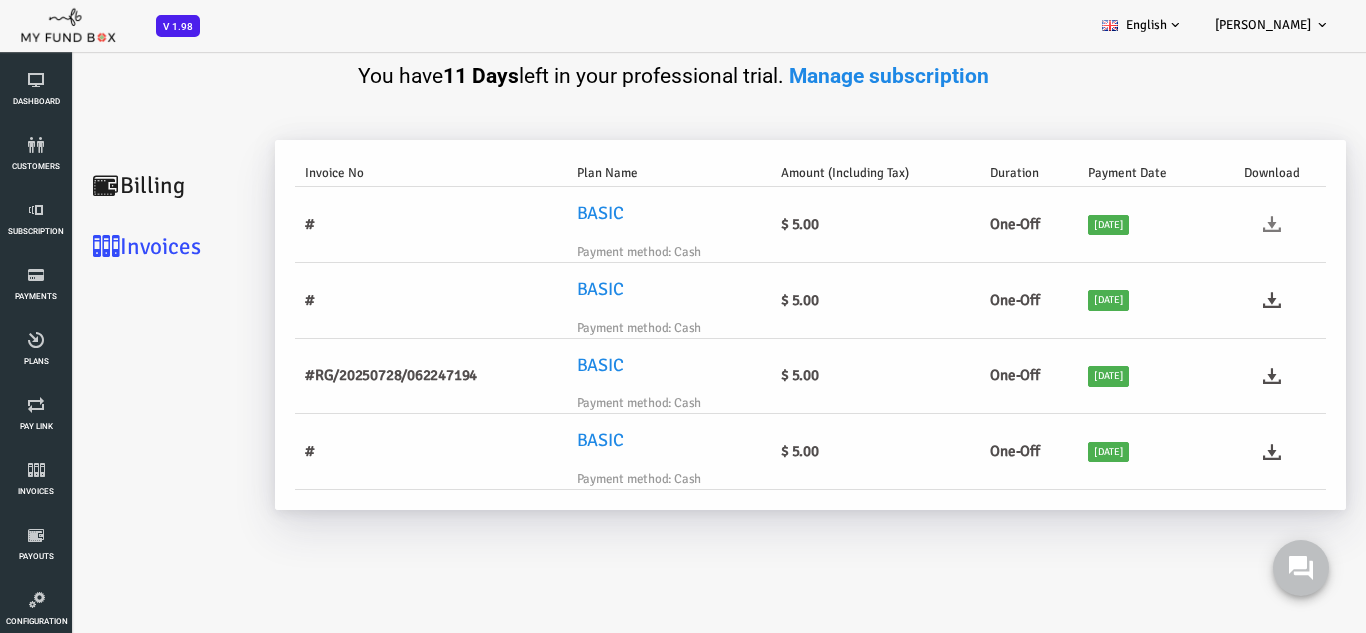 click at bounding box center (1217, 224) 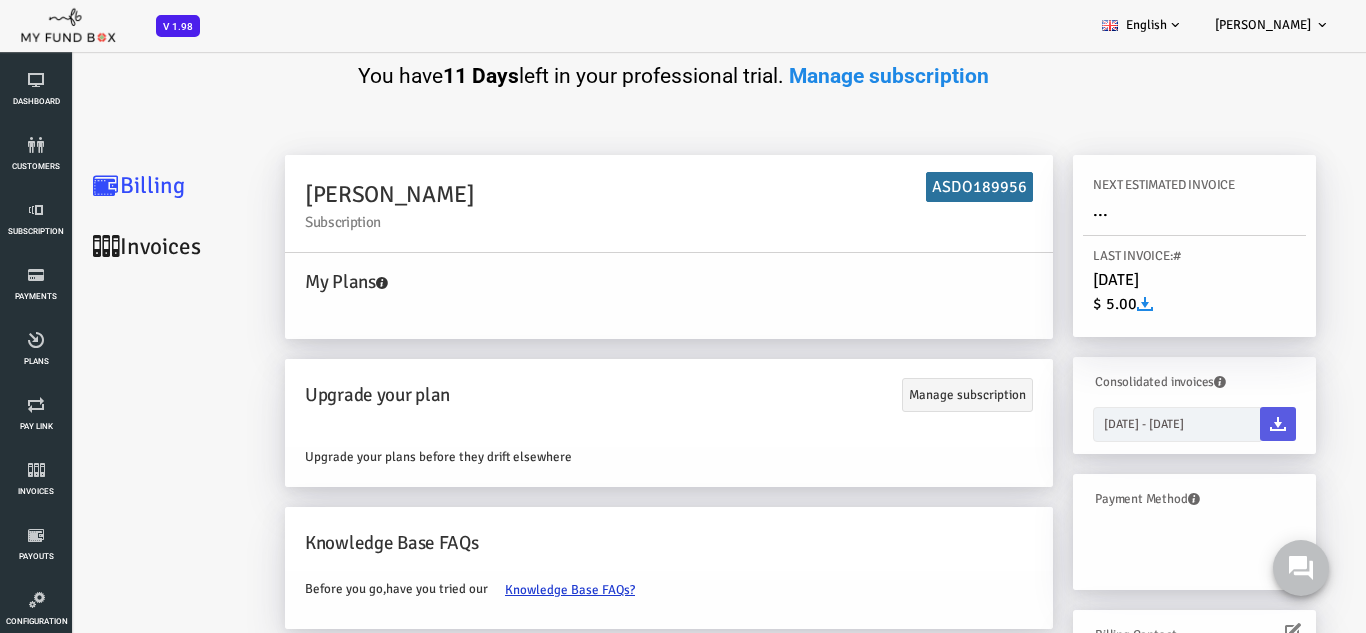 scroll, scrollTop: 0, scrollLeft: 0, axis: both 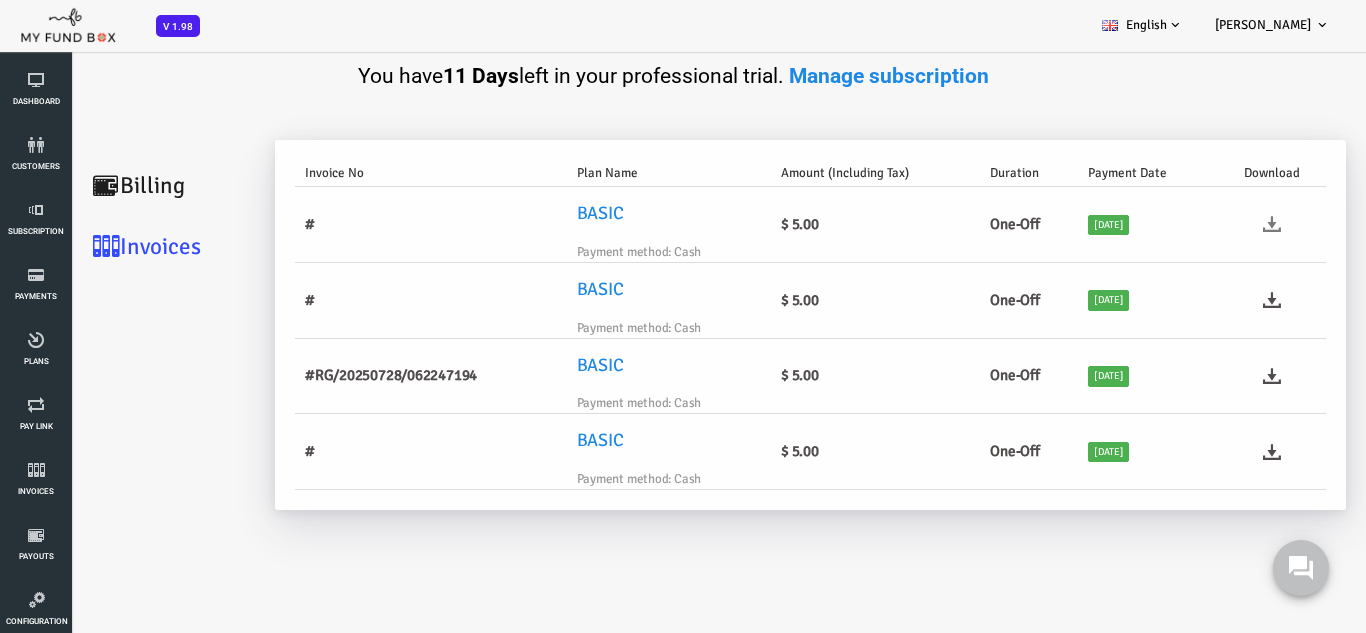 click at bounding box center [1217, 224] 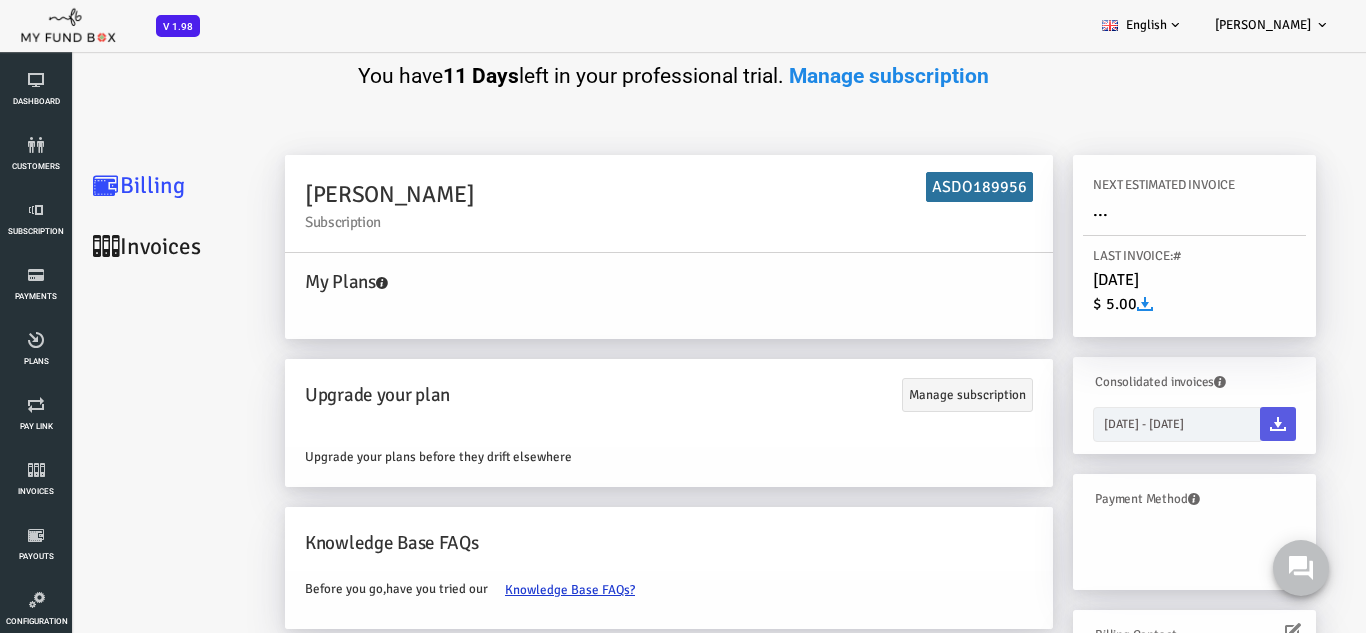 scroll, scrollTop: 0, scrollLeft: 0, axis: both 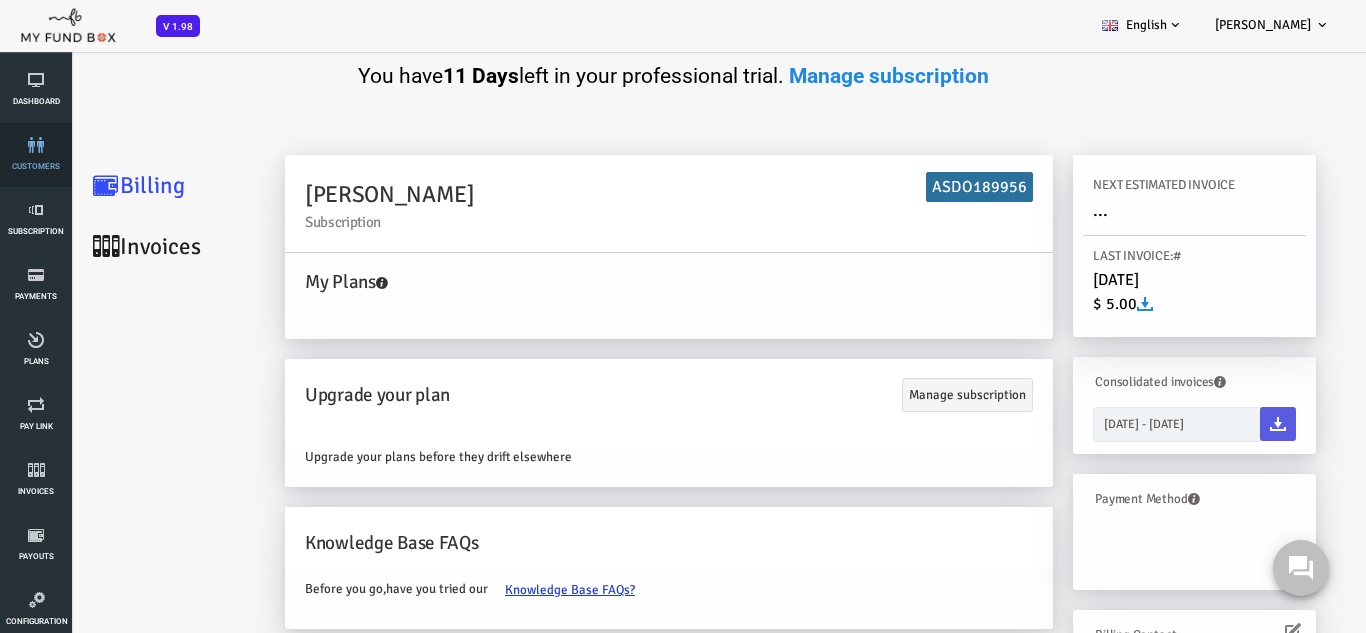 click on "customers" at bounding box center [0, 0] 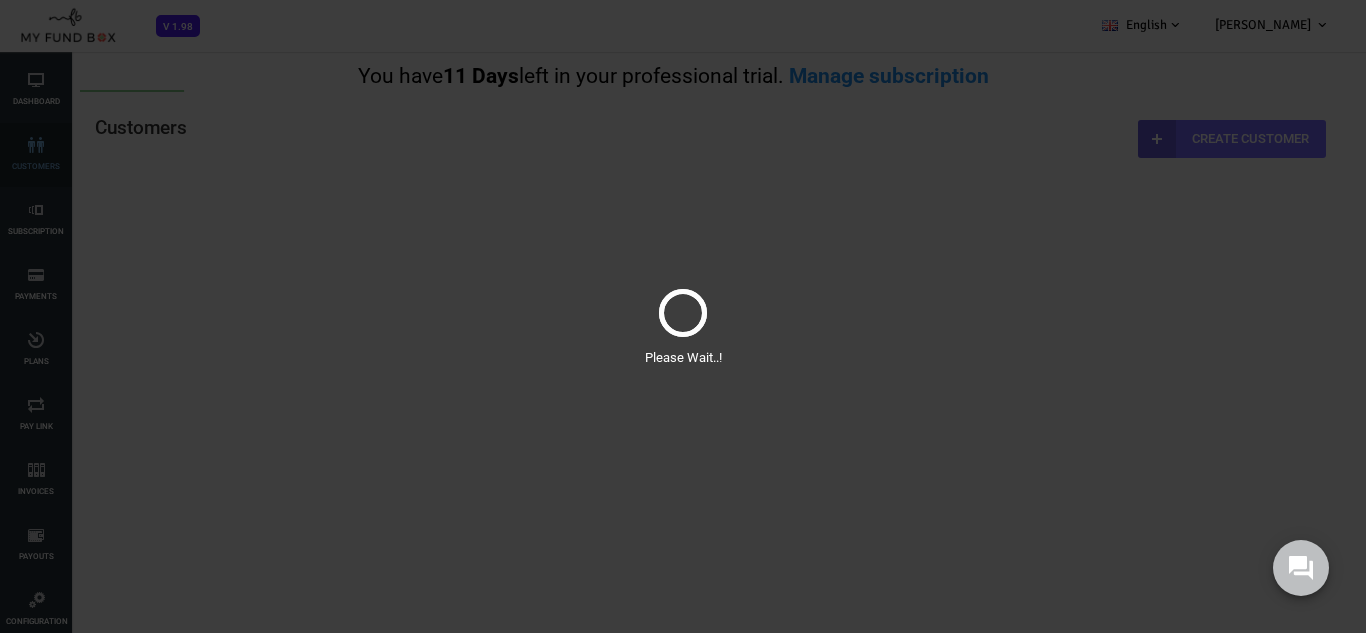 scroll, scrollTop: 0, scrollLeft: 0, axis: both 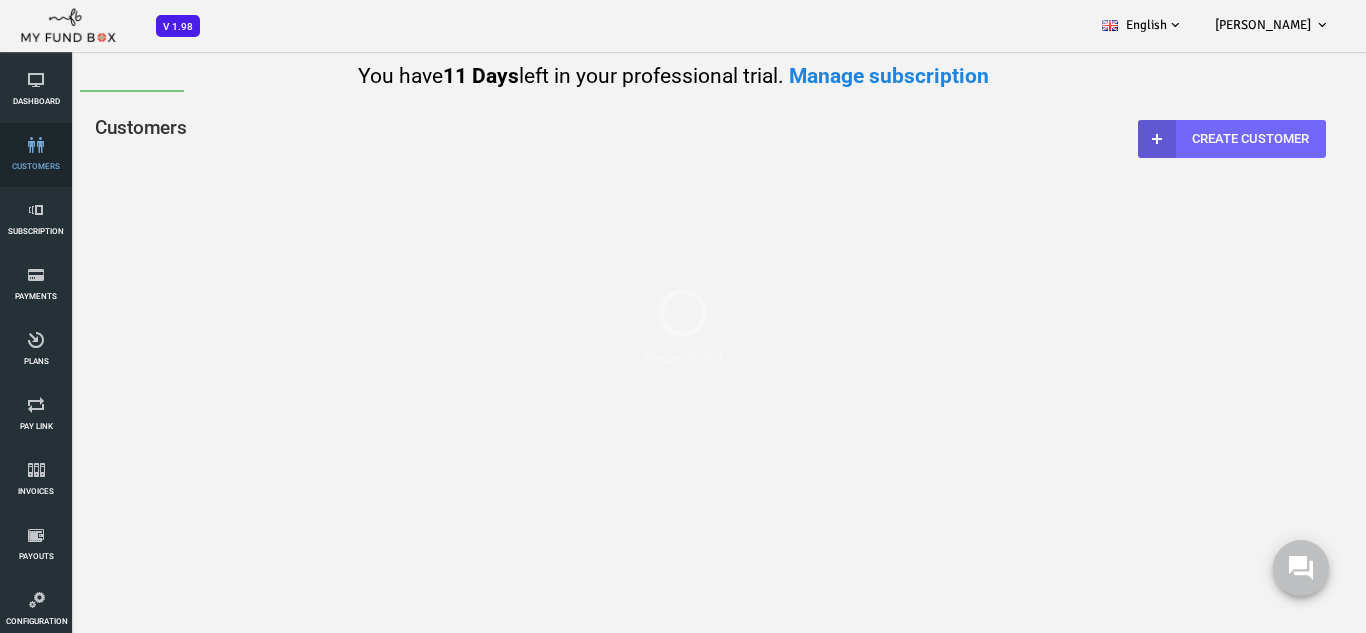 select on "100" 